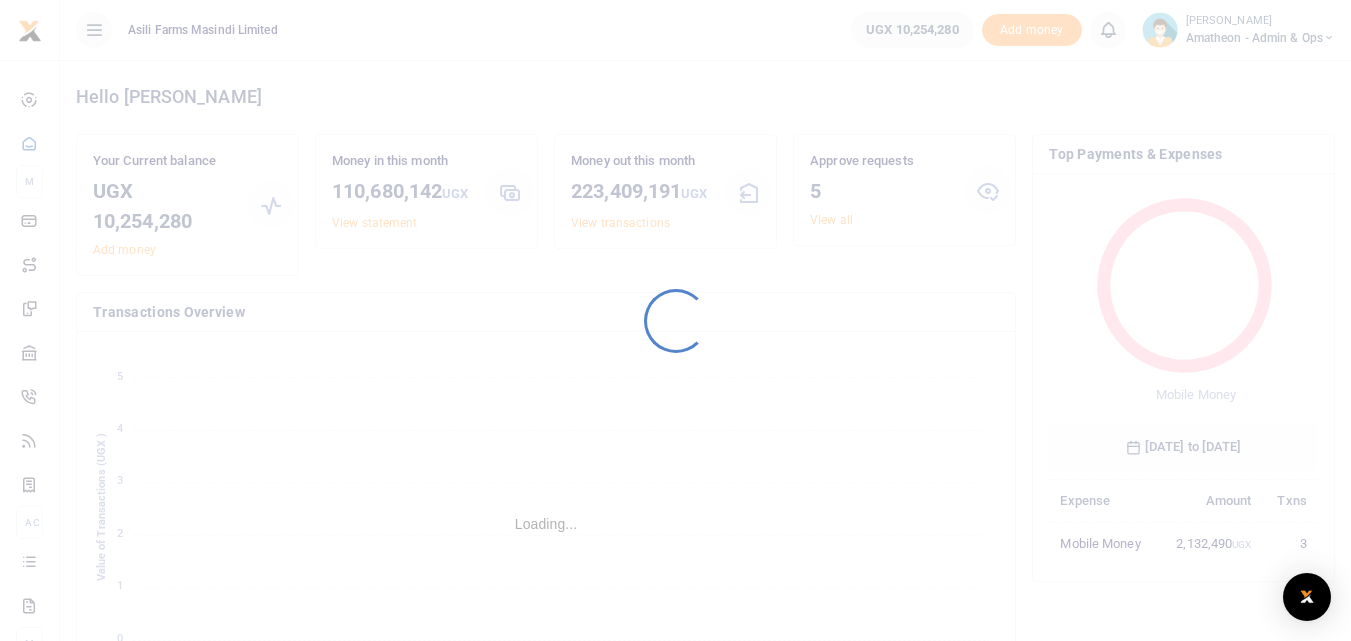 scroll, scrollTop: 0, scrollLeft: 0, axis: both 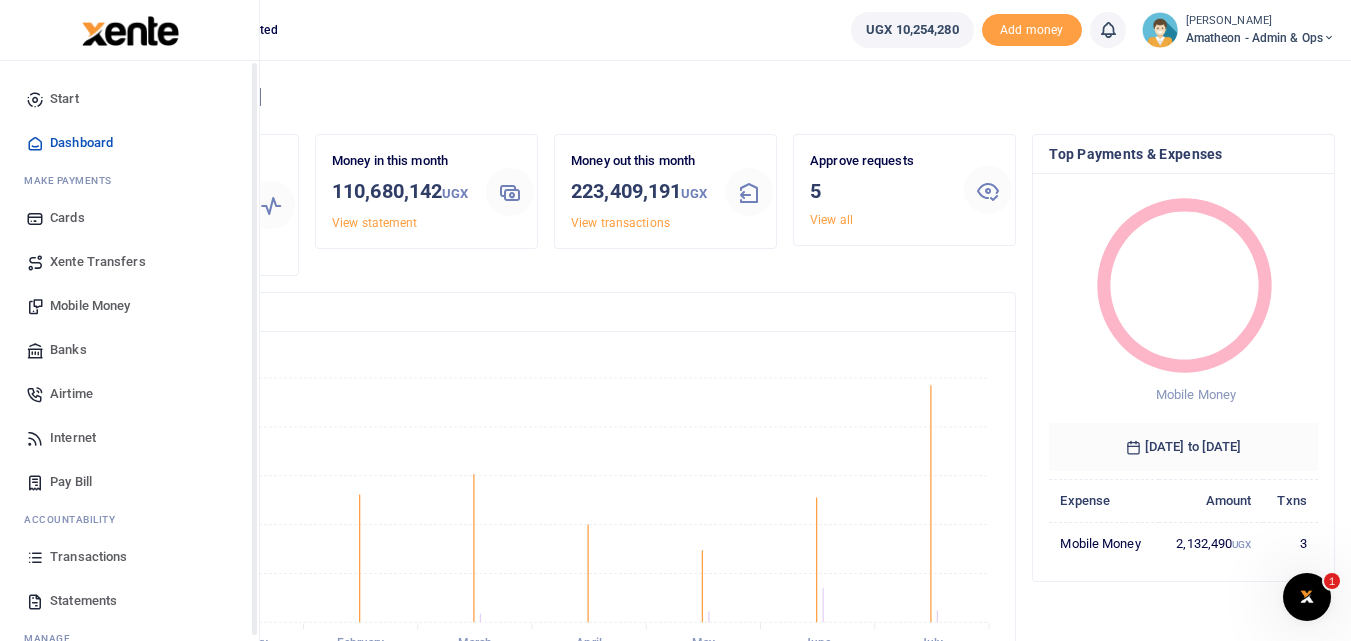 click at bounding box center (35, 557) 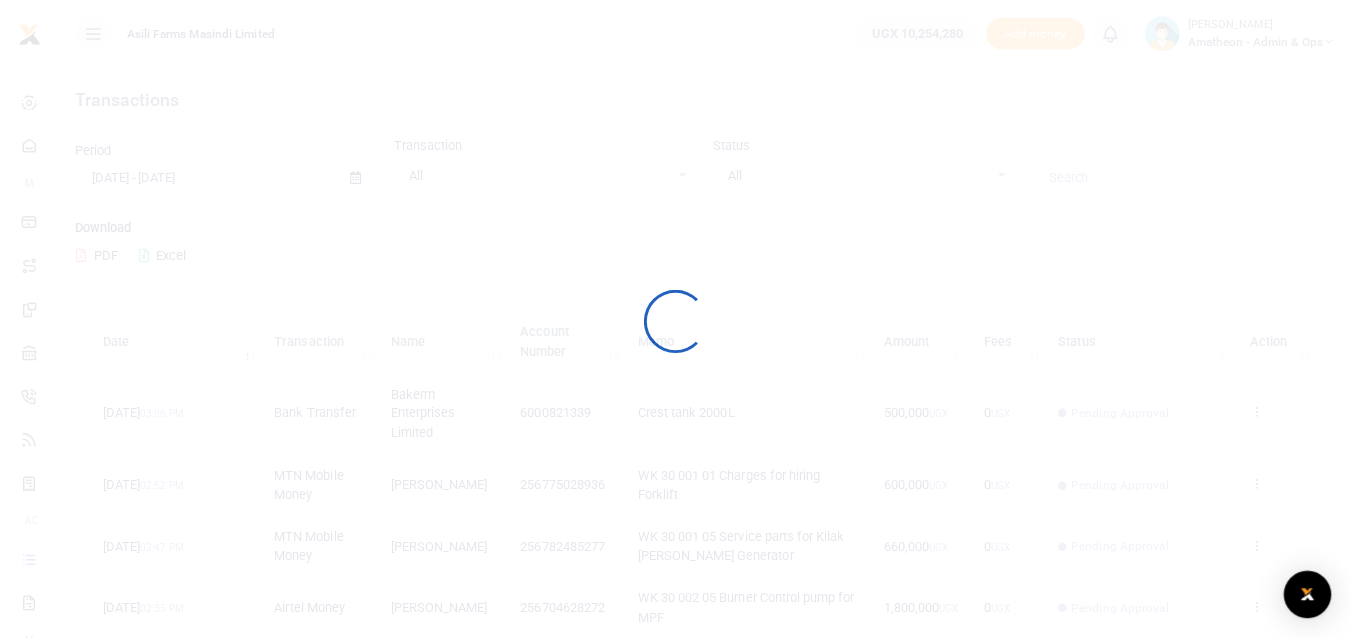 scroll, scrollTop: 0, scrollLeft: 0, axis: both 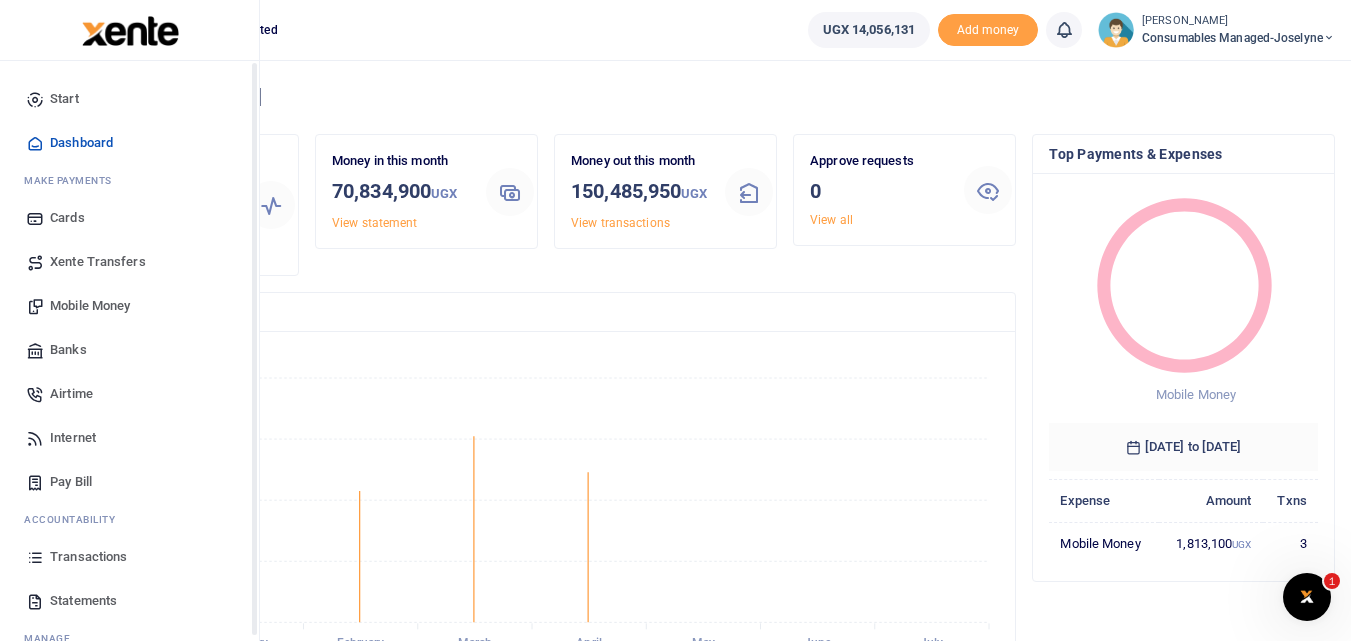 click at bounding box center [35, 557] 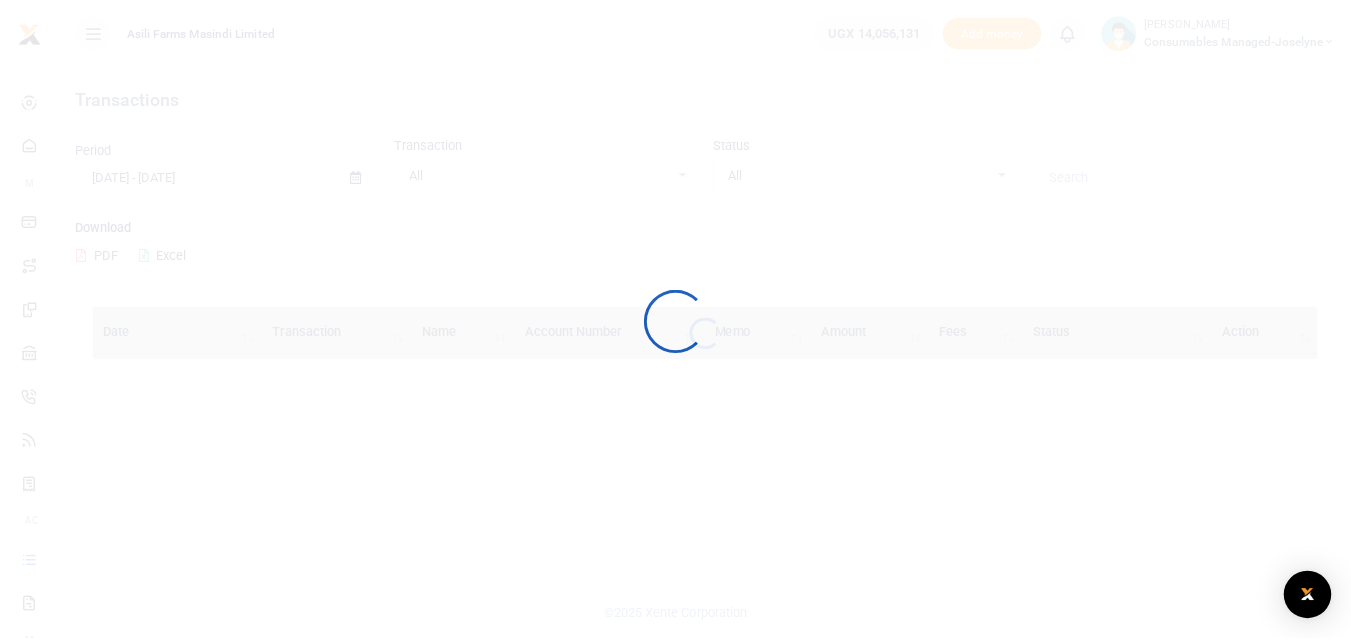 scroll, scrollTop: 0, scrollLeft: 0, axis: both 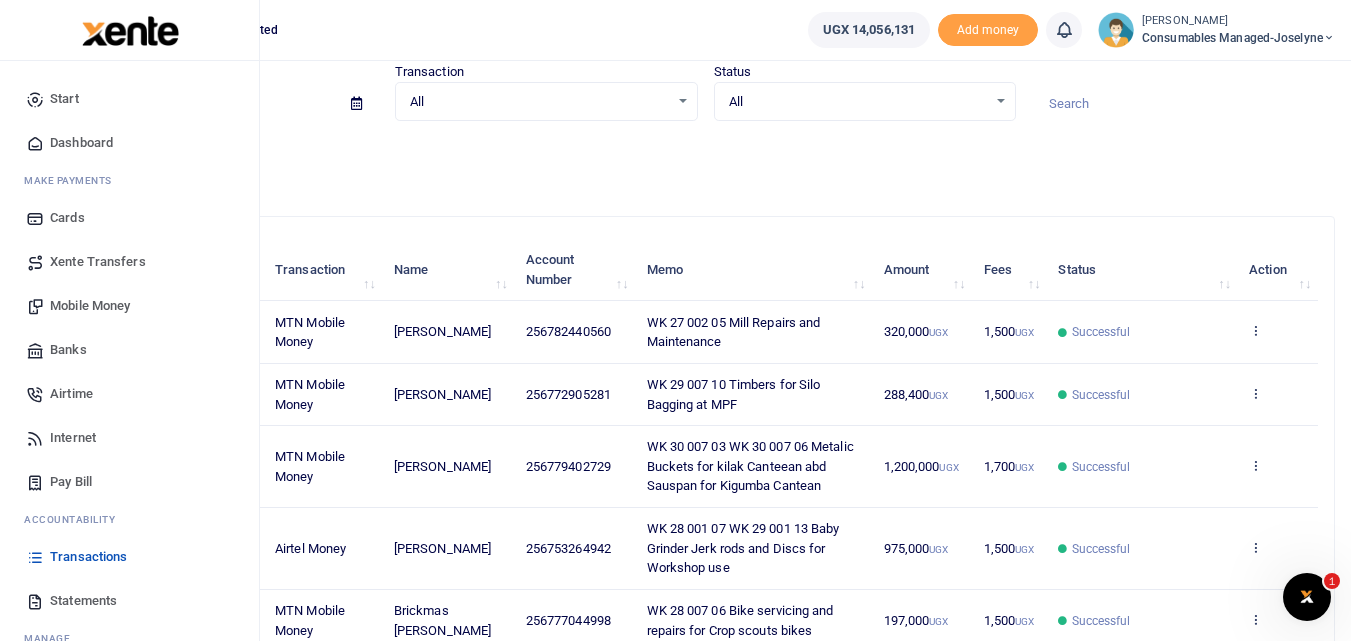 click on "Mobile Money" at bounding box center (90, 306) 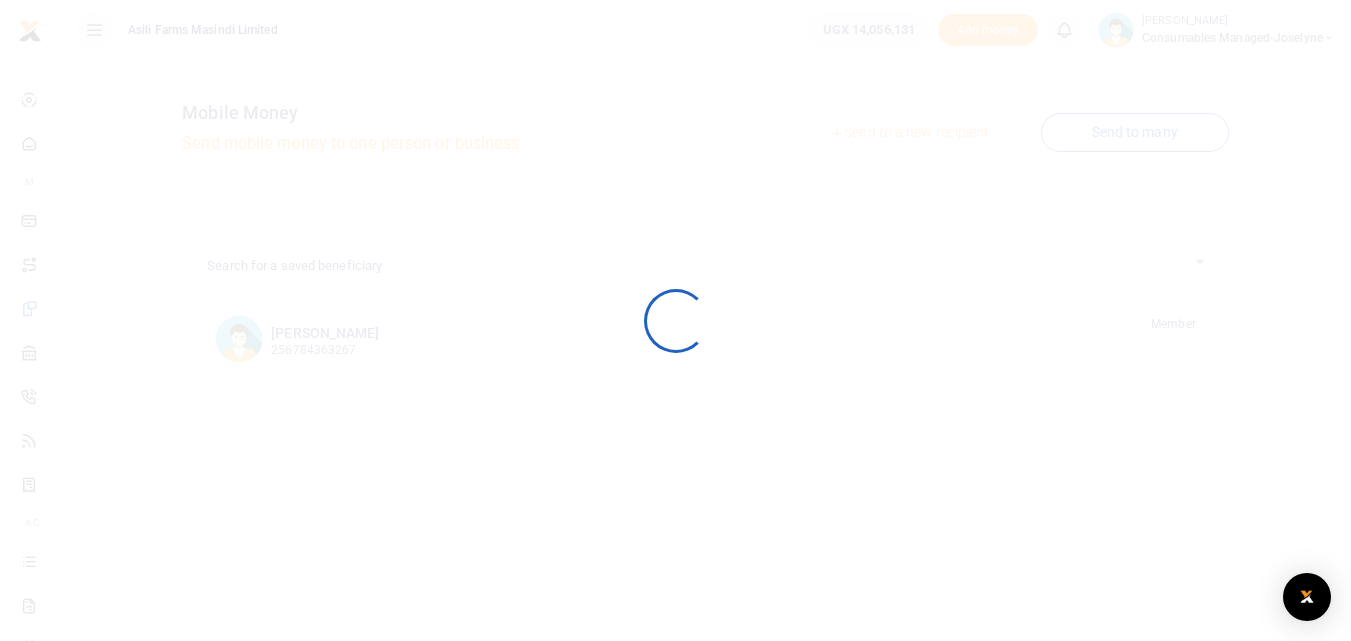 scroll, scrollTop: 0, scrollLeft: 0, axis: both 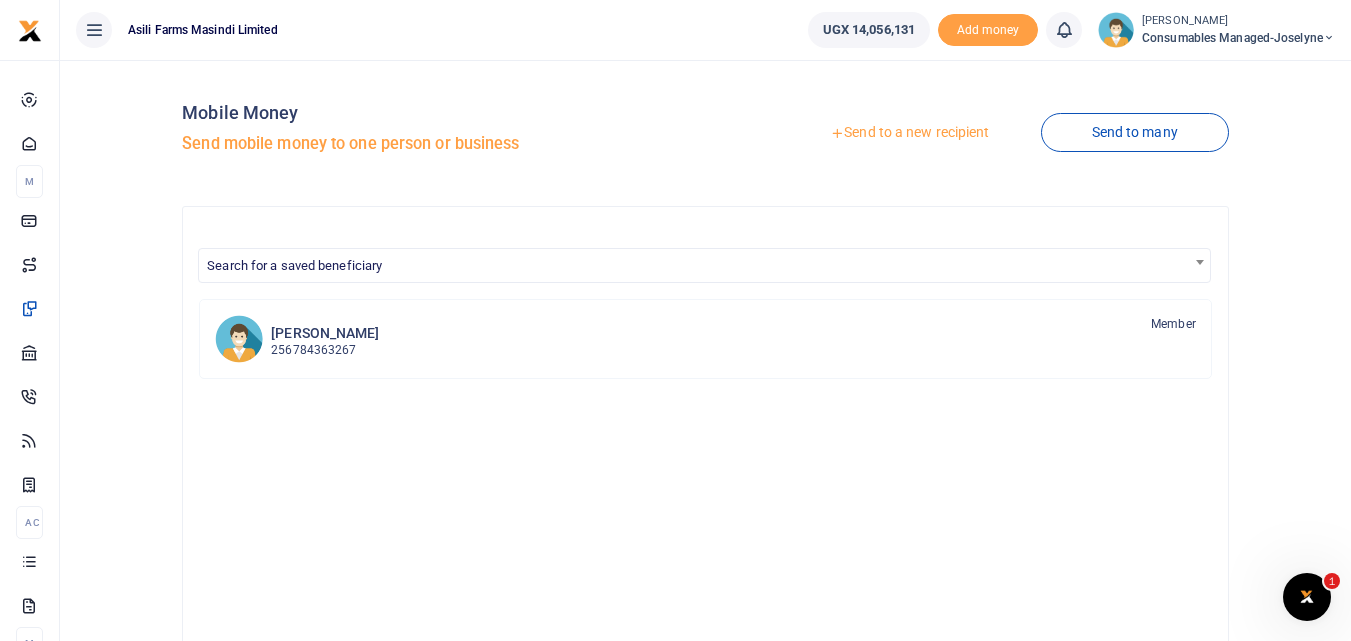 click at bounding box center [675, 320] 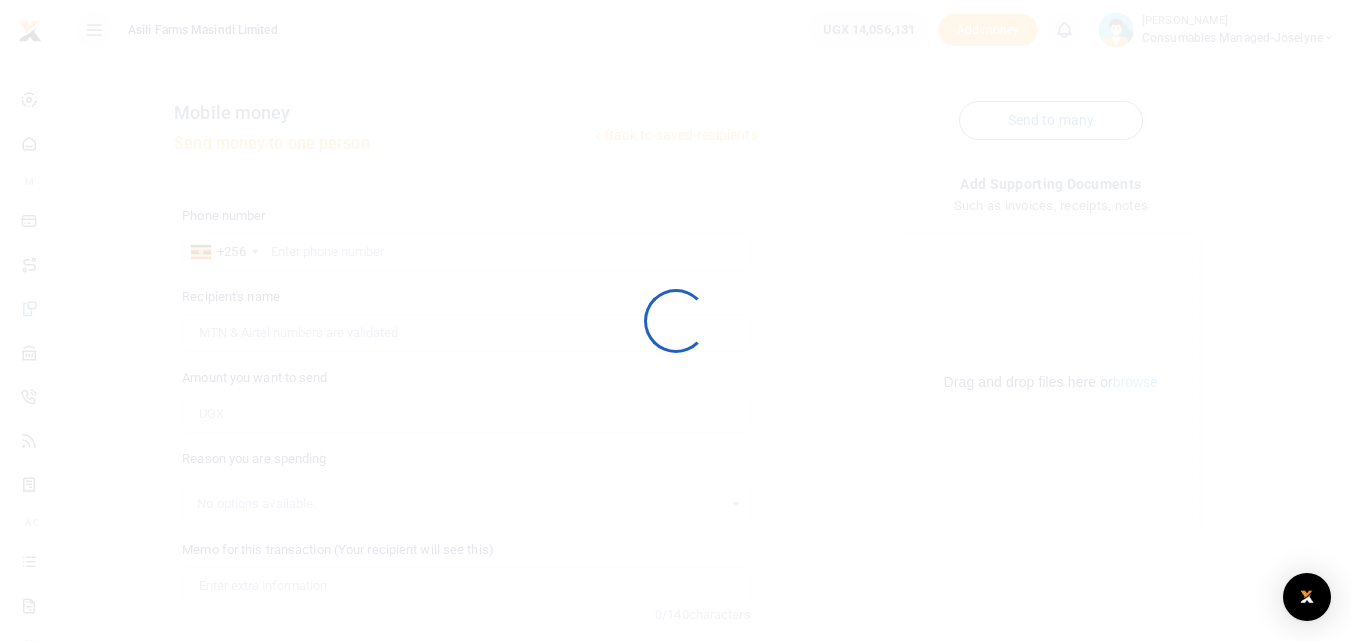 scroll, scrollTop: 0, scrollLeft: 0, axis: both 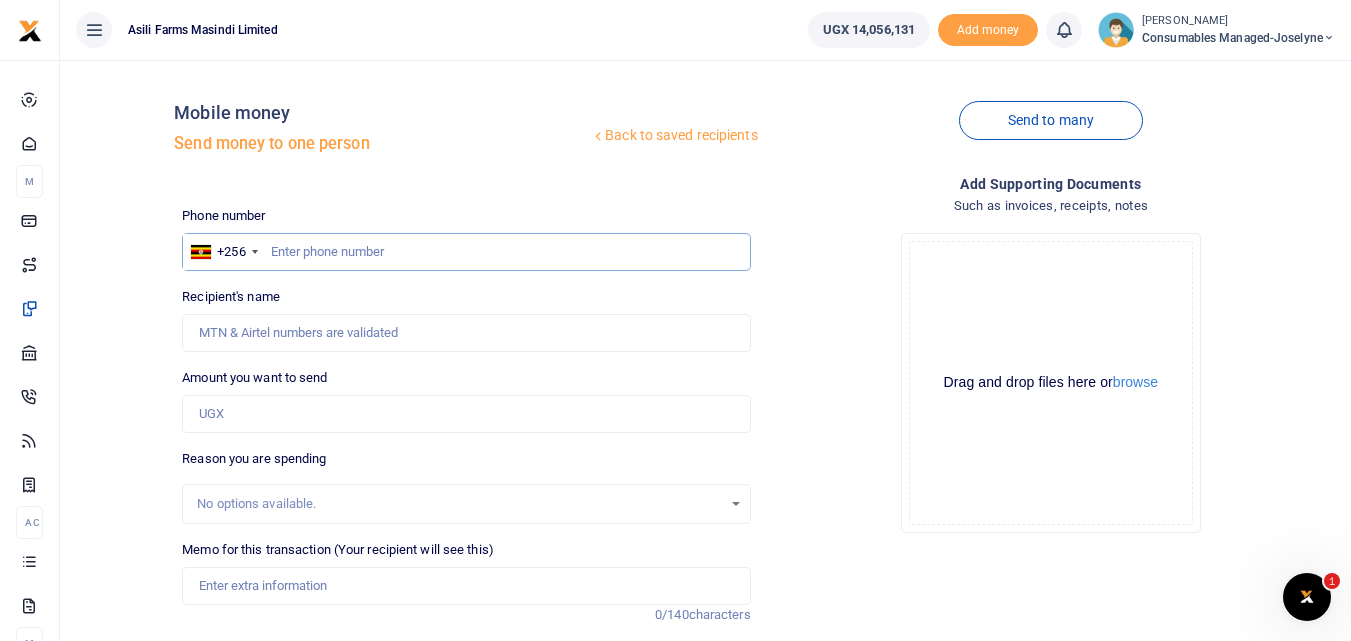 click at bounding box center [466, 252] 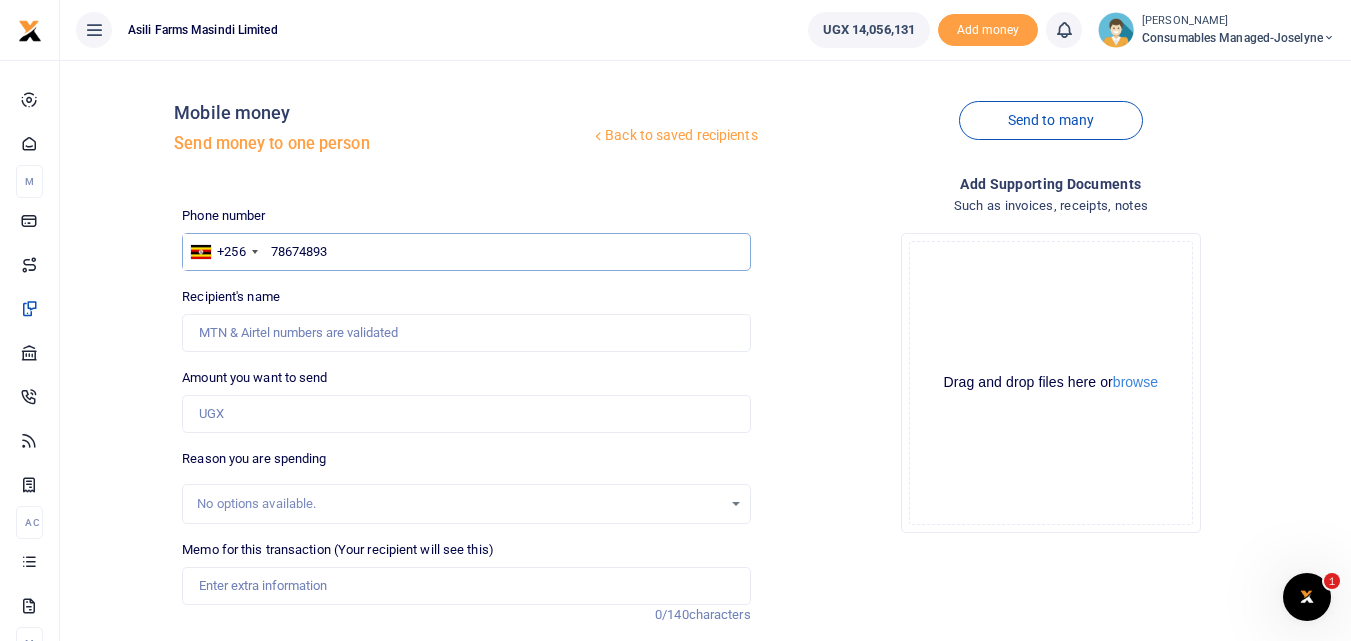 type on "786748937" 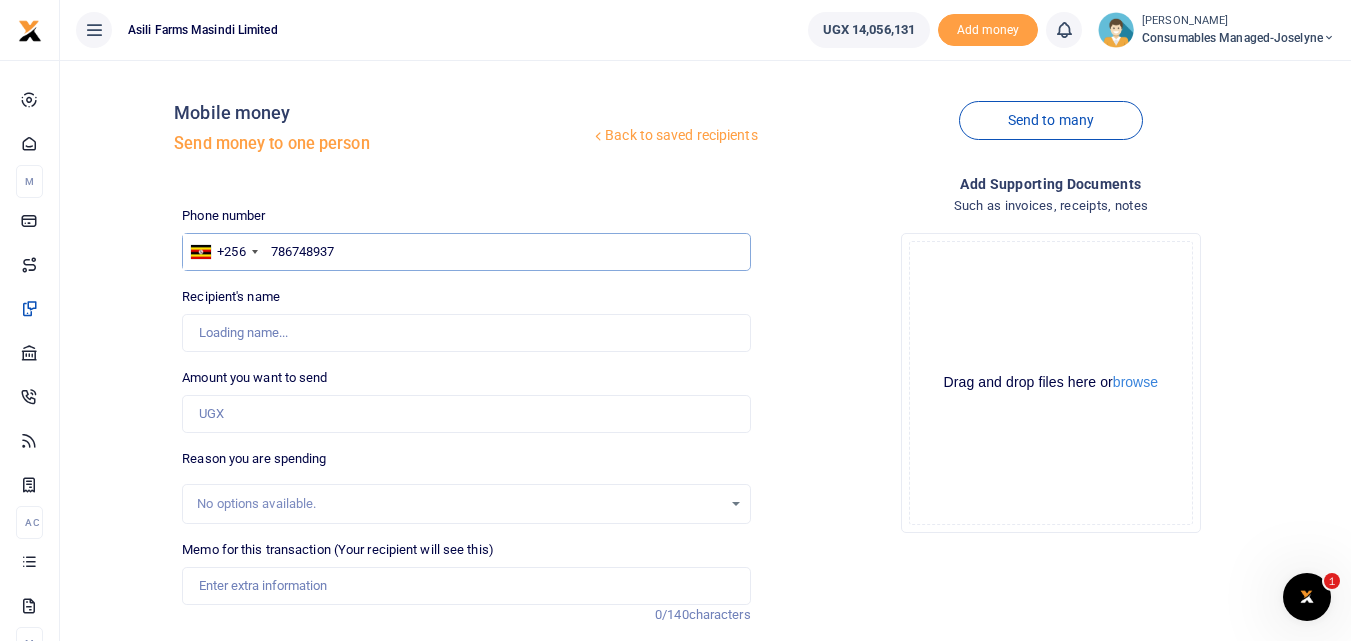 type on "Suleiman  Karioki (Ddembelyo) Commission" 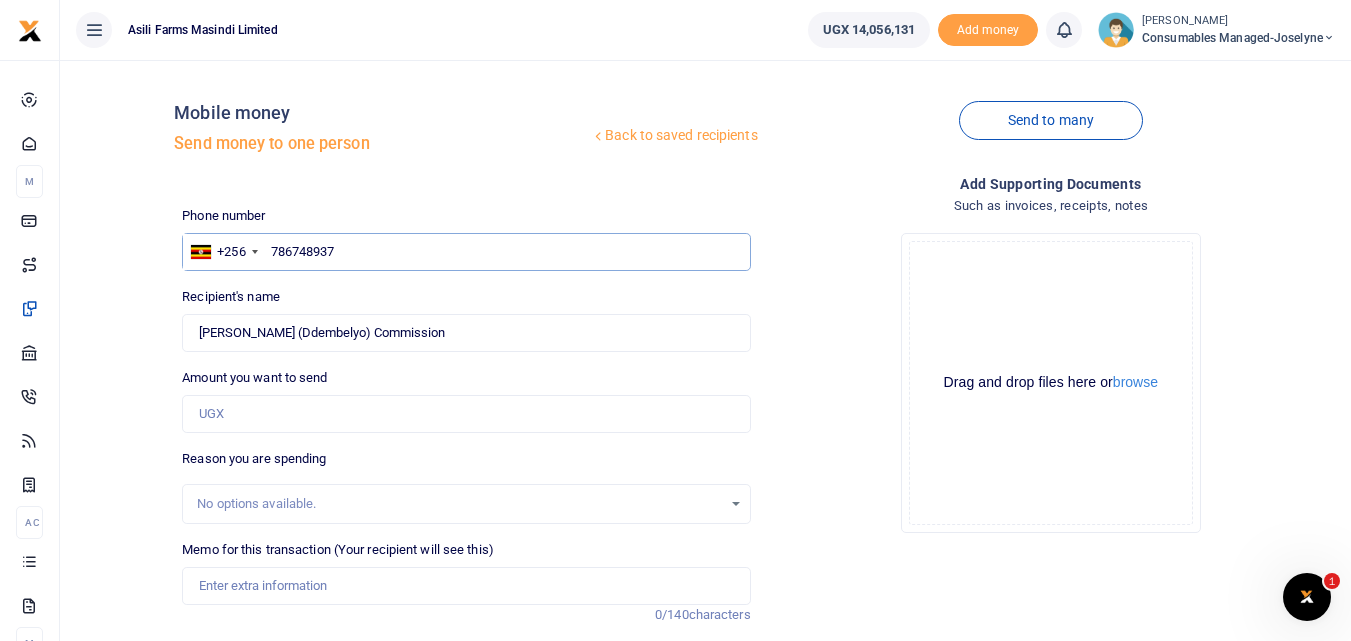 type on "786748937" 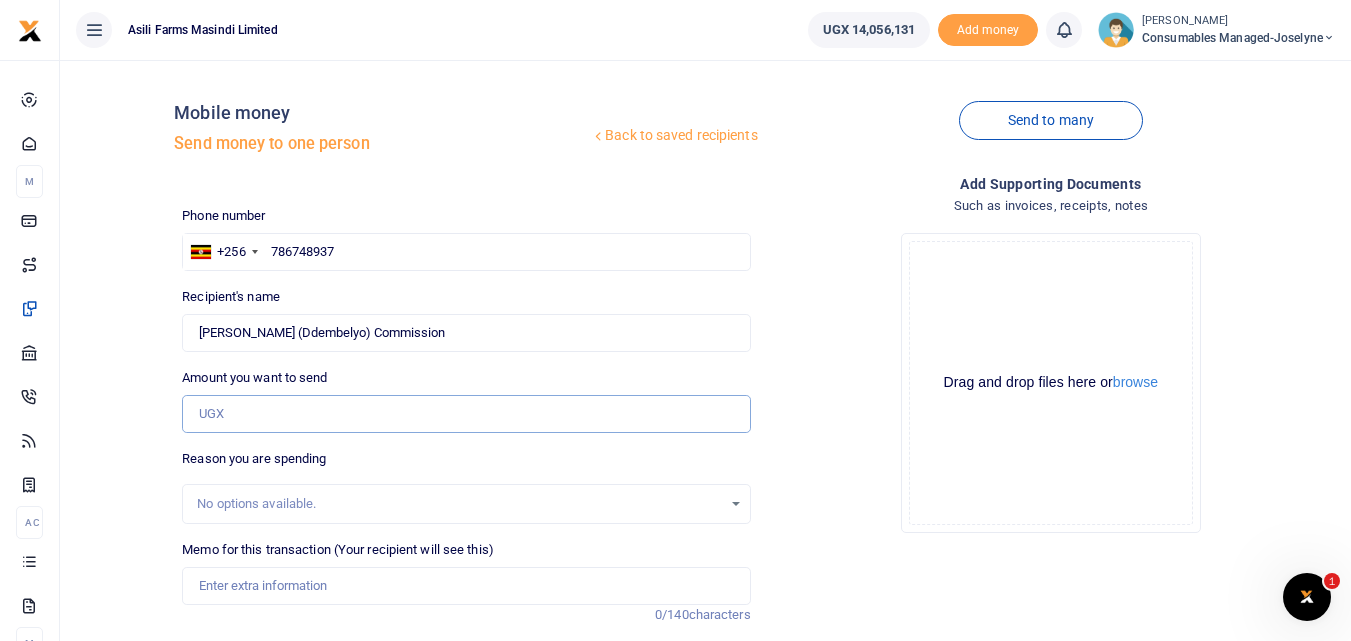 click on "Amount you want to send" at bounding box center (466, 414) 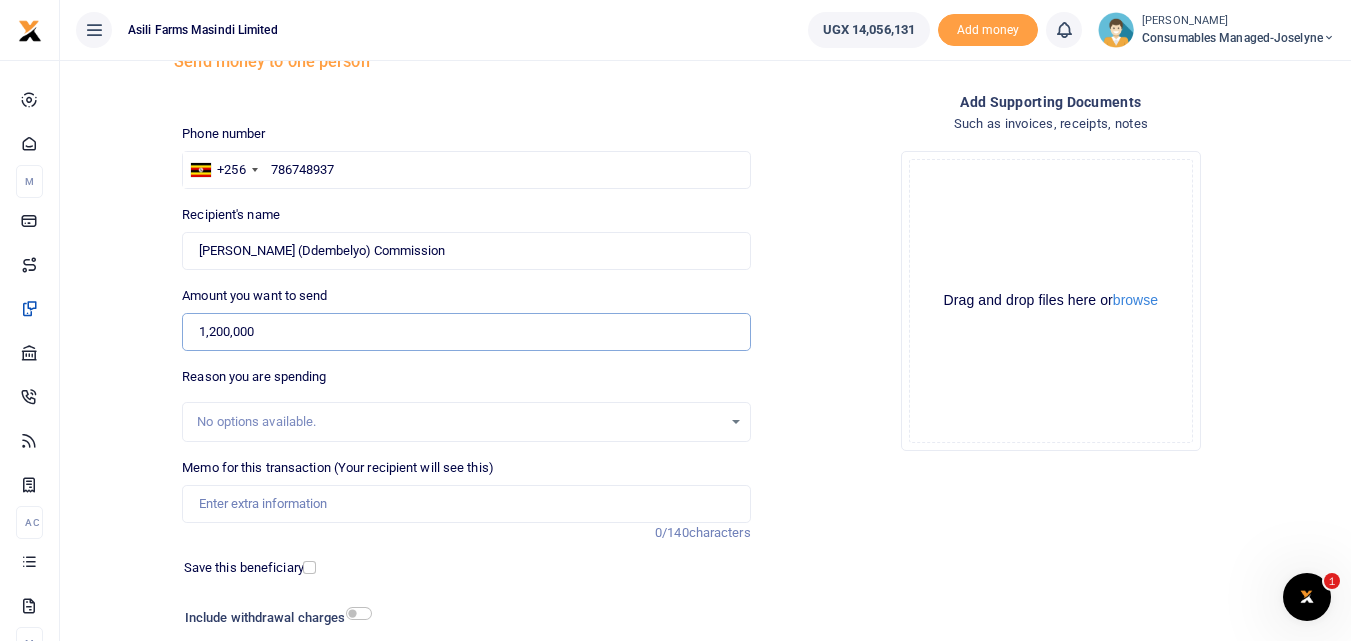 scroll, scrollTop: 109, scrollLeft: 0, axis: vertical 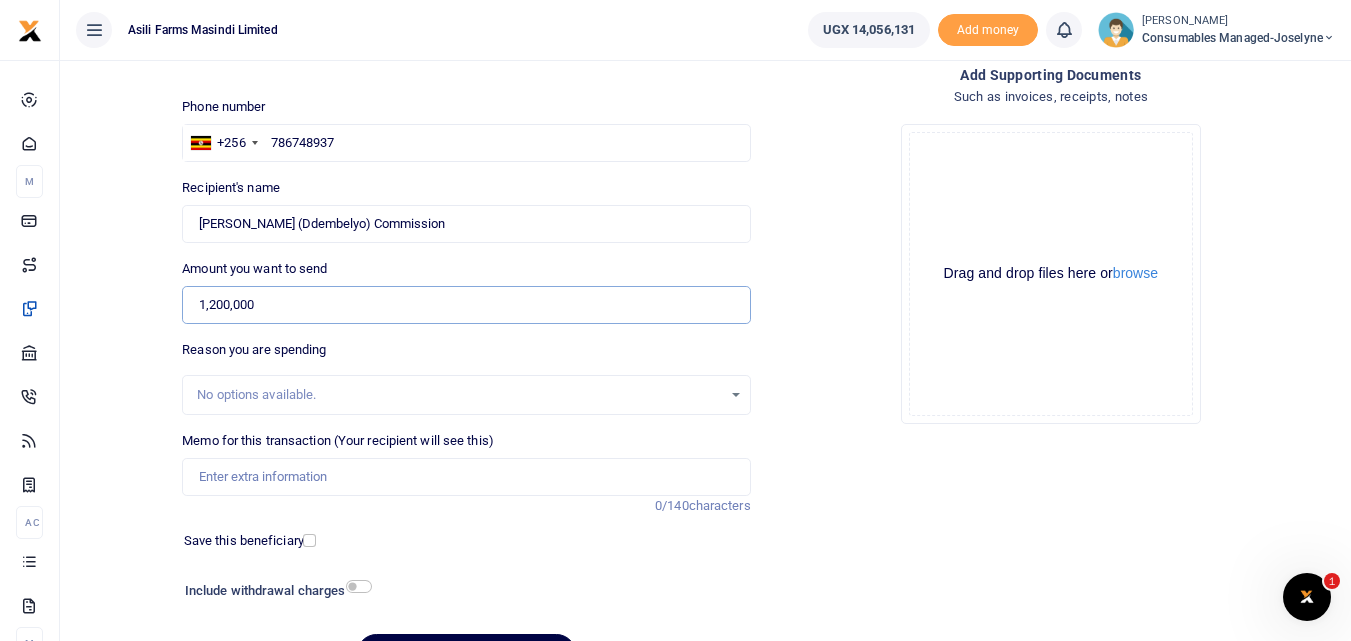 type on "1,200,000" 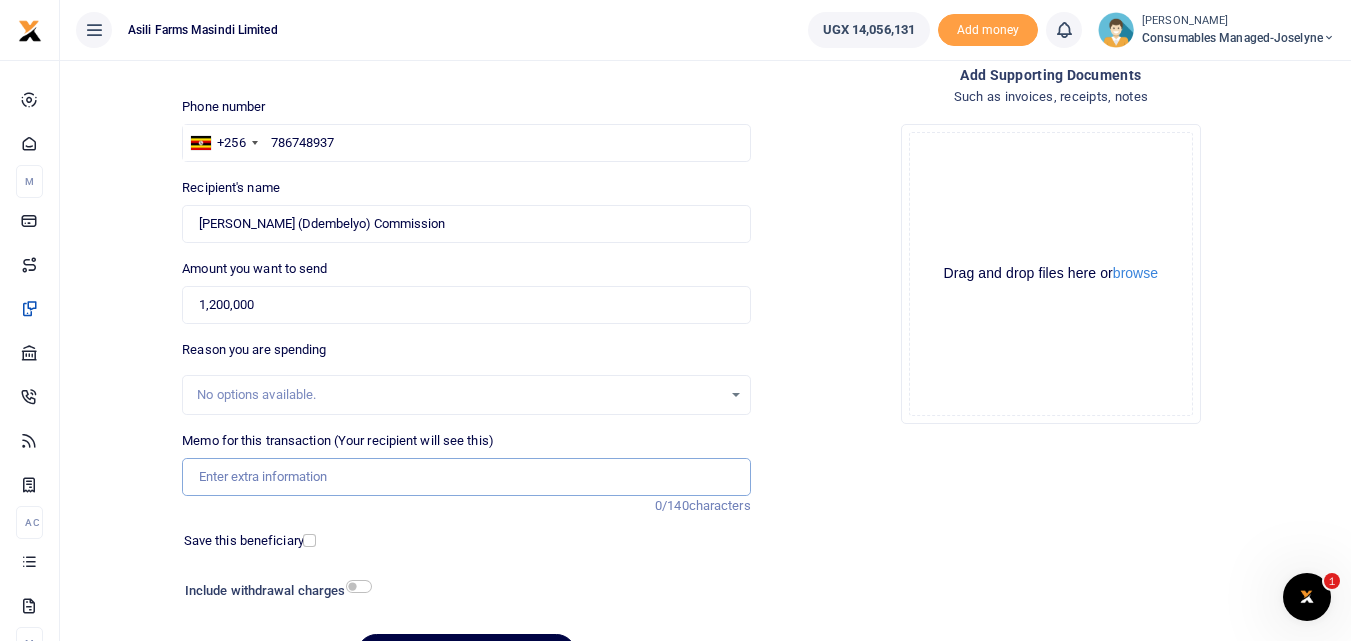 click on "Memo for this transaction (Your recipient will see this)" at bounding box center [466, 477] 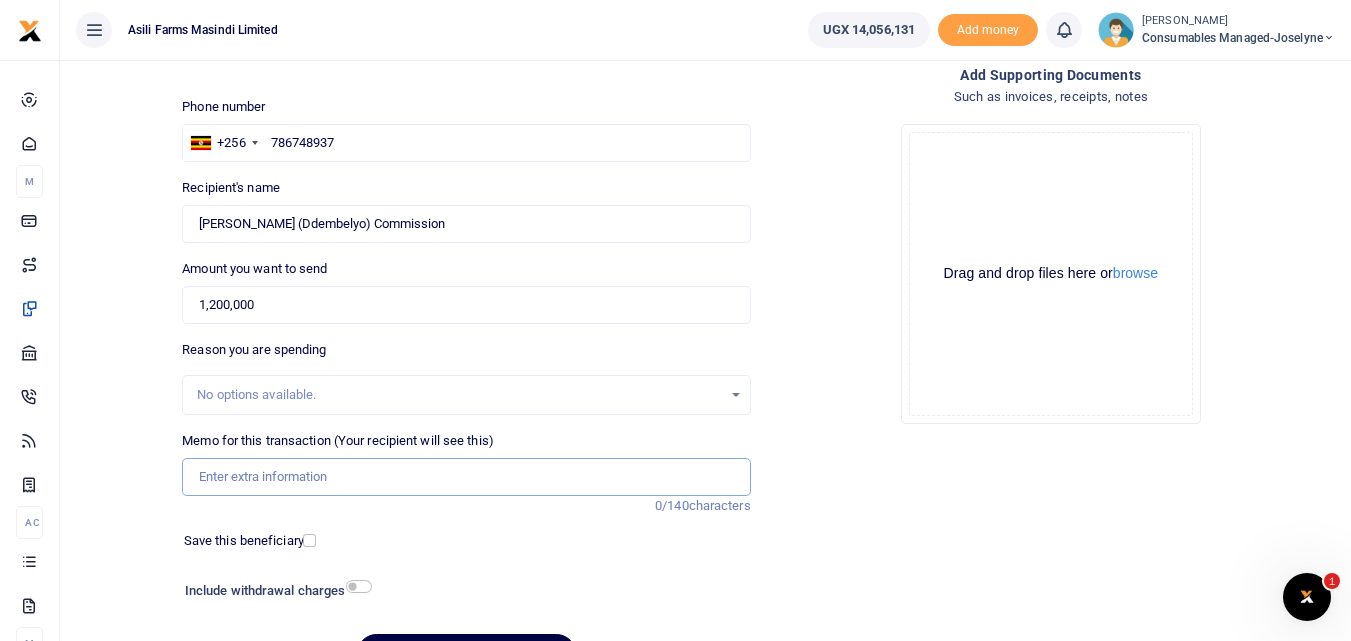 click on "Memo for this transaction (Your recipient will see this)" at bounding box center (466, 477) 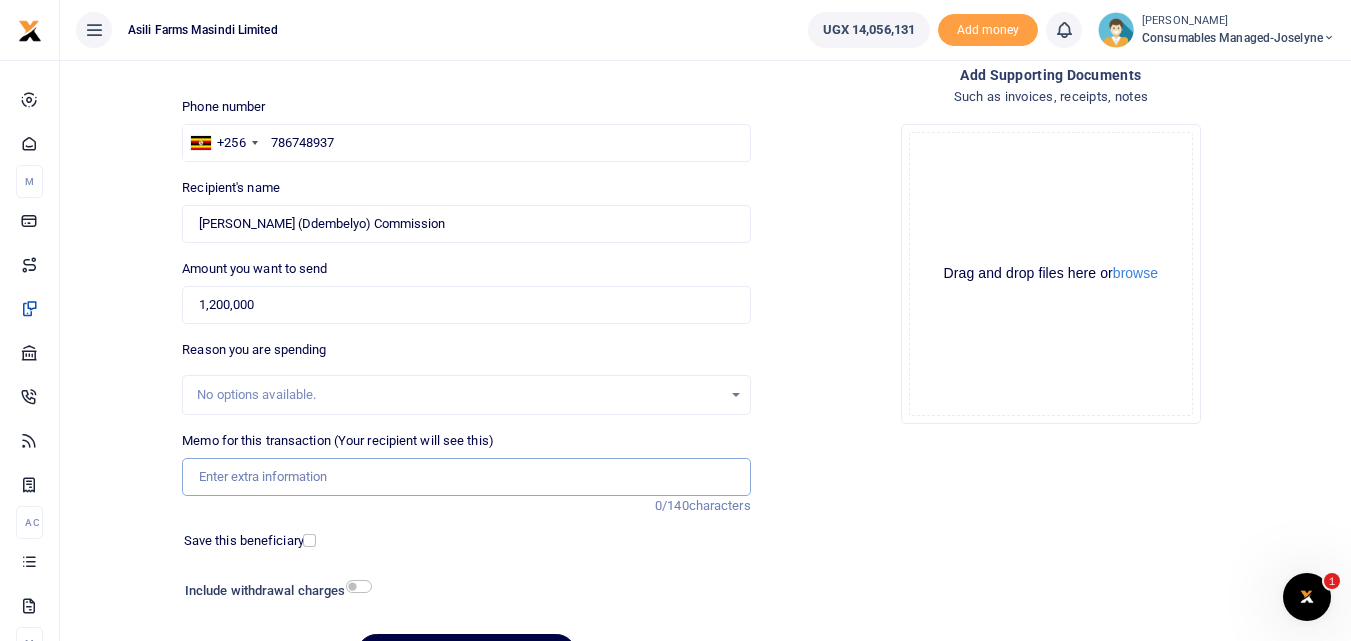 paste on "WK 30 /007 / 05" 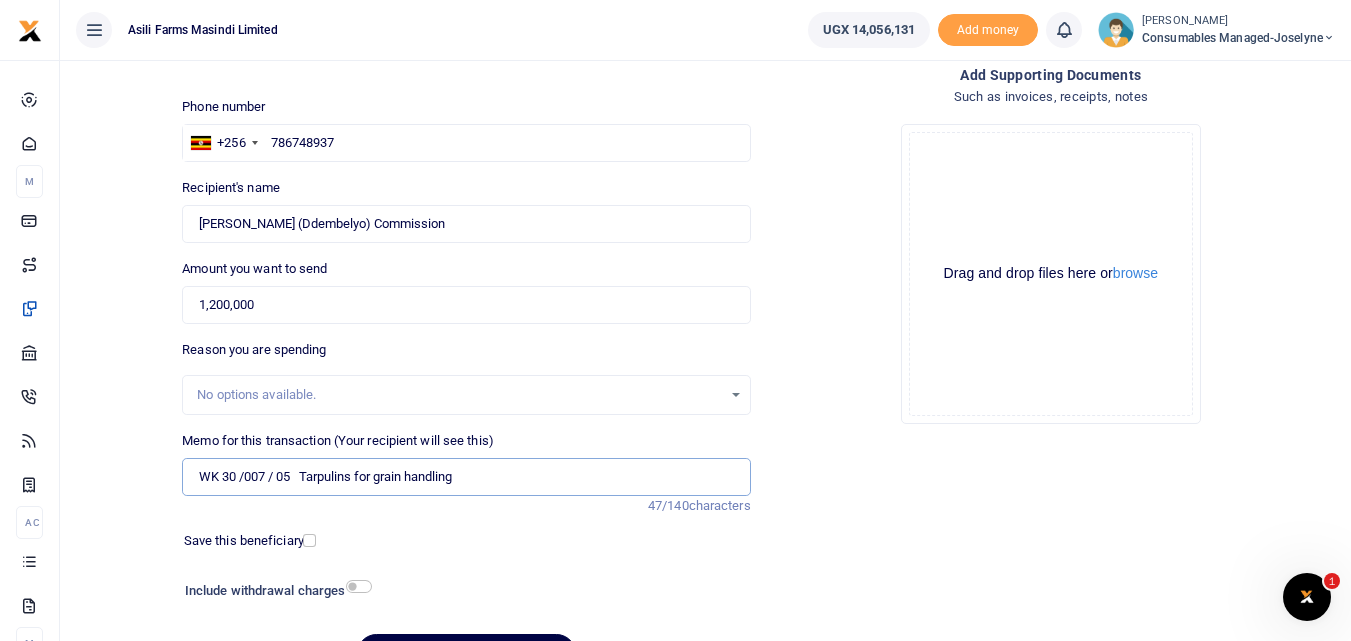 click on "WK 30 /007 / 05   Tarpulins for grain handling" at bounding box center (466, 477) 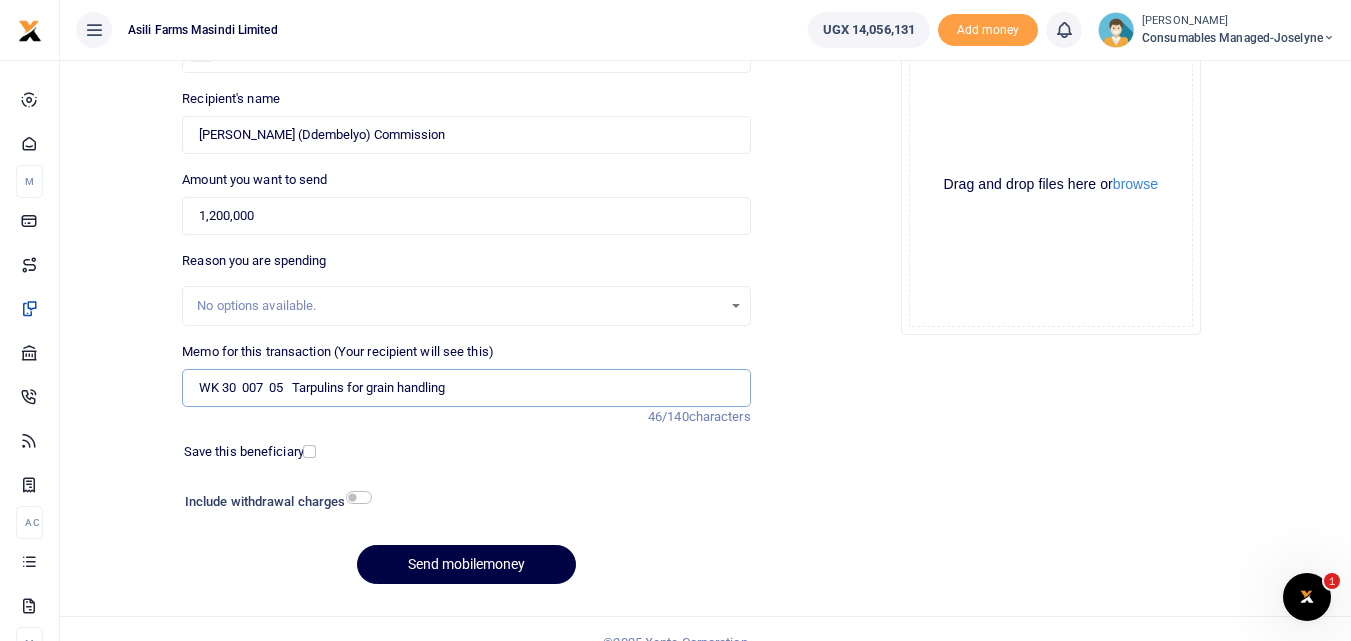 scroll, scrollTop: 225, scrollLeft: 0, axis: vertical 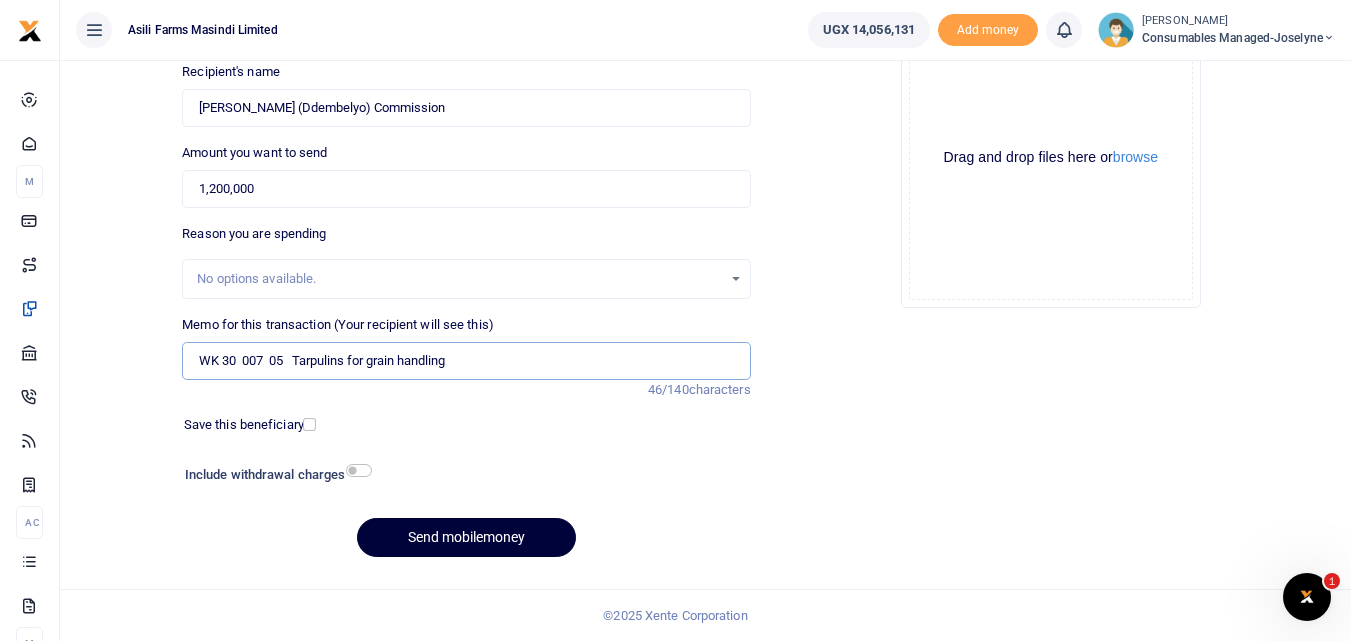 type on "WK 30  007  05   Tarpulins for grain handling" 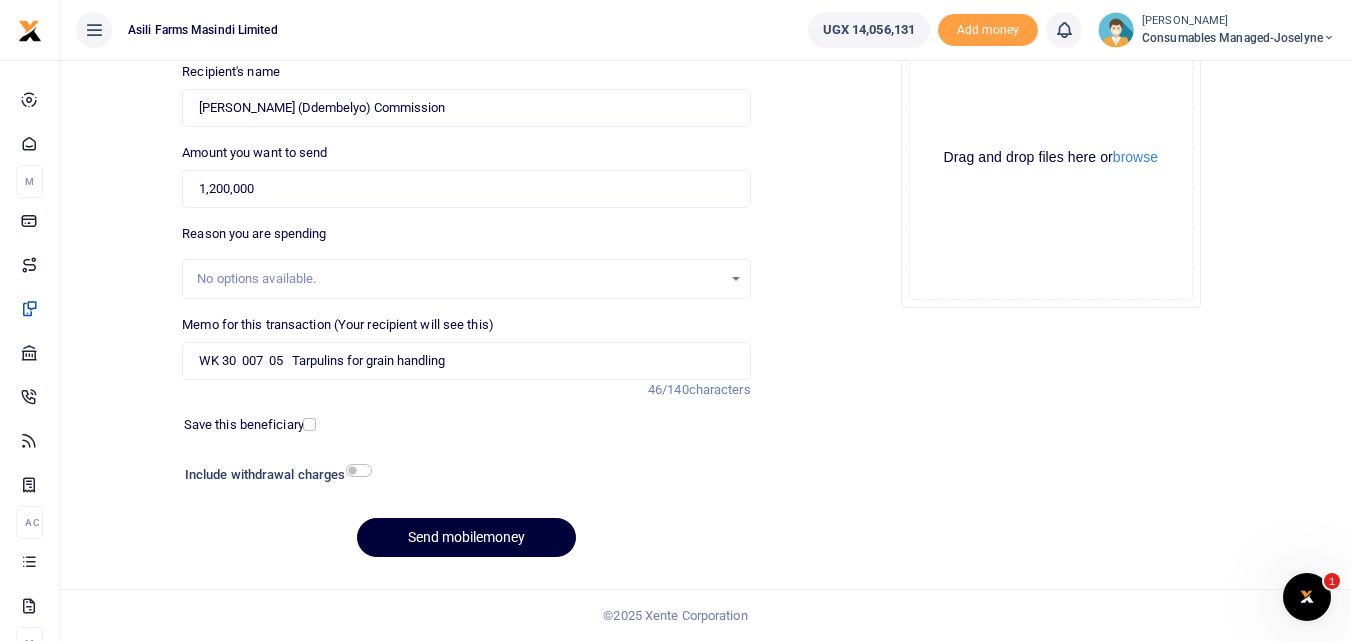 click on "Send mobilemoney" at bounding box center (466, 537) 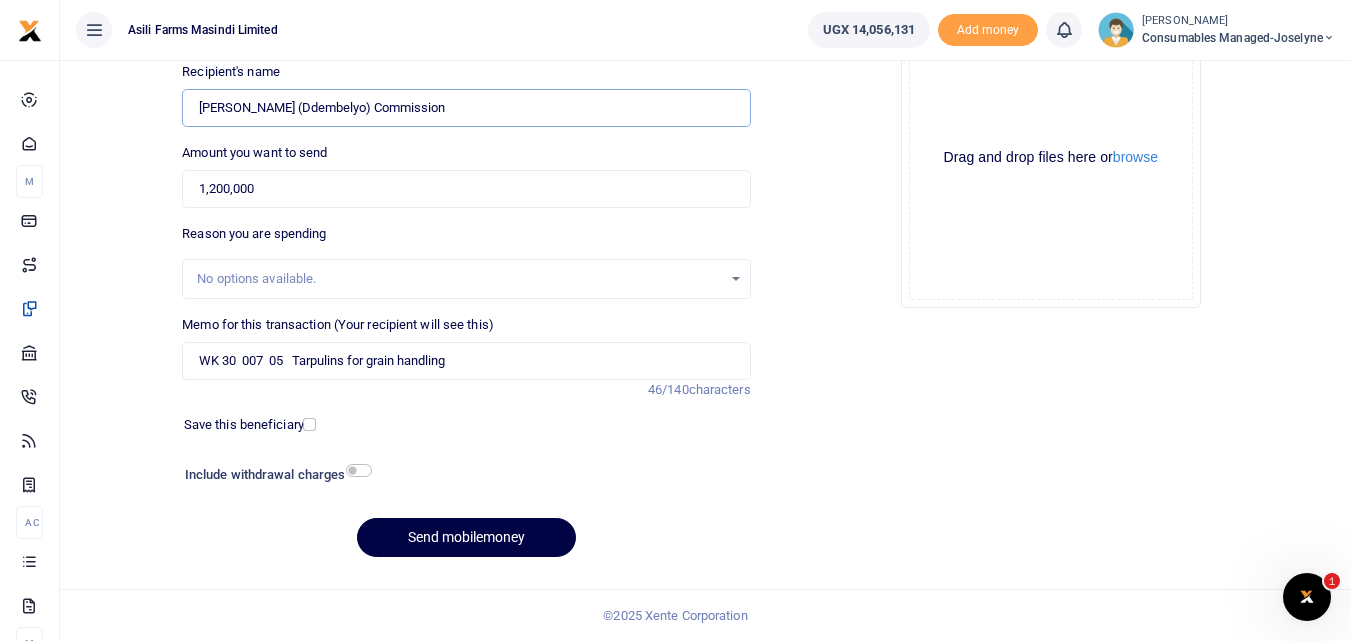 click on "Found" at bounding box center [466, 108] 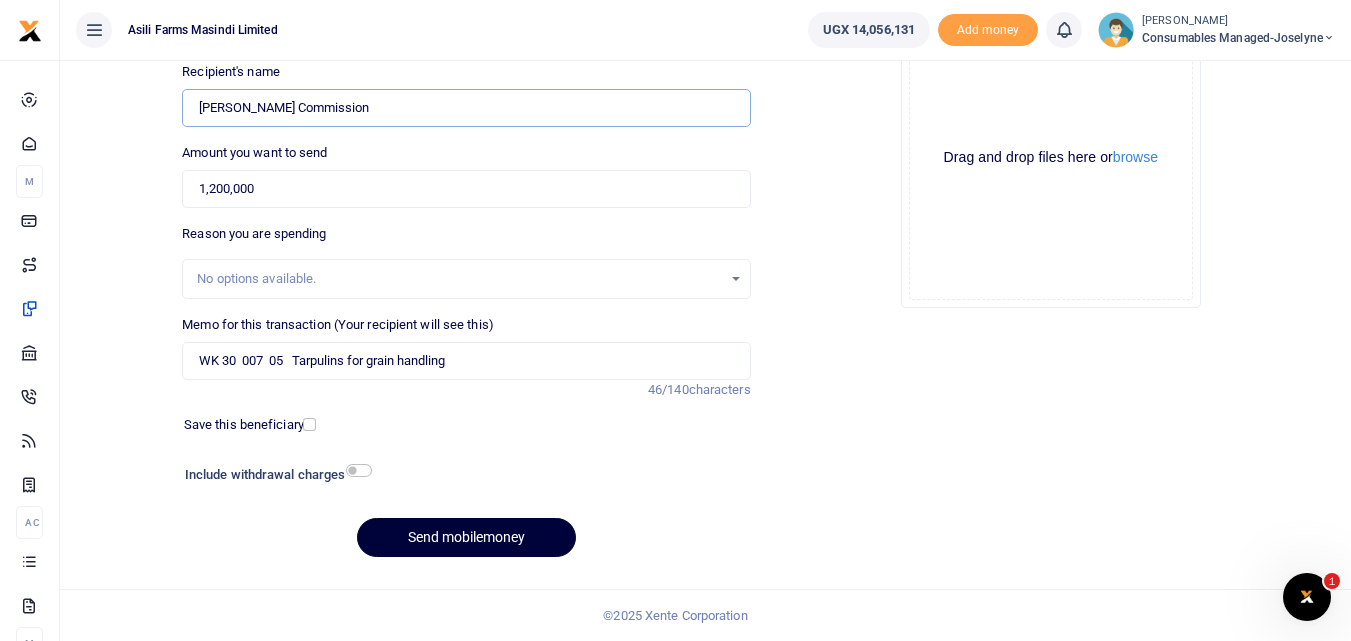 type on "Suleiman  Karioki Ddembelyo Commission" 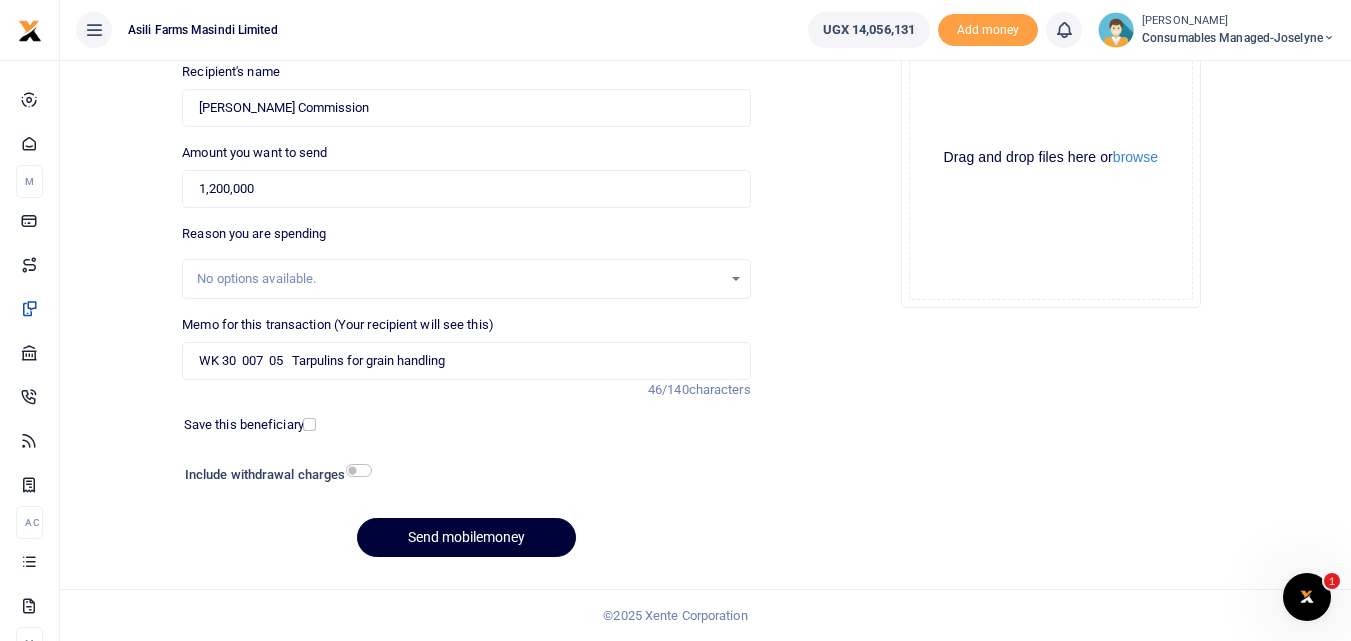 click on "Send mobilemoney" at bounding box center (466, 537) 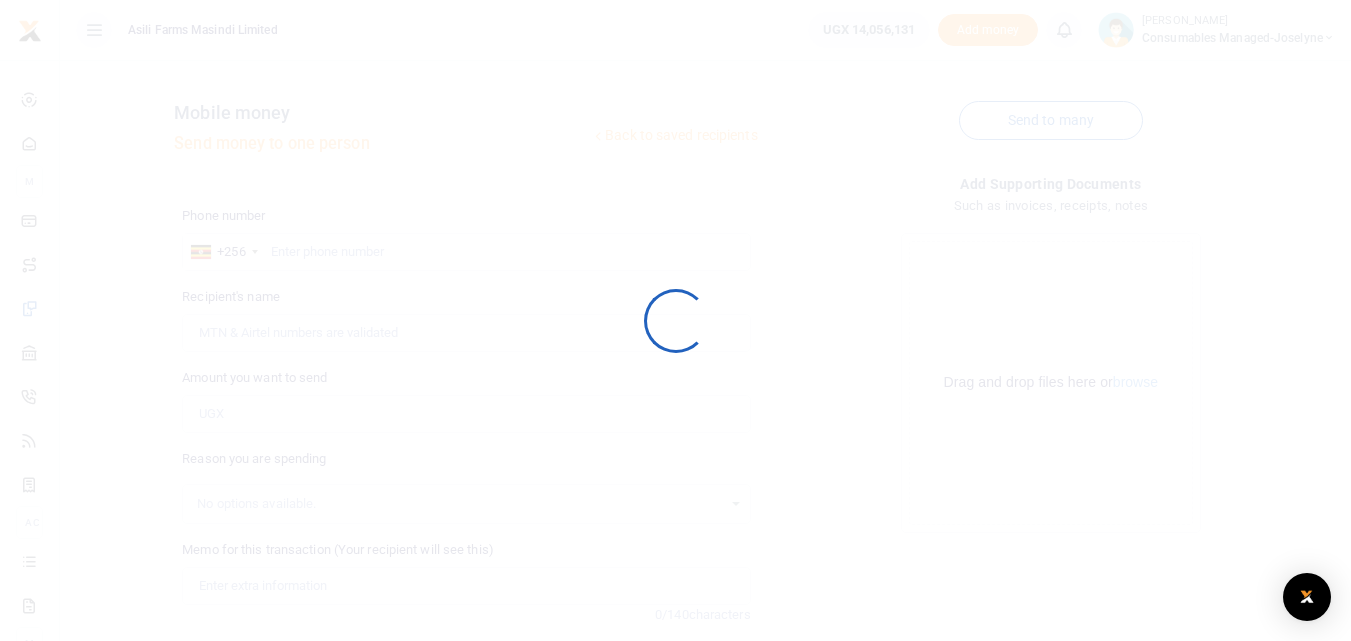 scroll, scrollTop: 225, scrollLeft: 0, axis: vertical 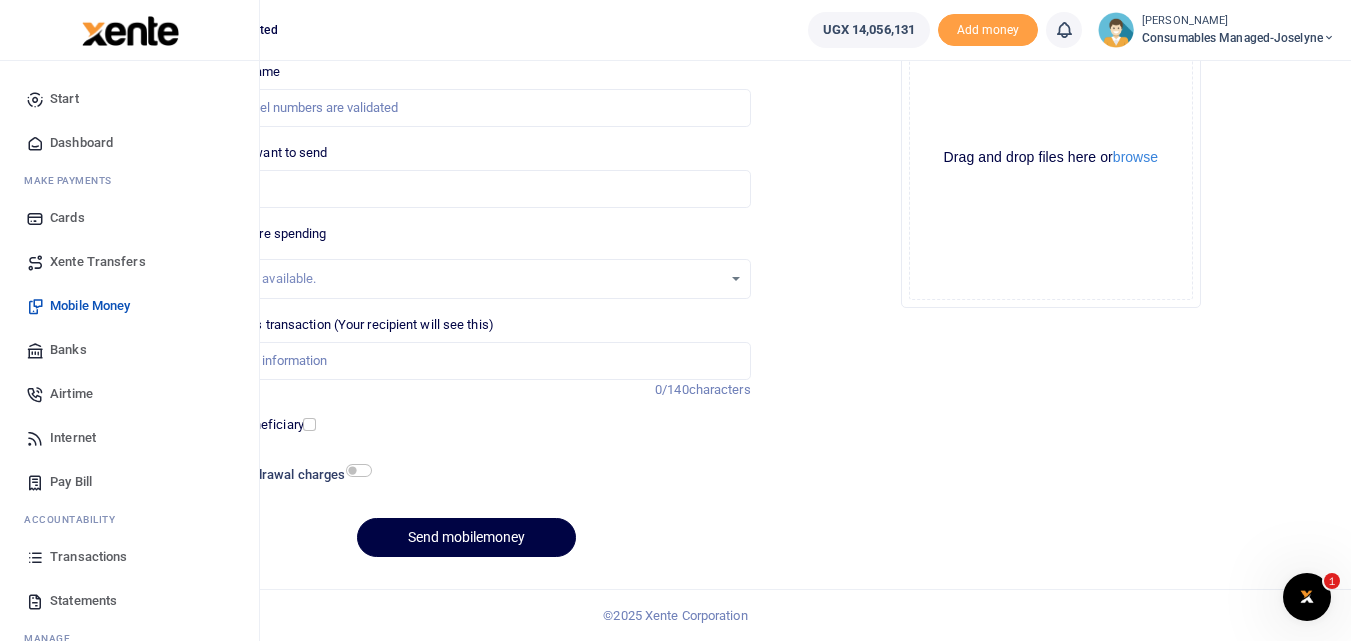 click at bounding box center [35, 557] 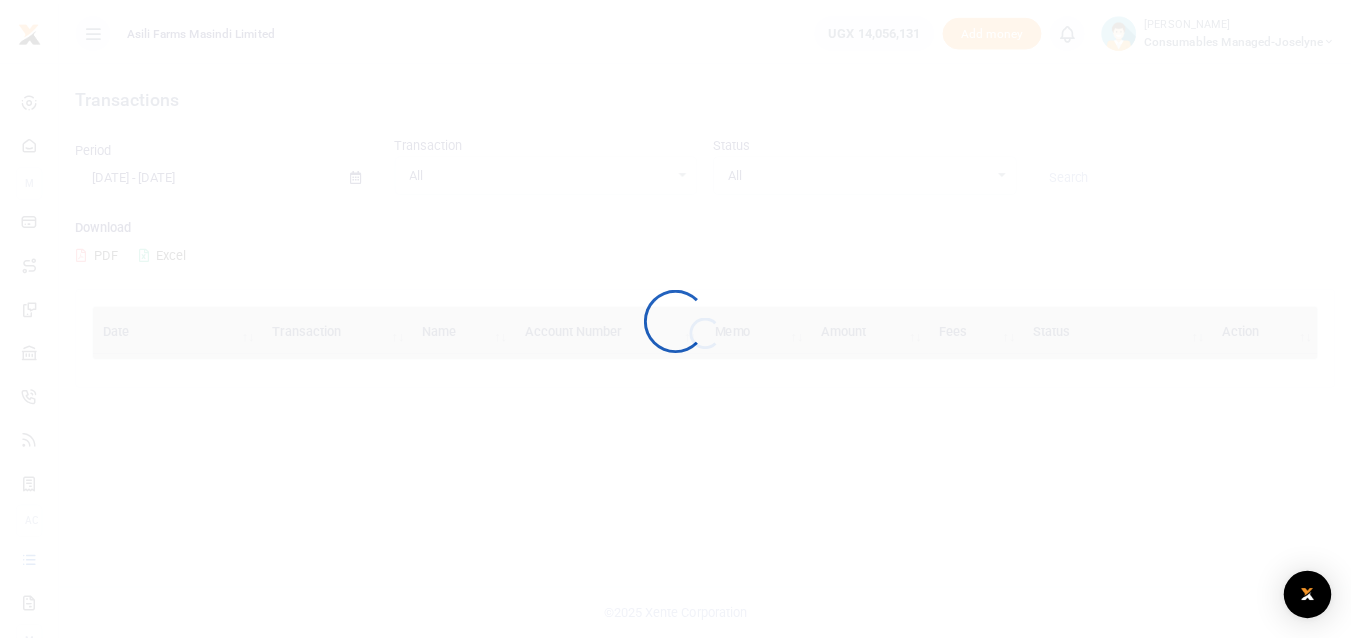 scroll, scrollTop: 0, scrollLeft: 0, axis: both 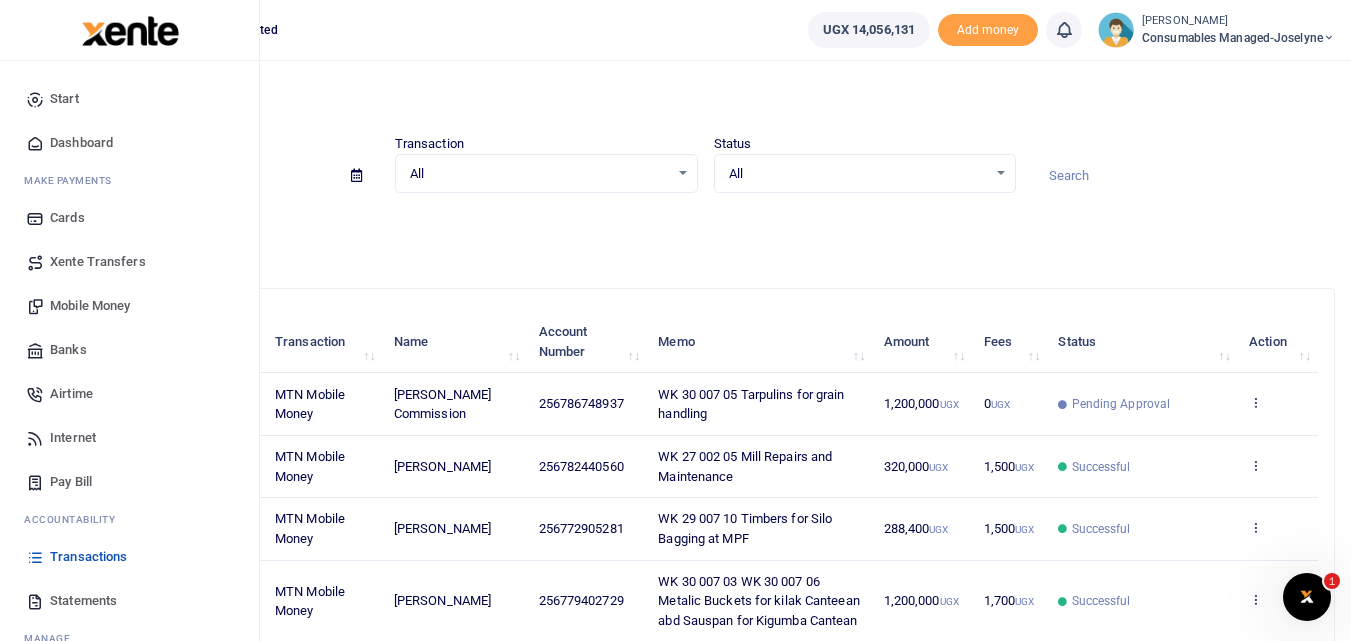 click on "Mobile Money" at bounding box center [90, 306] 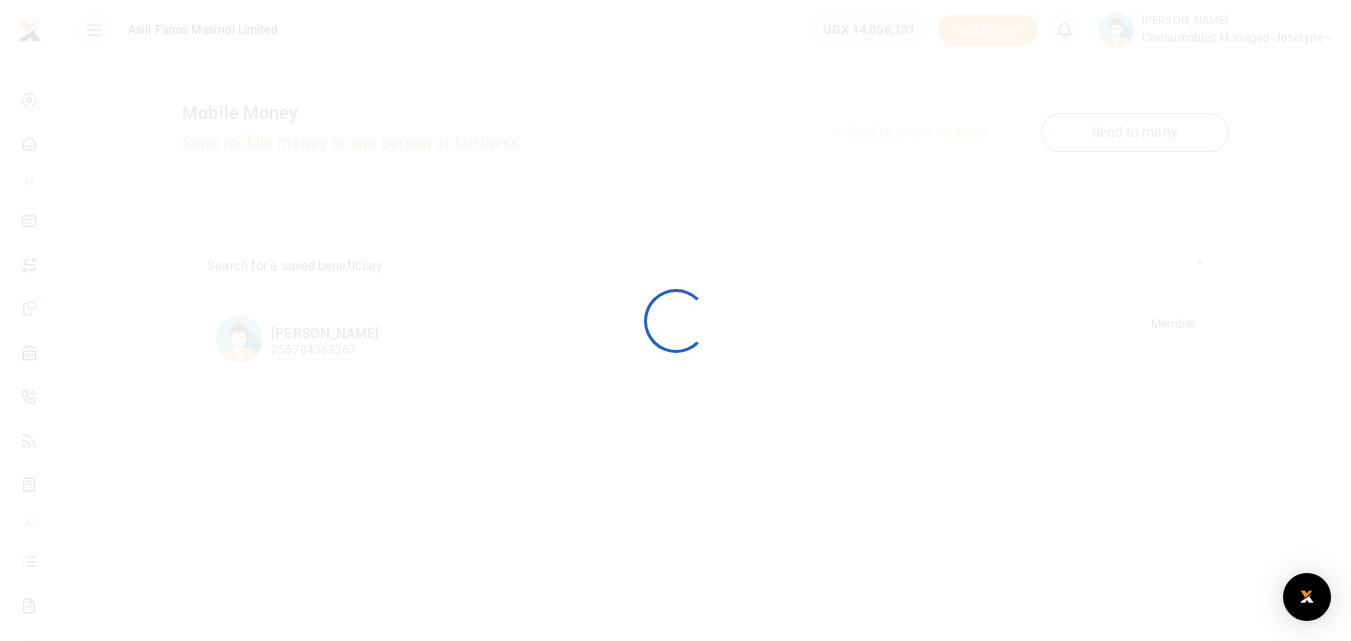 scroll, scrollTop: 0, scrollLeft: 0, axis: both 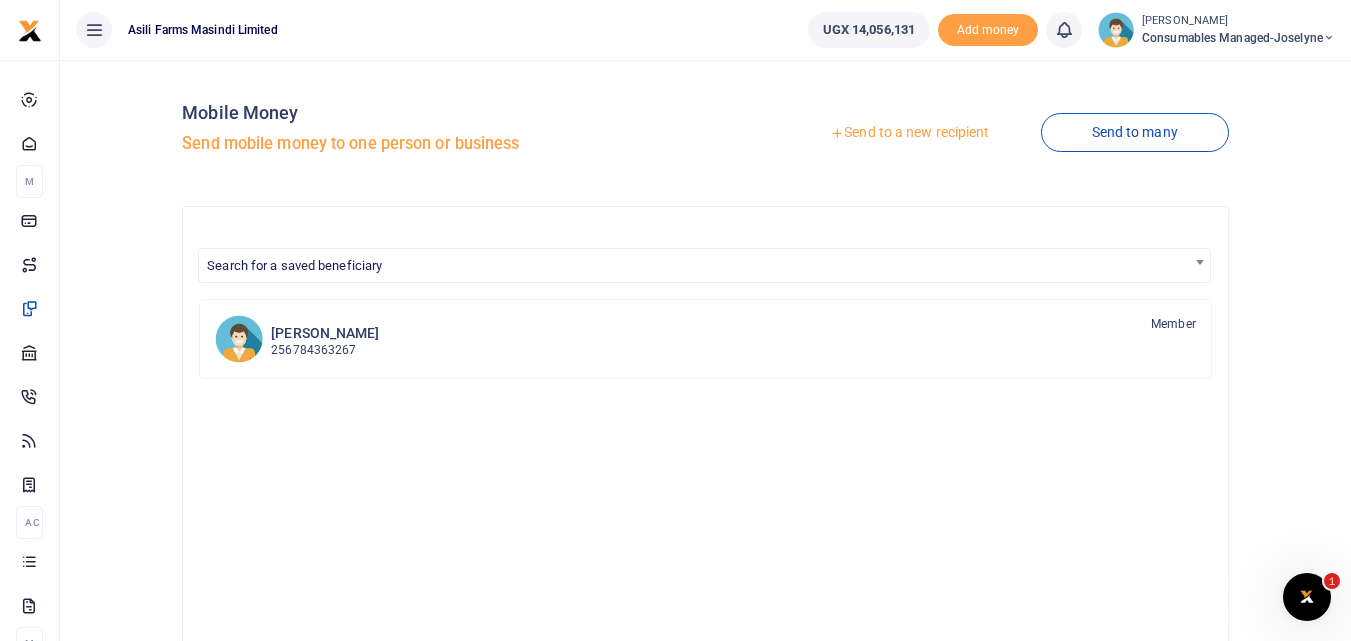 click on "Send to a new recipient" at bounding box center [909, 133] 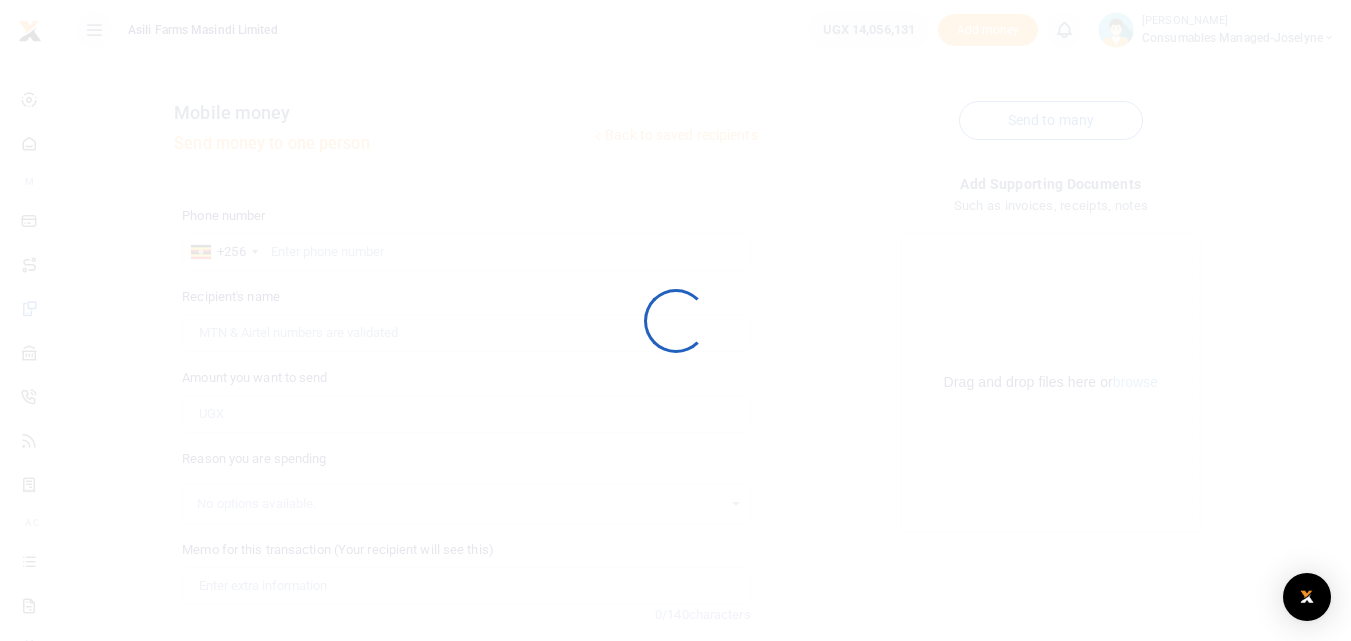 scroll, scrollTop: 0, scrollLeft: 0, axis: both 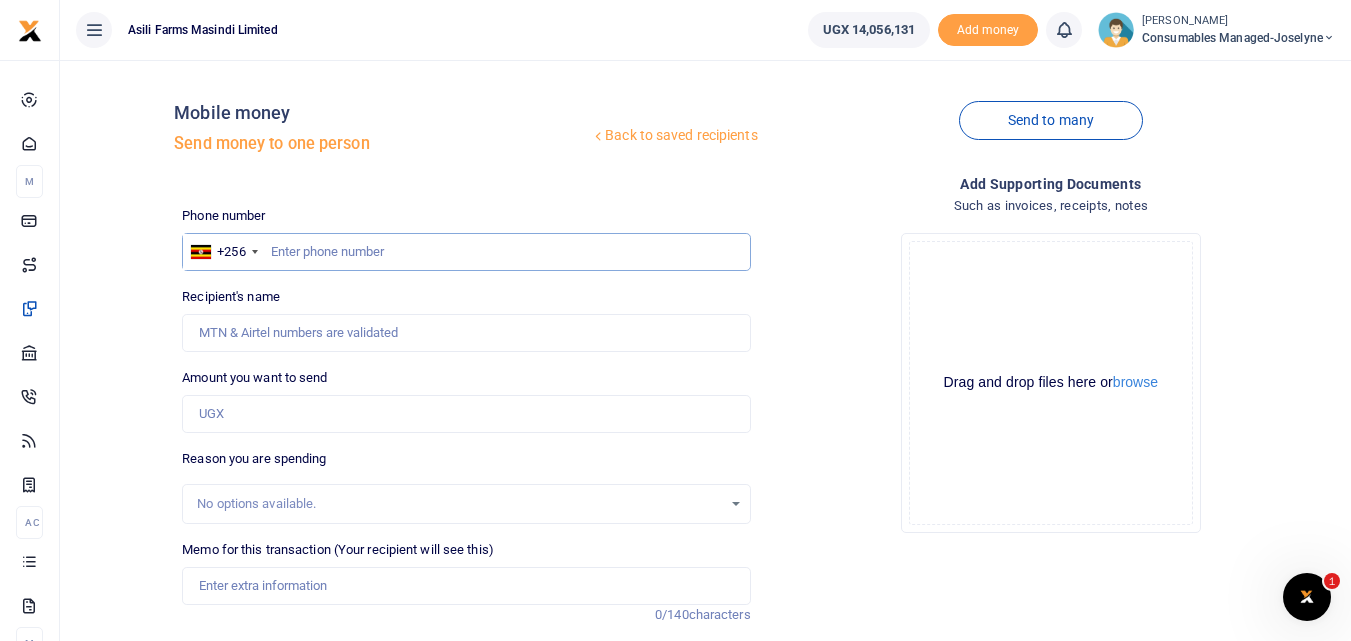 click at bounding box center [466, 252] 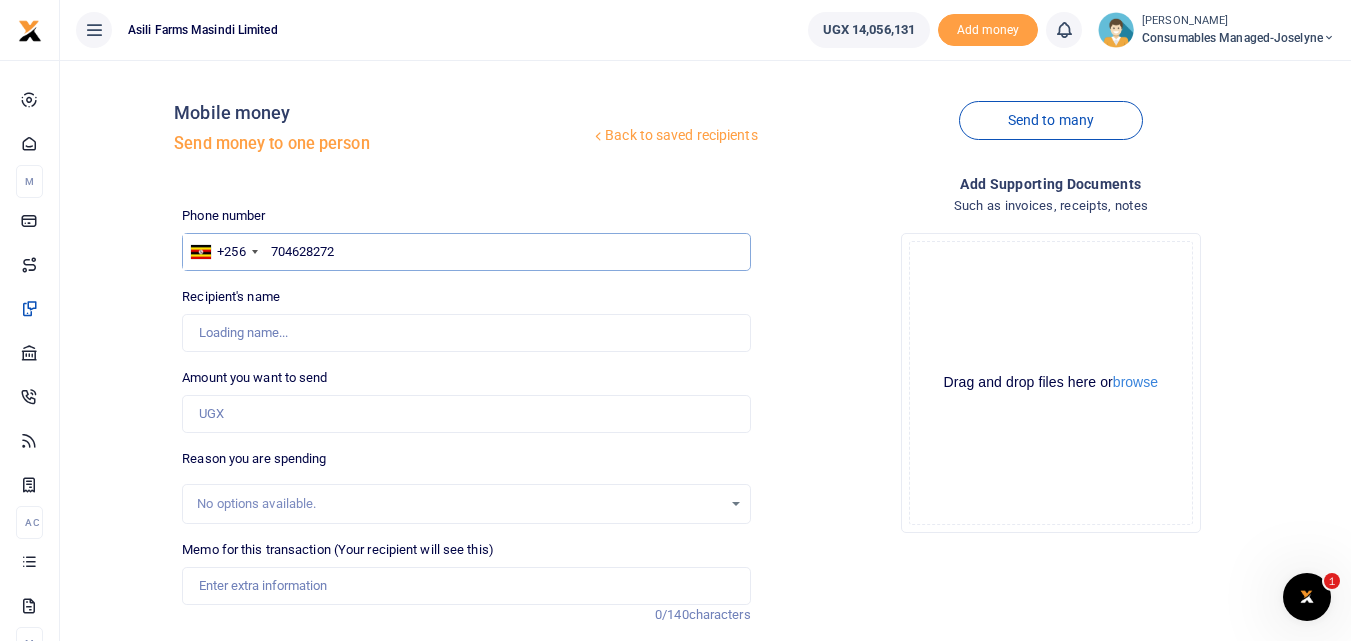 type on "704628272" 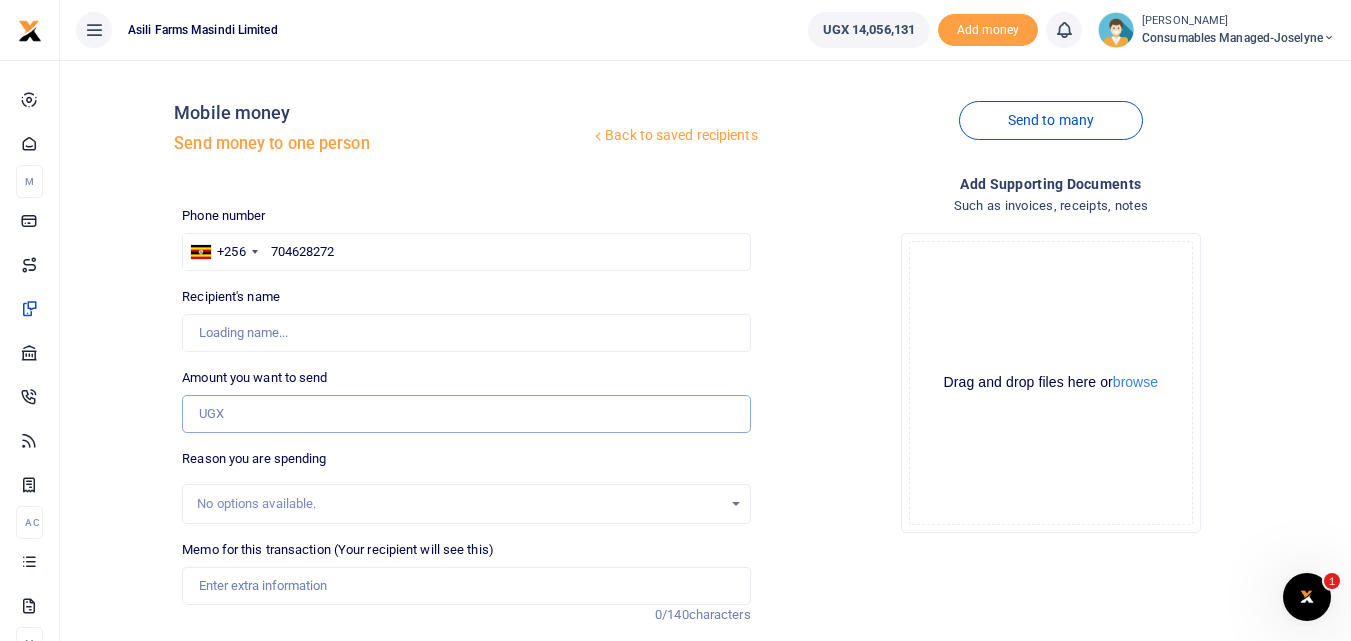 click on "Amount you want to send" at bounding box center (466, 414) 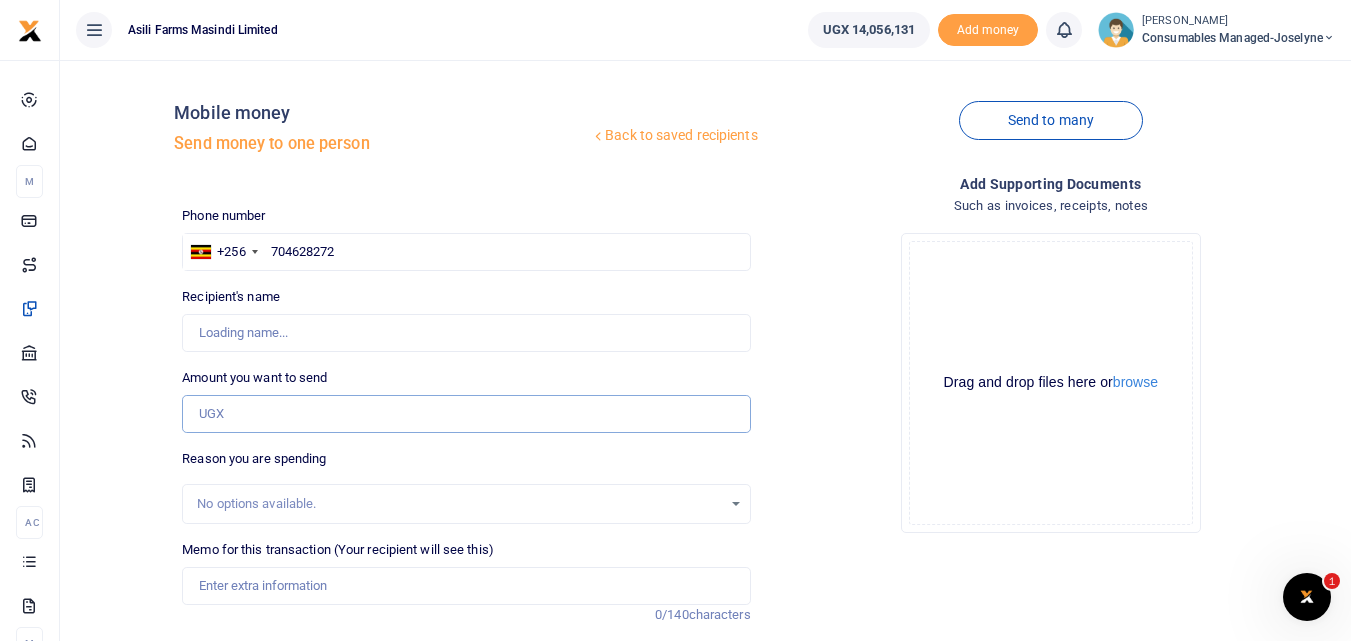 type on "Juliusateenyi Mwesigwa" 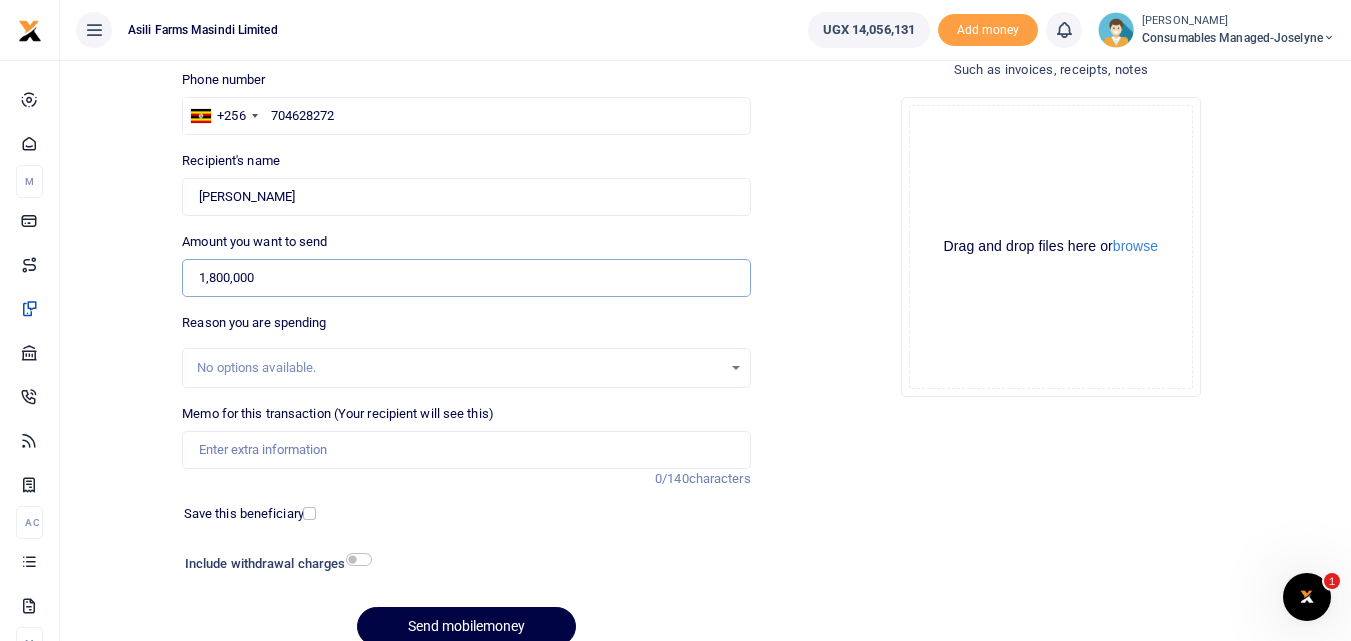 scroll, scrollTop: 148, scrollLeft: 0, axis: vertical 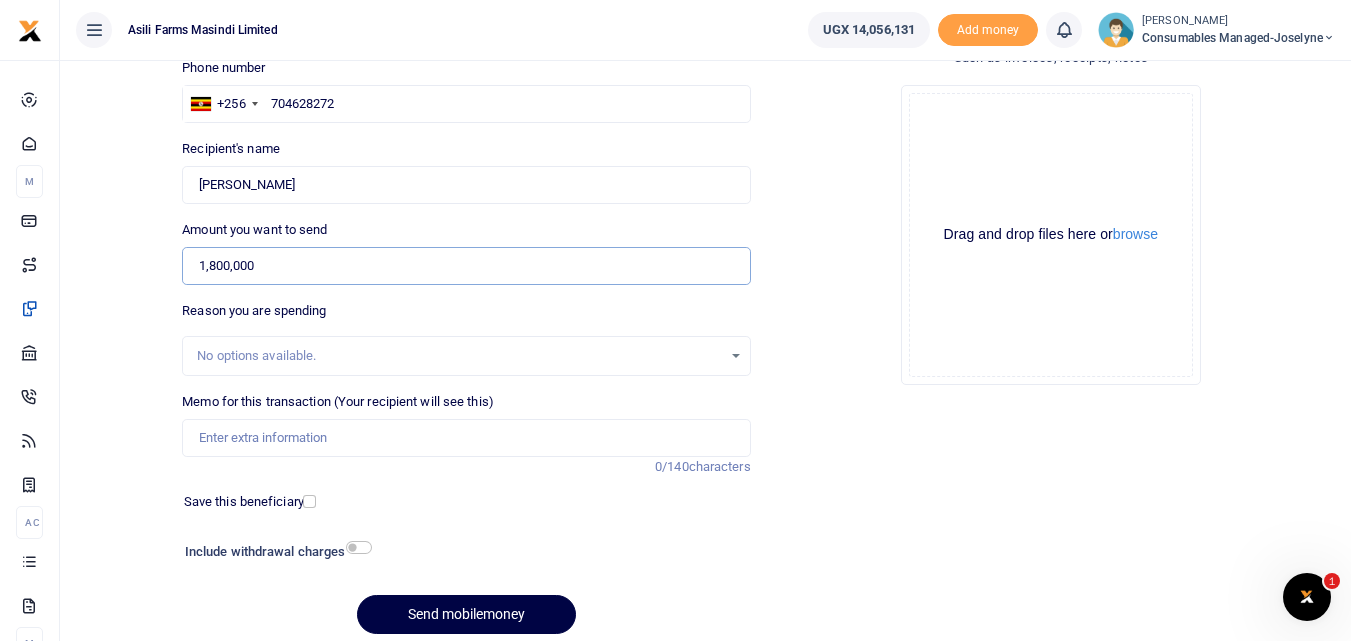 type on "1,800,000" 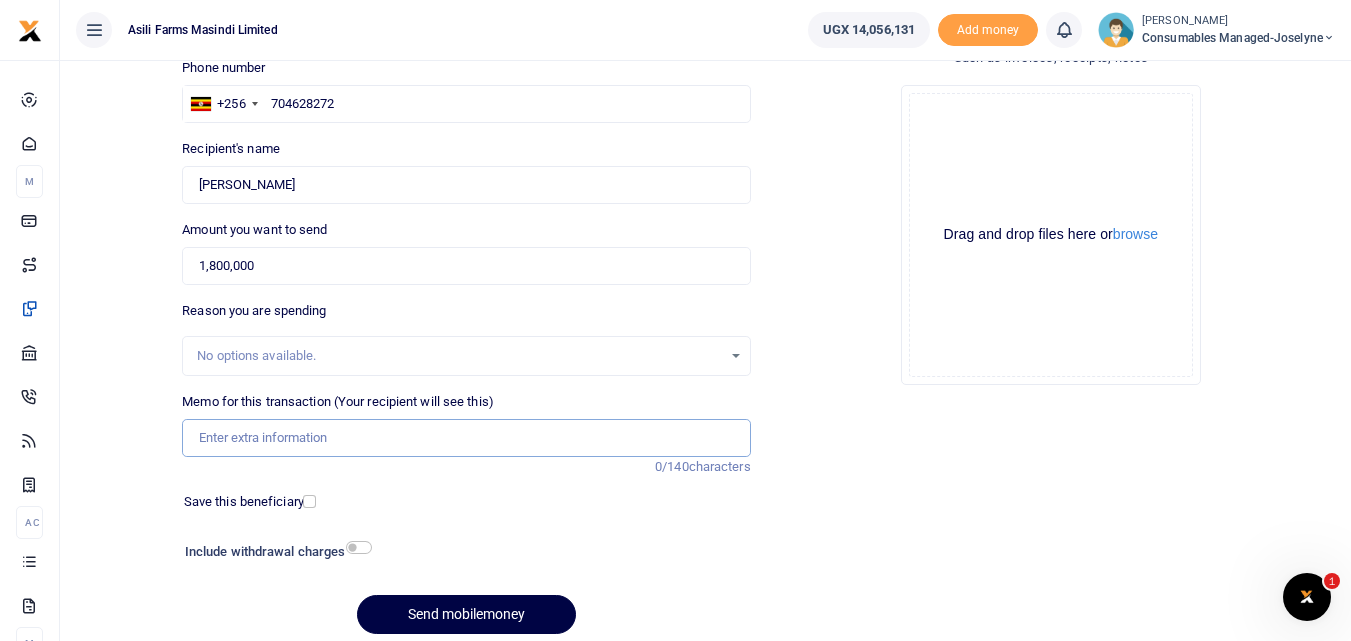 click on "Memo for this transaction (Your recipient will see this)" at bounding box center (466, 438) 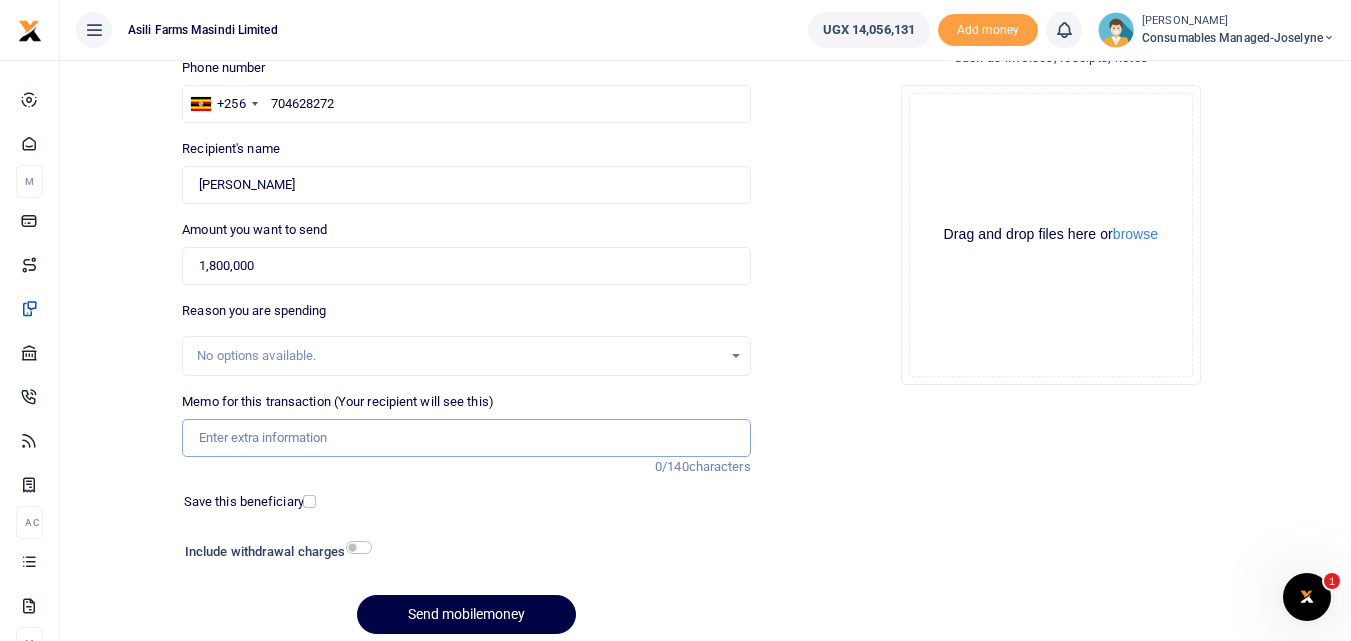 click on "Memo for this transaction (Your recipient will see this)" at bounding box center [466, 438] 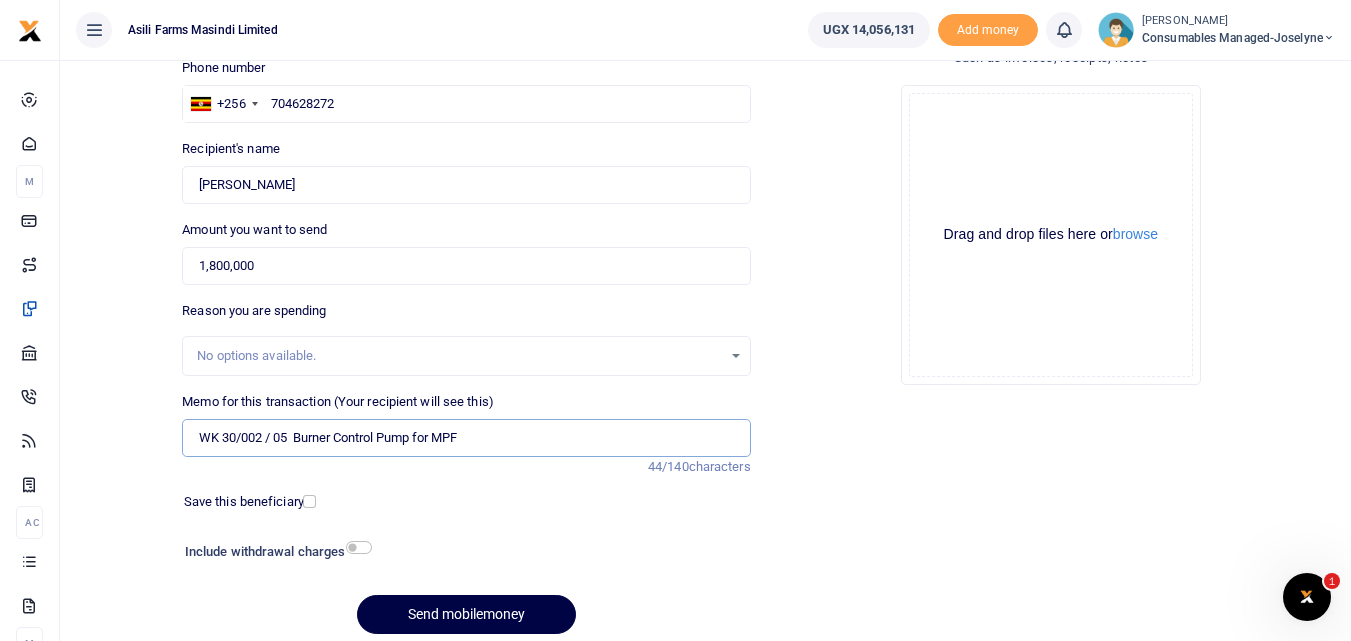 click on "WK 30/002 / 05  Burner Control Pump for MPF" at bounding box center [466, 438] 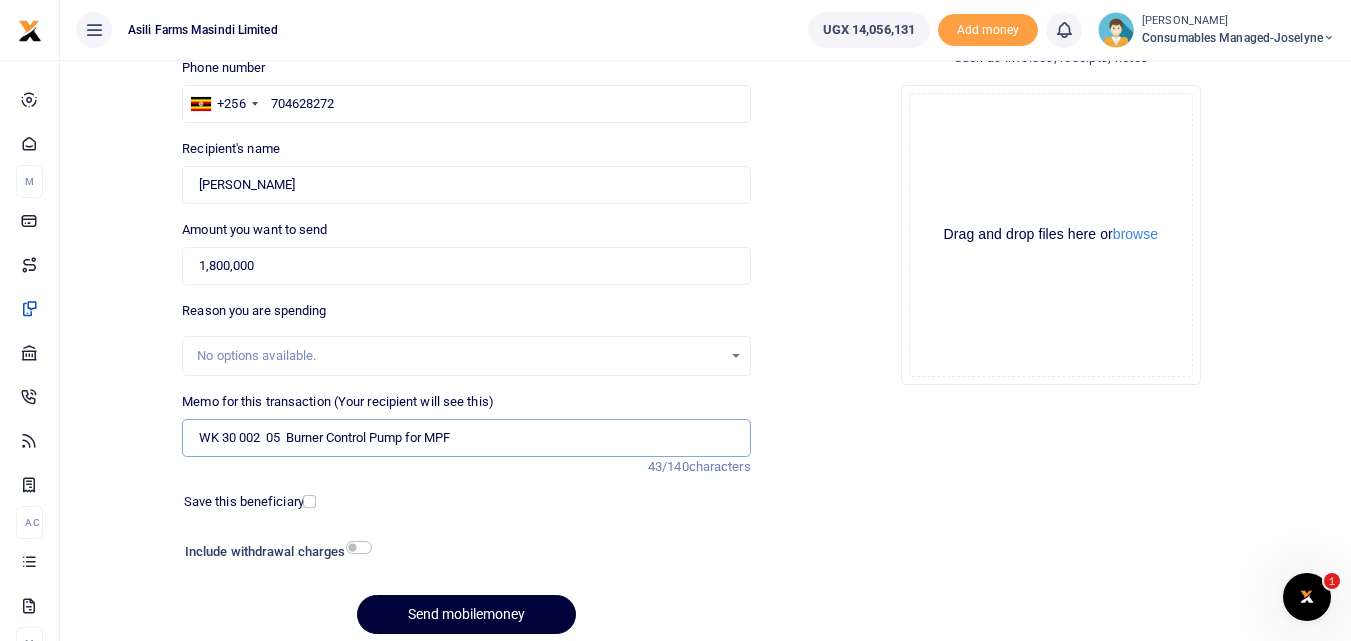 type on "WK 30 002  05  Burner Control Pump for MPF" 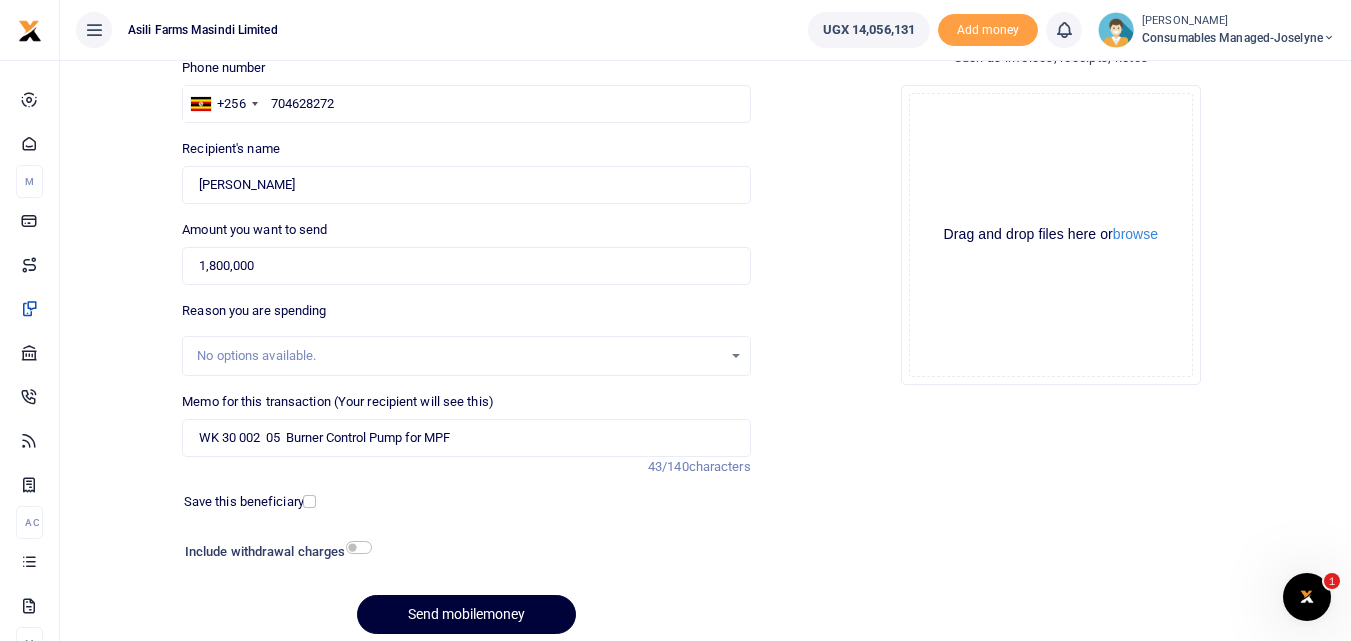 click on "Send mobilemoney" at bounding box center (466, 614) 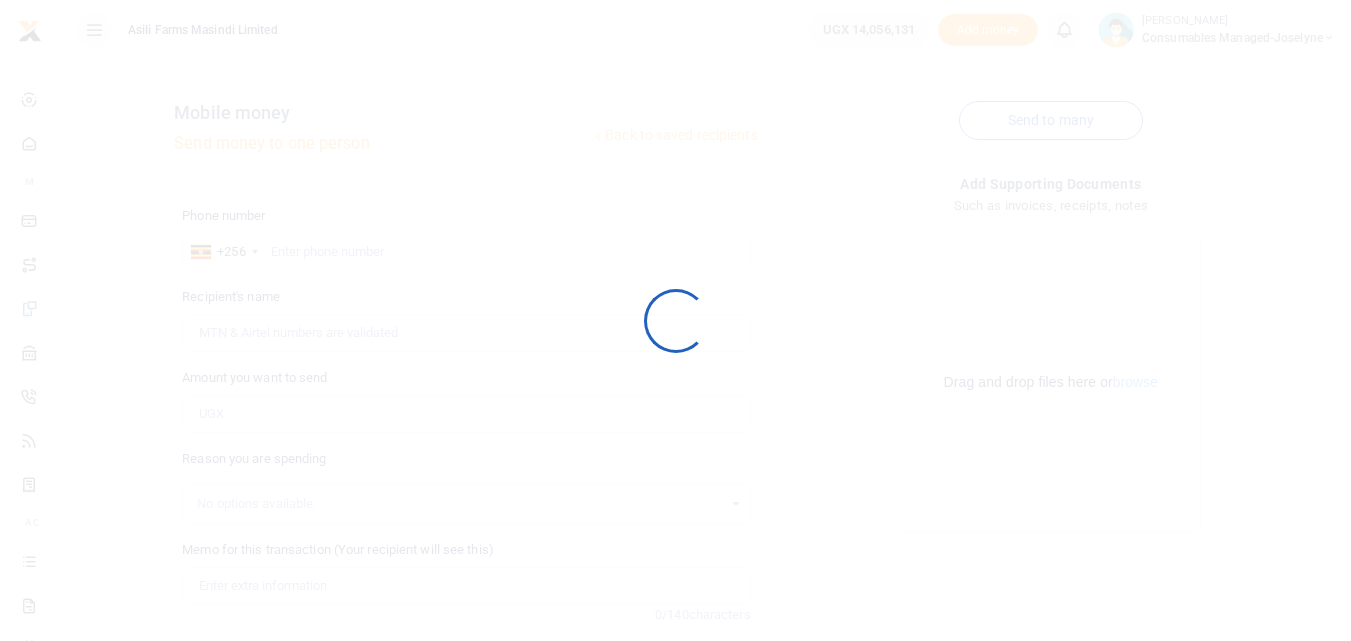 scroll, scrollTop: 148, scrollLeft: 0, axis: vertical 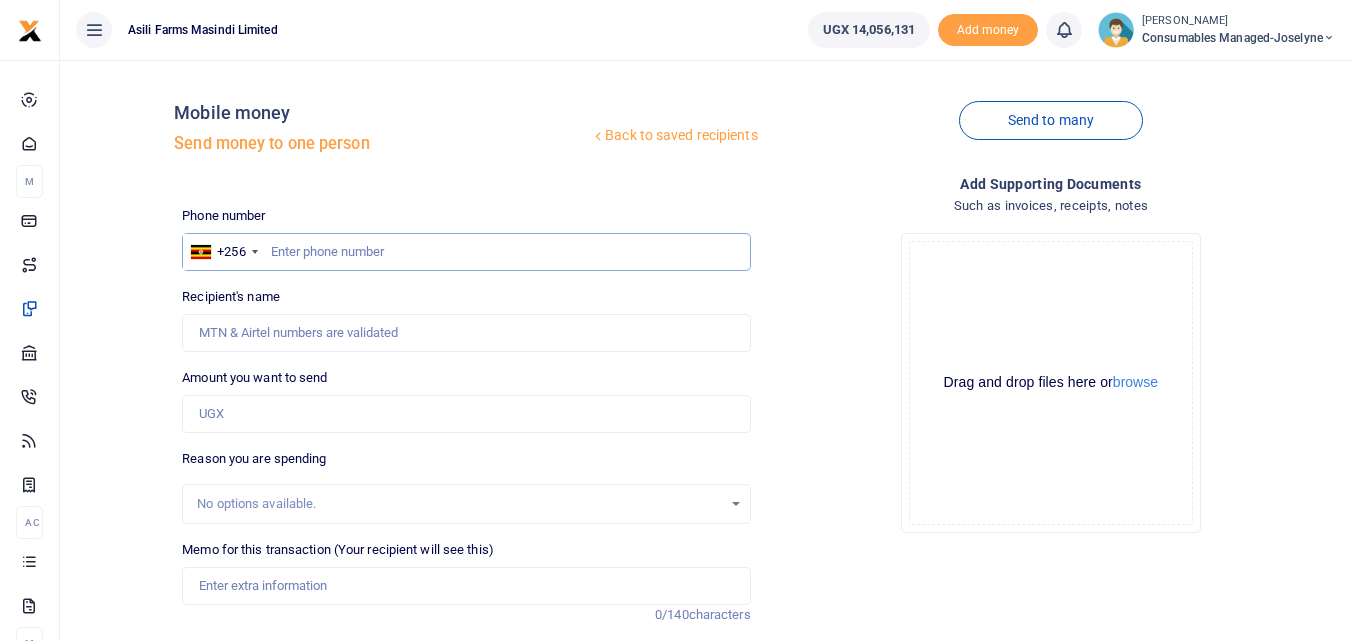 click at bounding box center (466, 252) 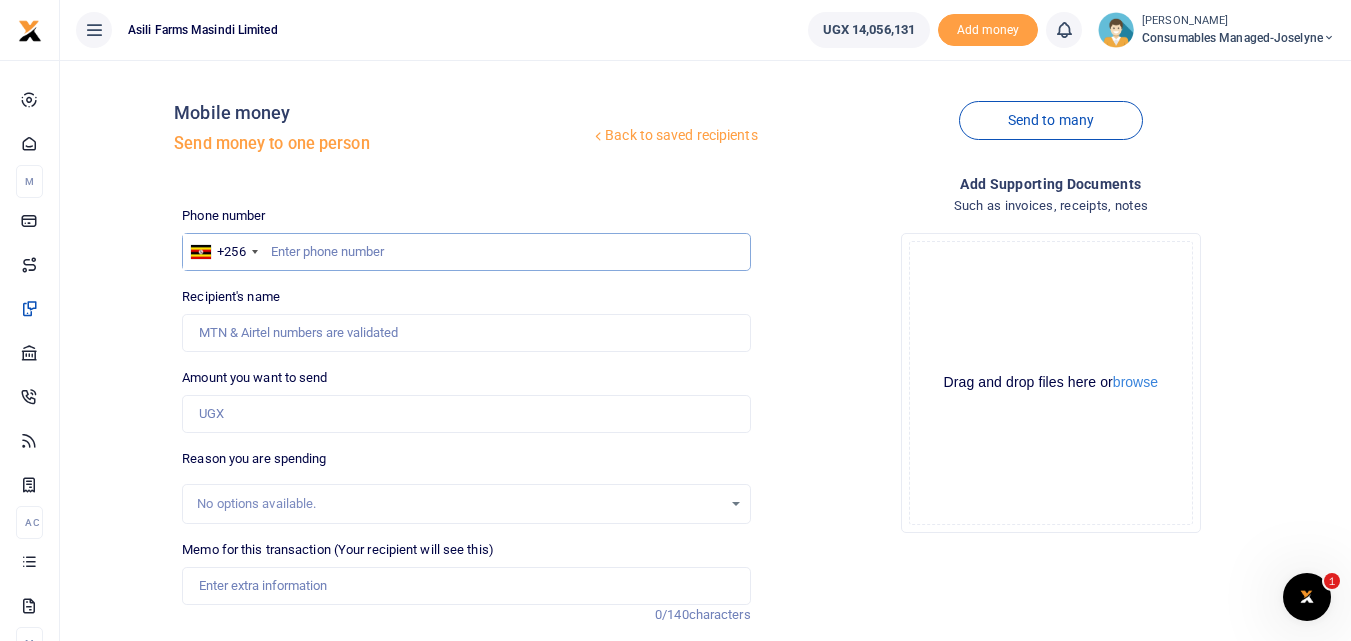 scroll, scrollTop: 0, scrollLeft: 0, axis: both 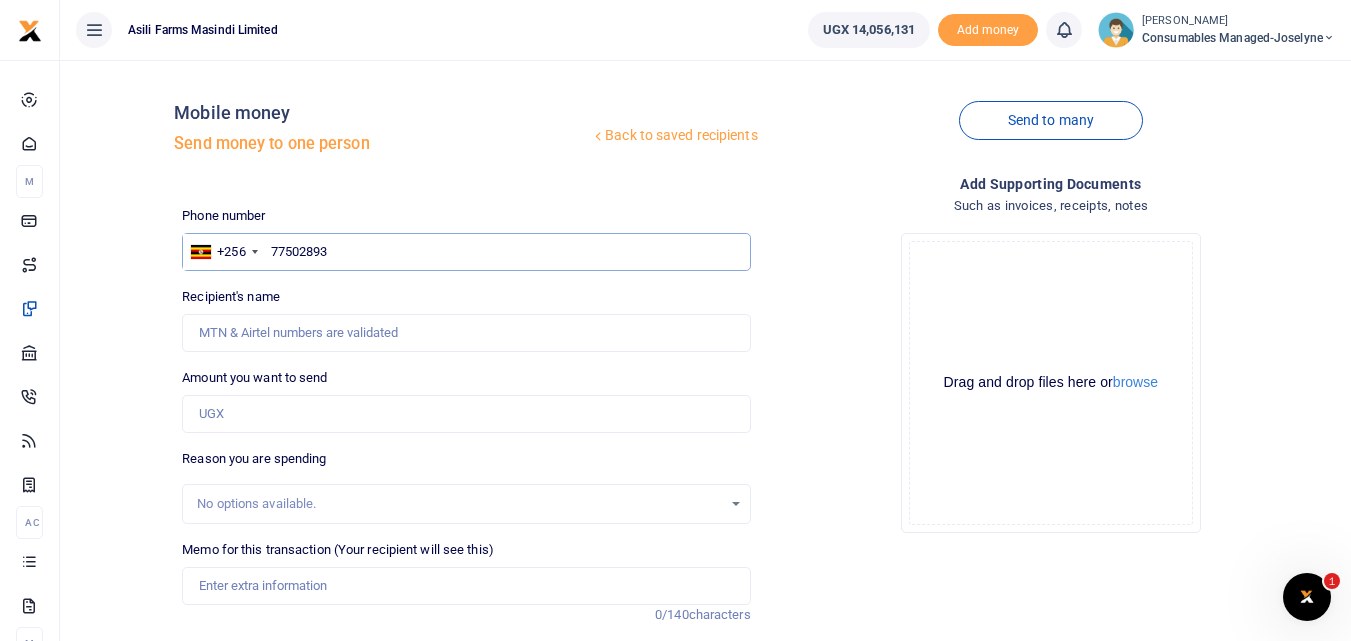 type on "775028936" 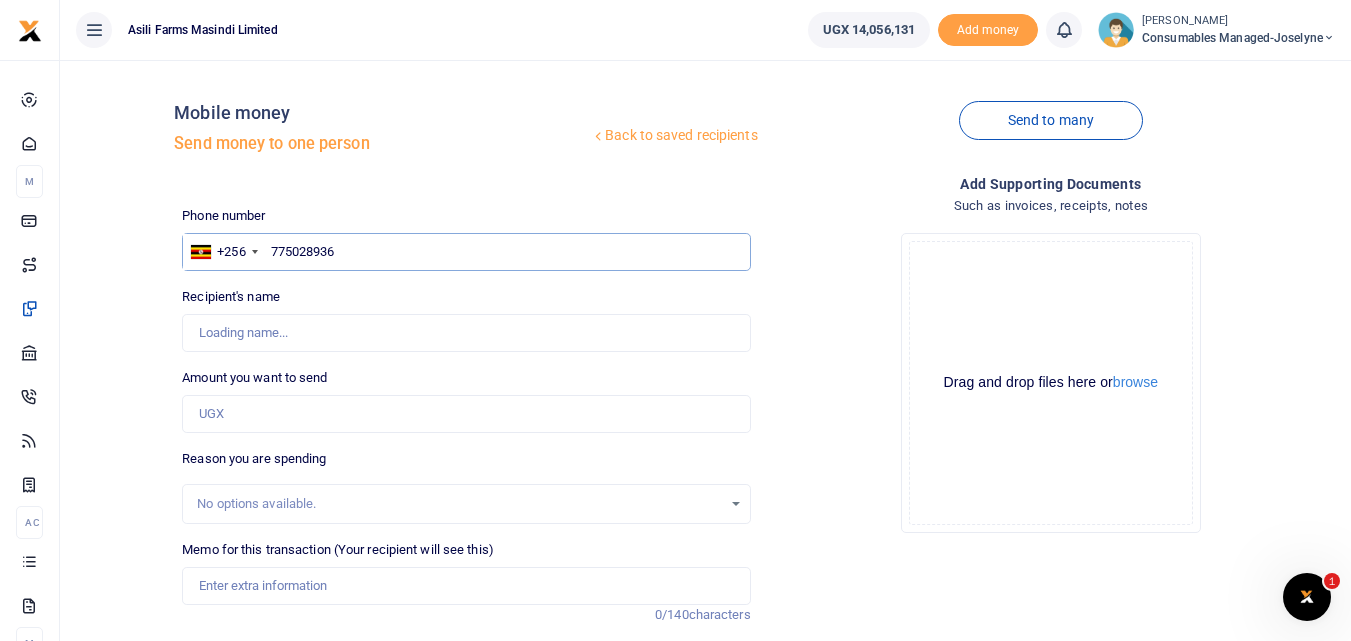 type on "[PERSON_NAME]" 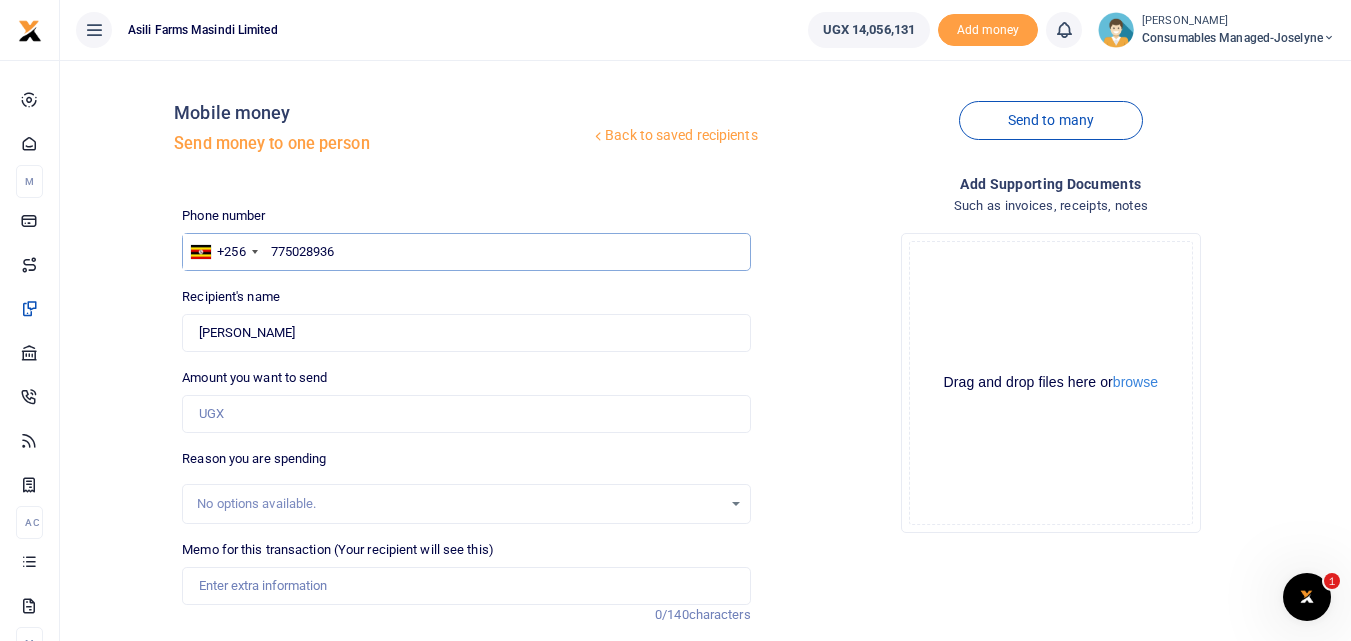 type on "775028936" 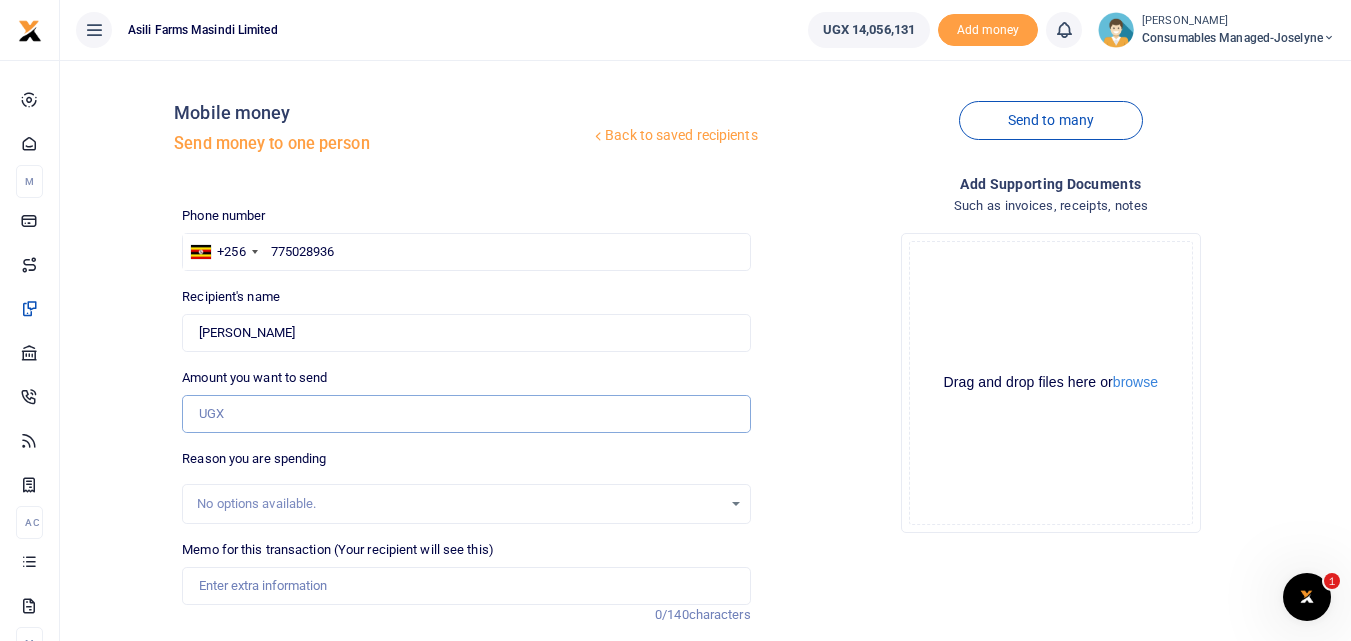 click on "Amount you want to send" at bounding box center [466, 414] 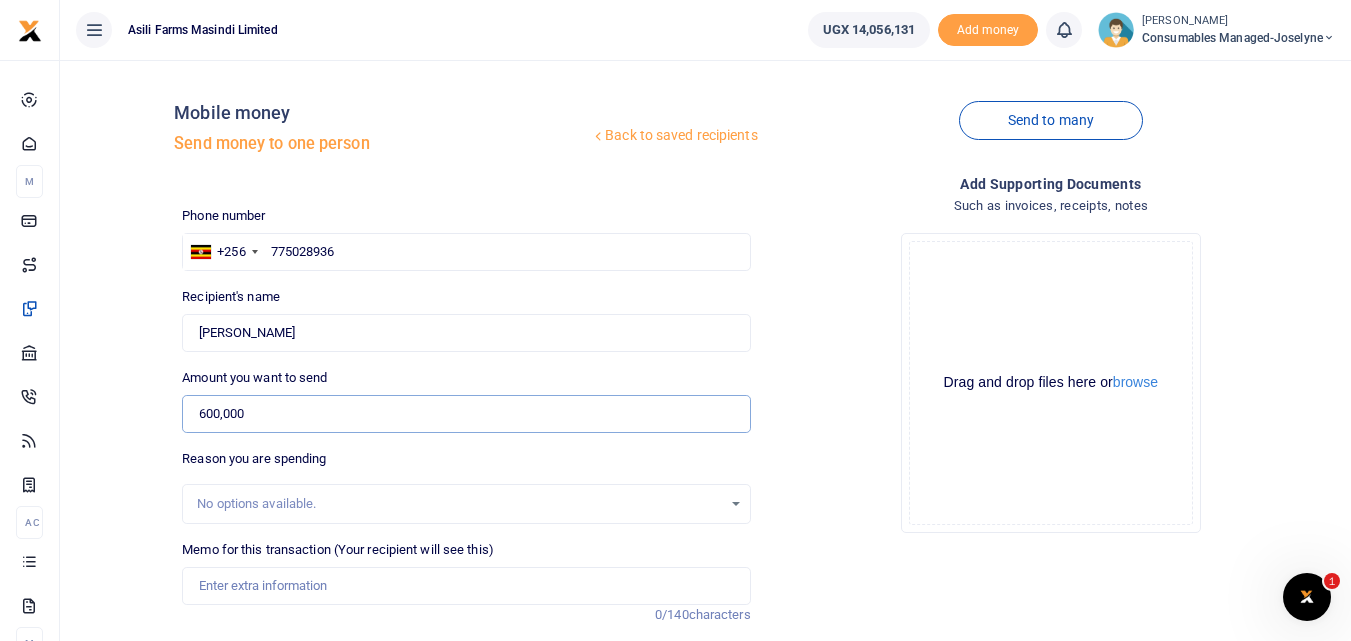 scroll, scrollTop: 225, scrollLeft: 0, axis: vertical 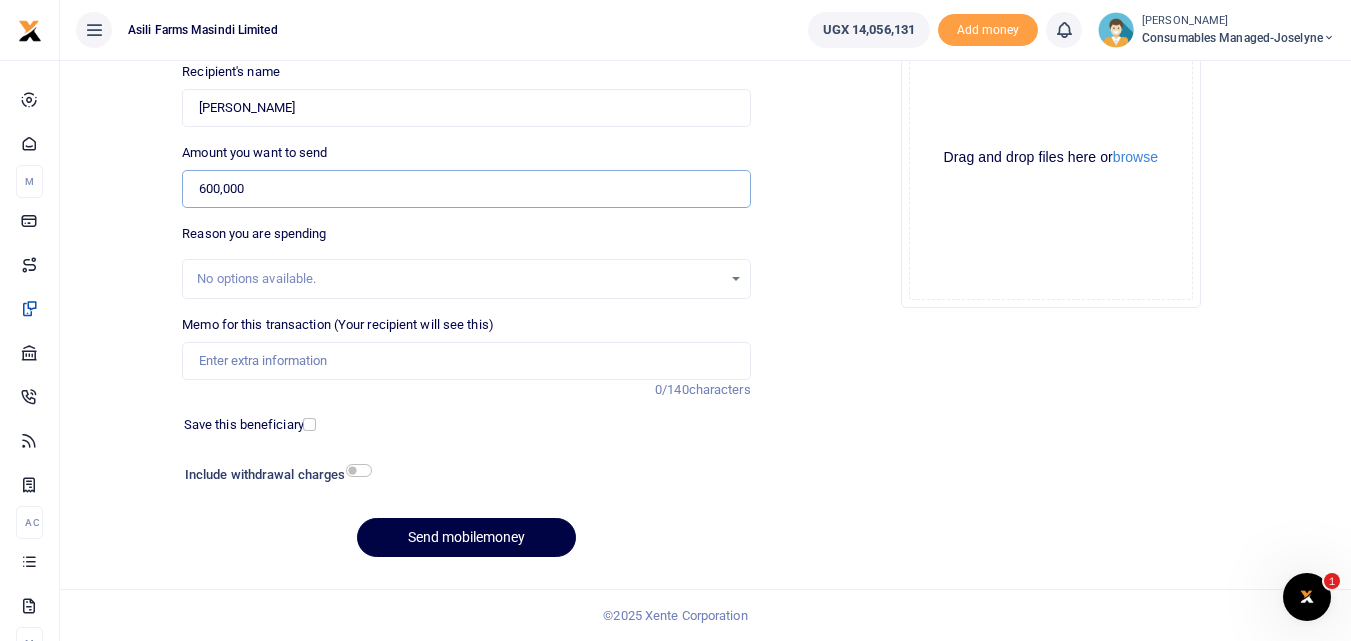 type on "600,000" 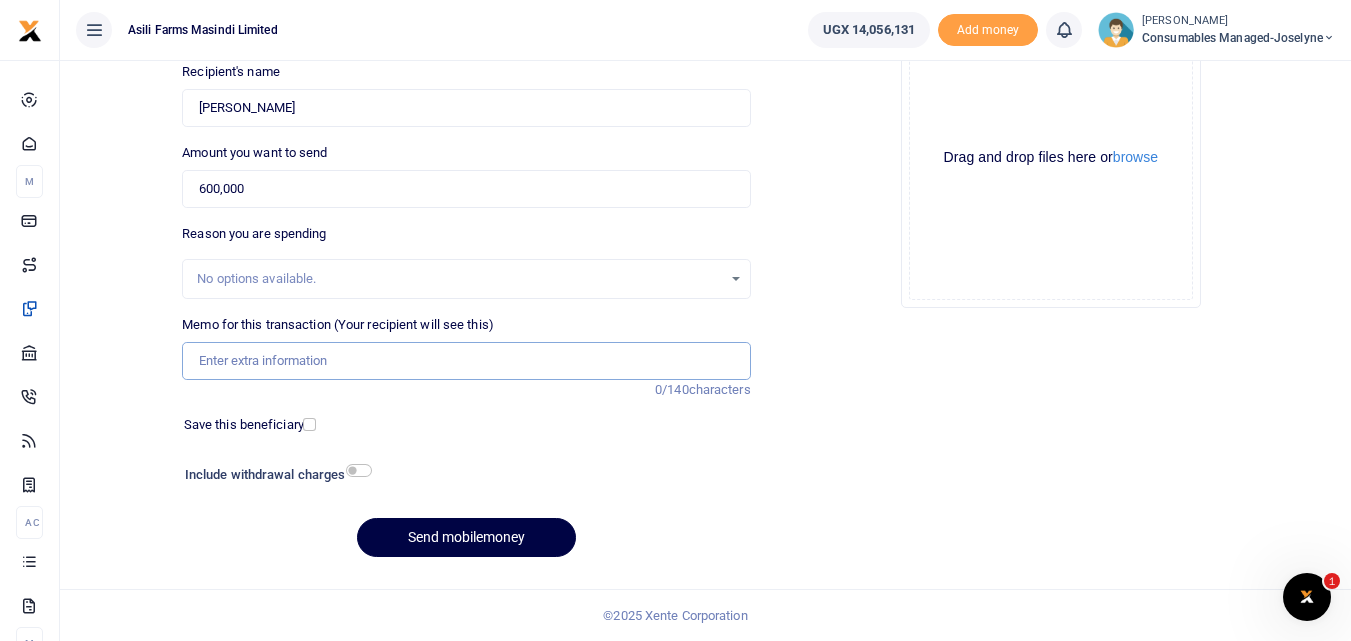 click on "Memo for this transaction (Your recipient will see this)" at bounding box center [466, 361] 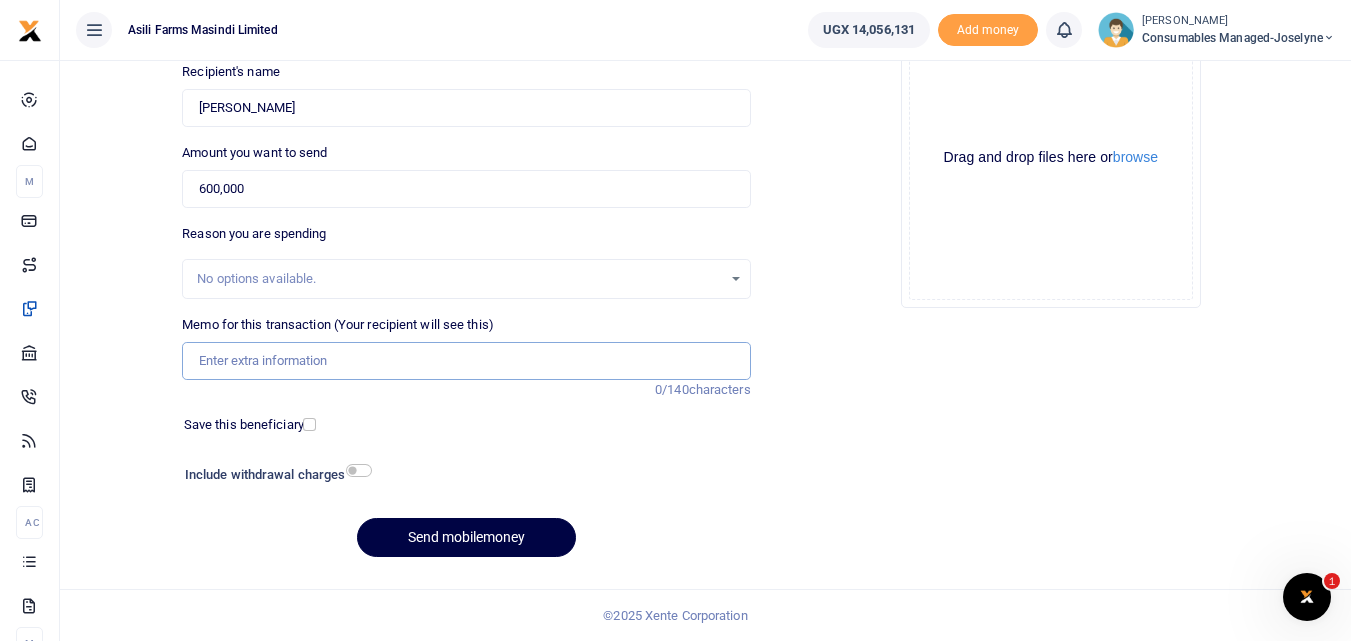 click on "Memo for this transaction (Your recipient will see this)" at bounding box center [466, 361] 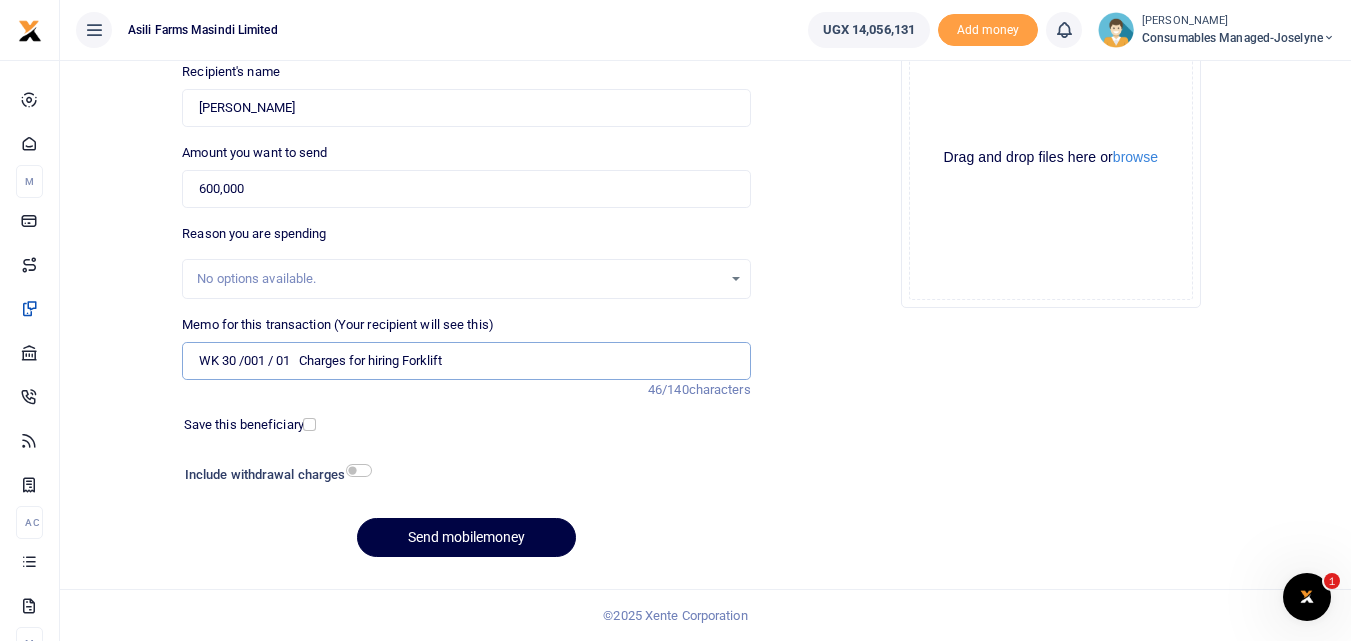click on "WK 30 /001 / 01   Charges for hiring Forklift" at bounding box center (466, 361) 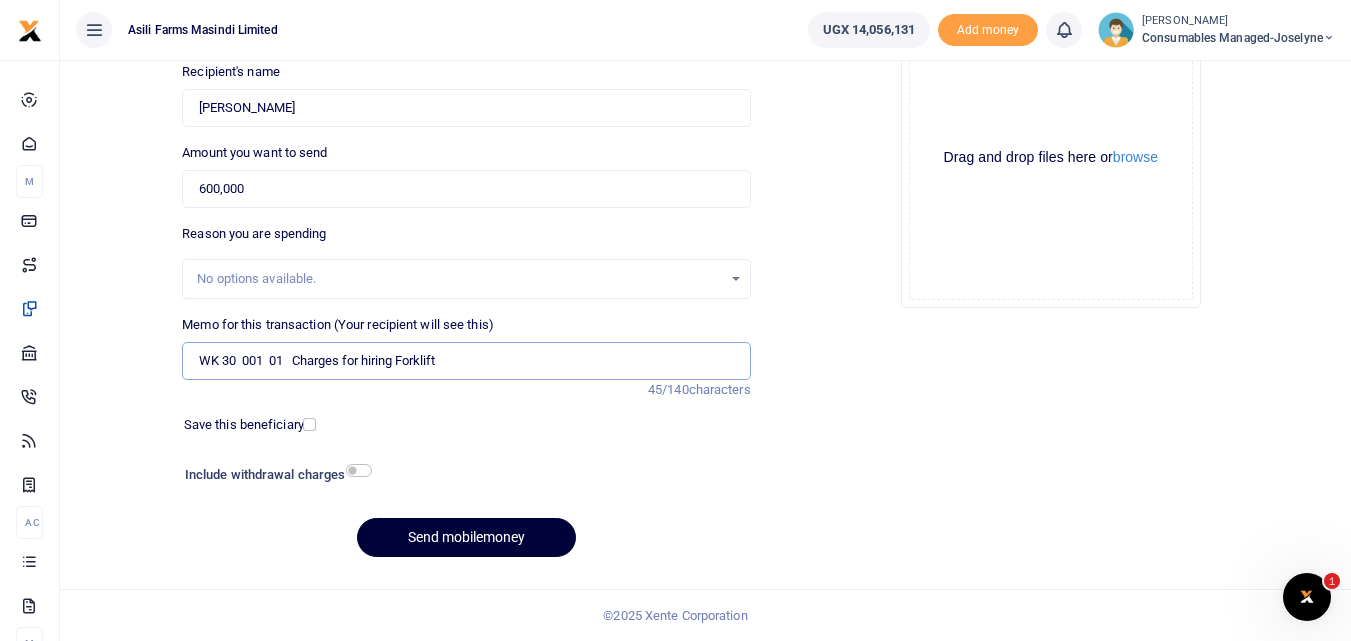 type on "WK 30  001  01   Charges for hiring Forklift" 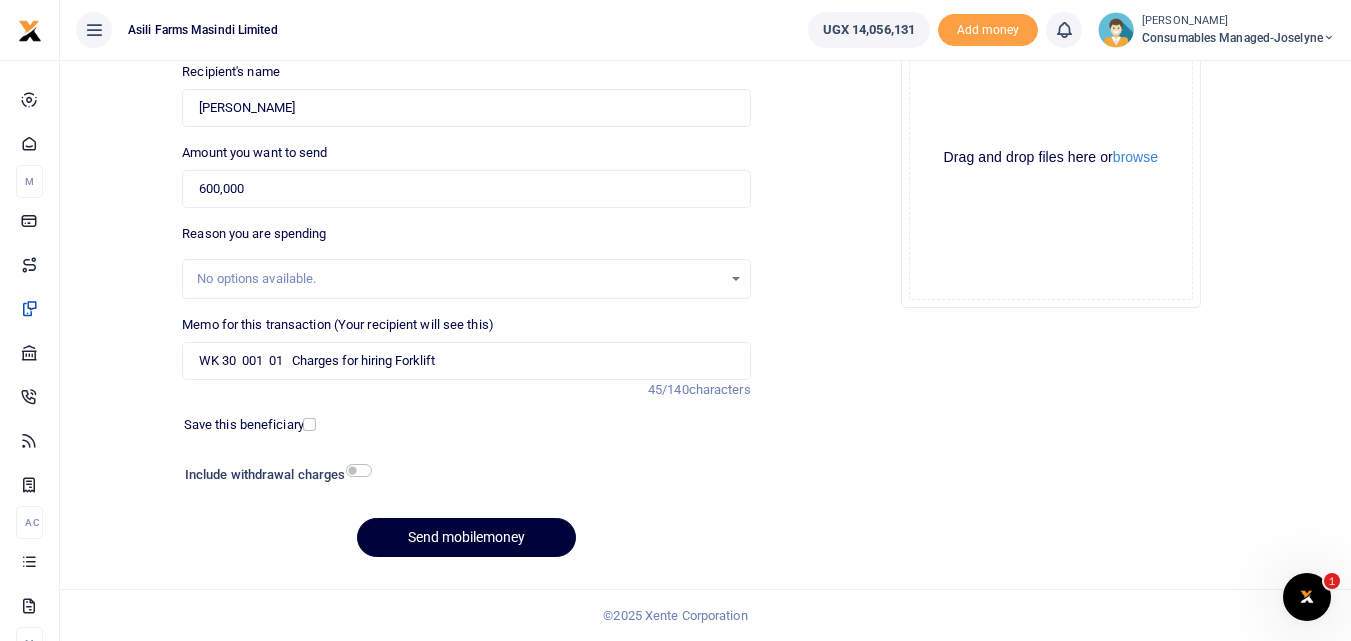 click on "Send mobilemoney" at bounding box center (466, 537) 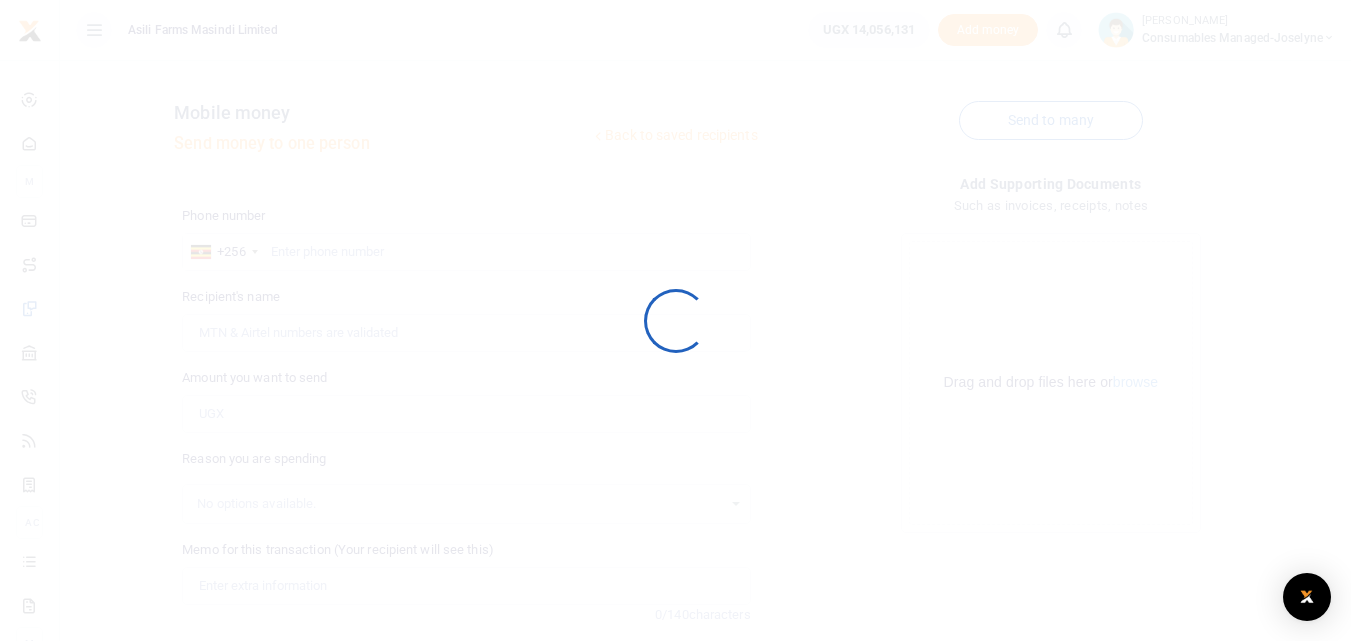 scroll, scrollTop: 225, scrollLeft: 0, axis: vertical 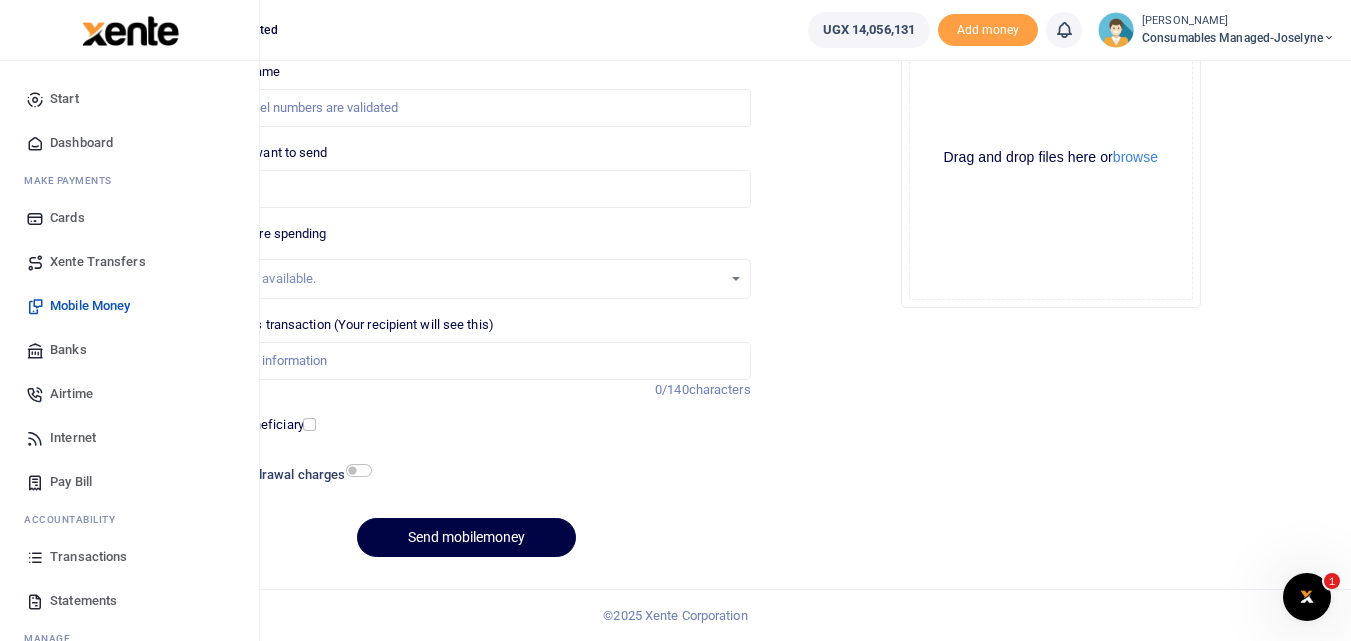 click at bounding box center (35, 557) 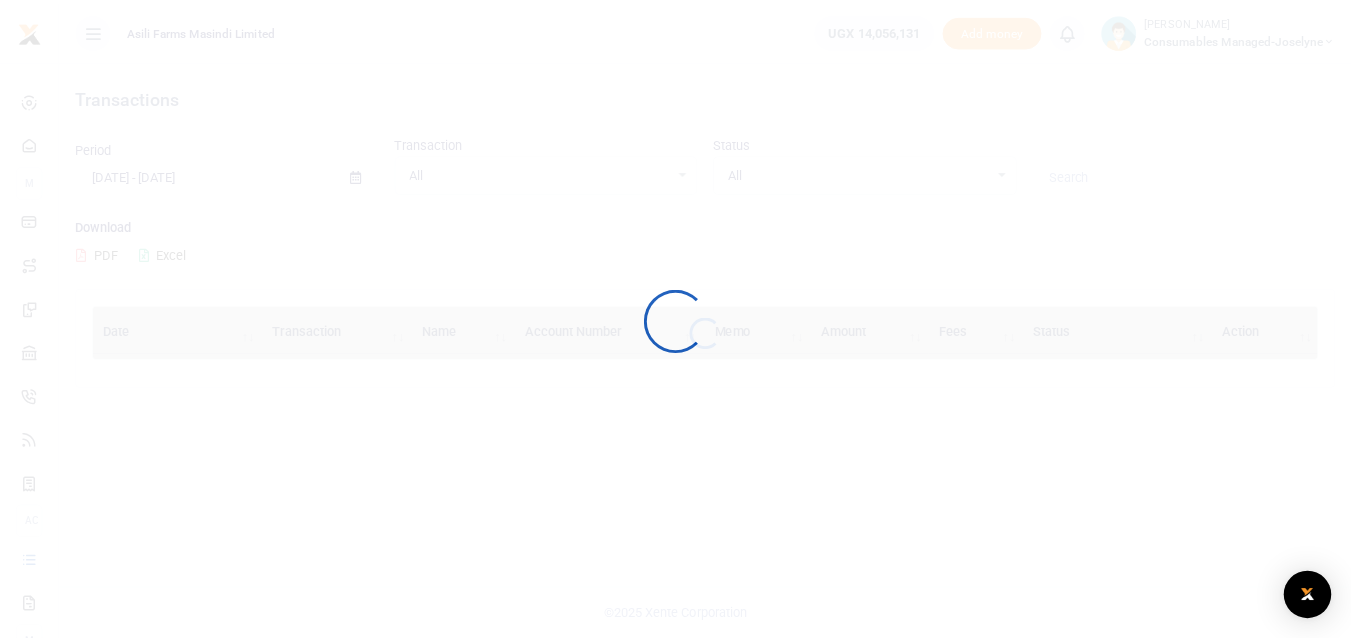 scroll, scrollTop: 0, scrollLeft: 0, axis: both 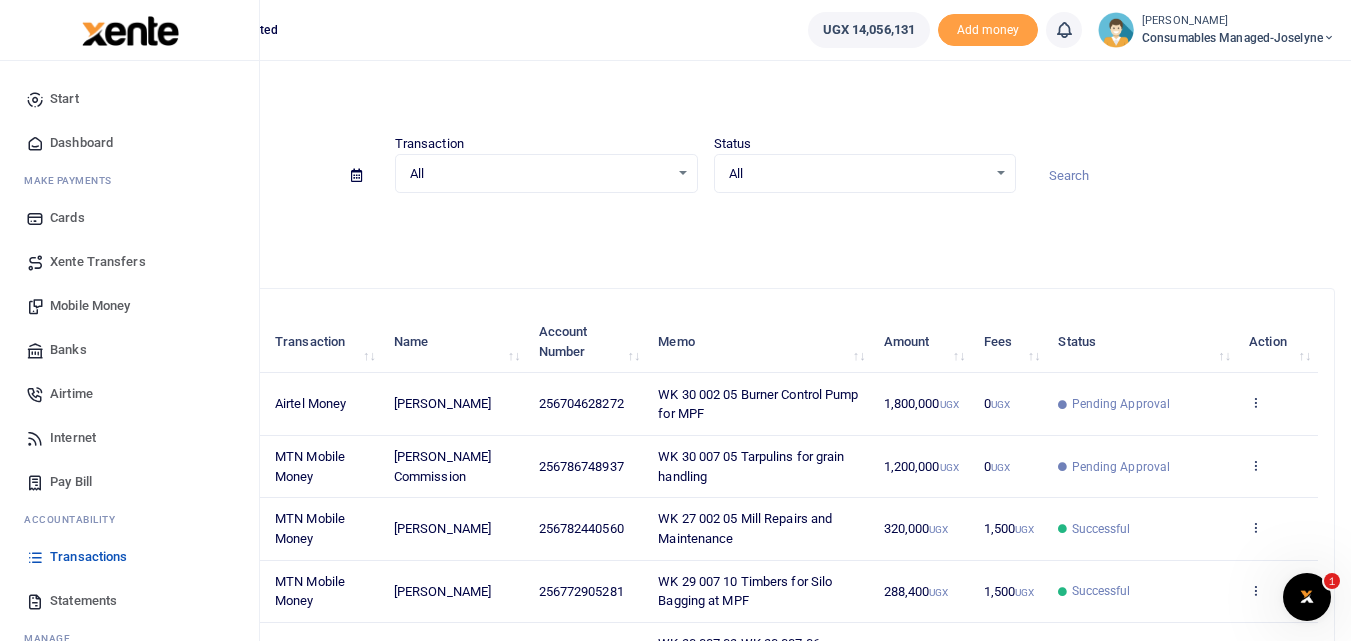 click on "Mobile Money" at bounding box center [90, 306] 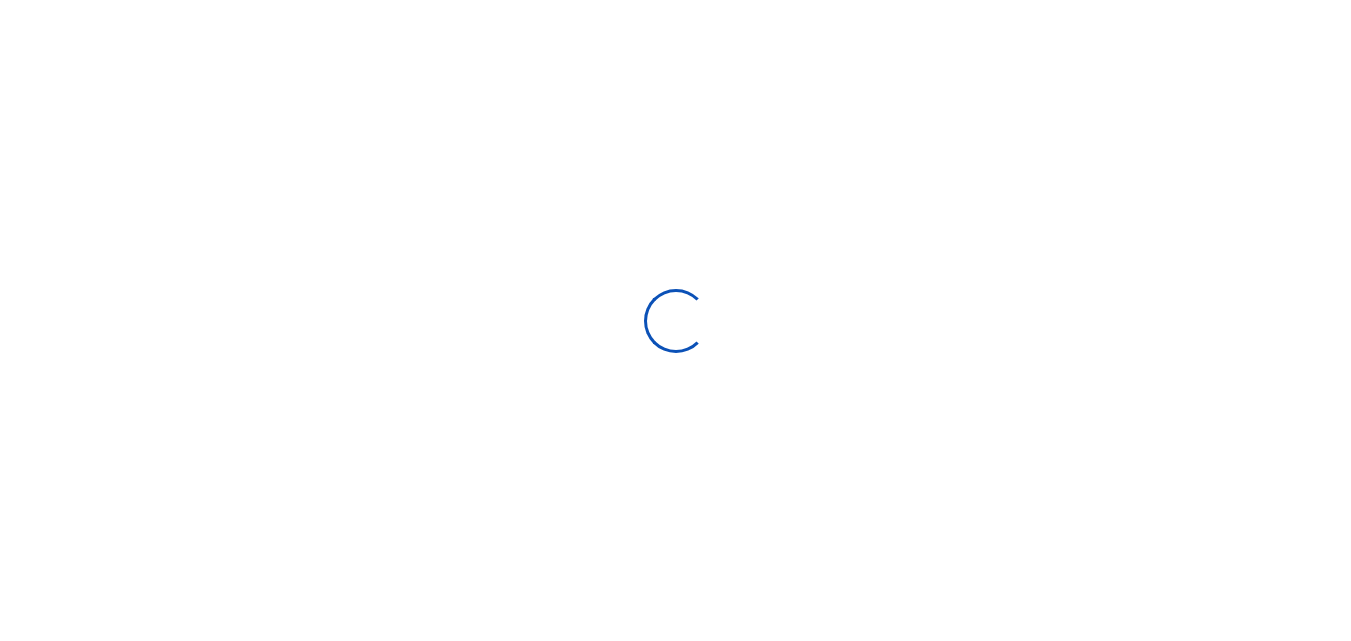 scroll, scrollTop: 0, scrollLeft: 0, axis: both 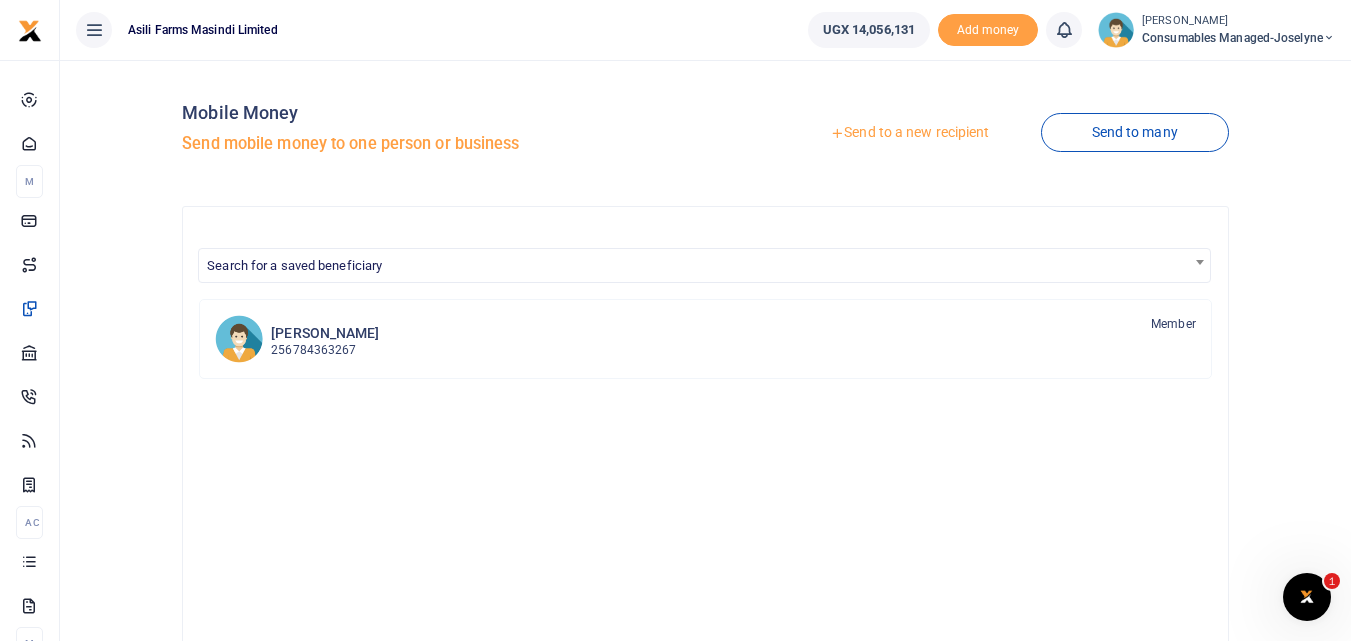 click on "Send to a new recipient" at bounding box center [909, 133] 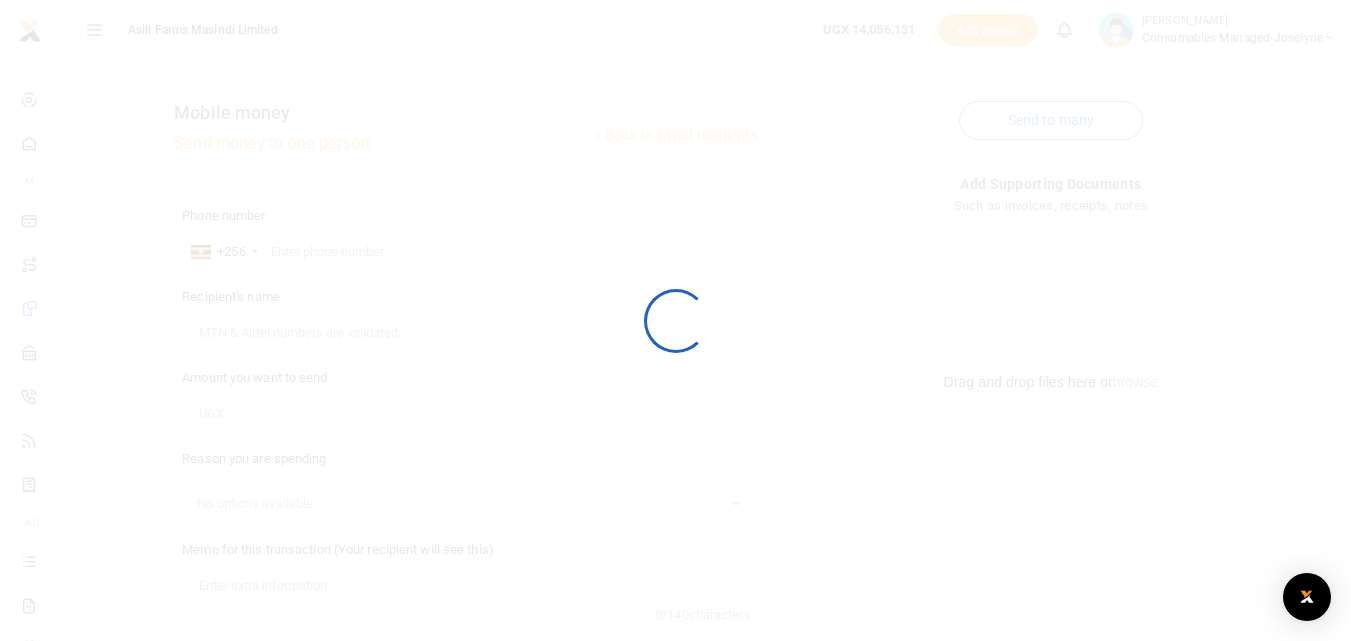 scroll, scrollTop: 0, scrollLeft: 0, axis: both 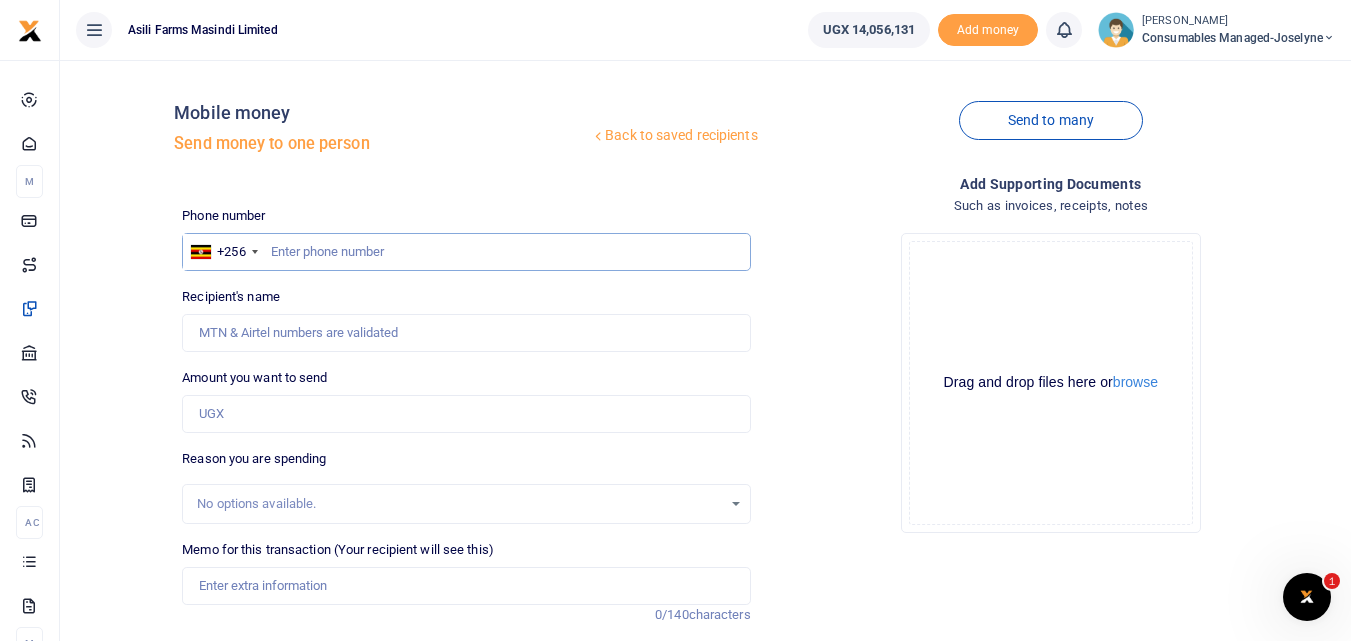 click at bounding box center [466, 252] 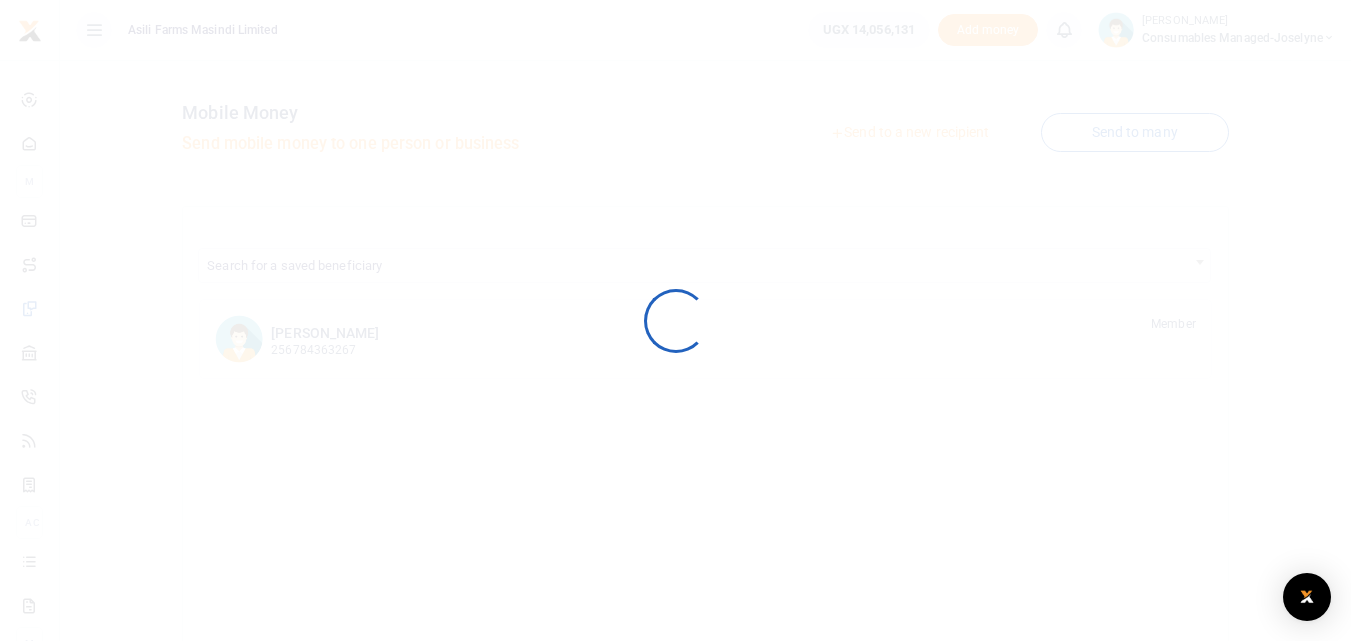 scroll, scrollTop: 0, scrollLeft: 0, axis: both 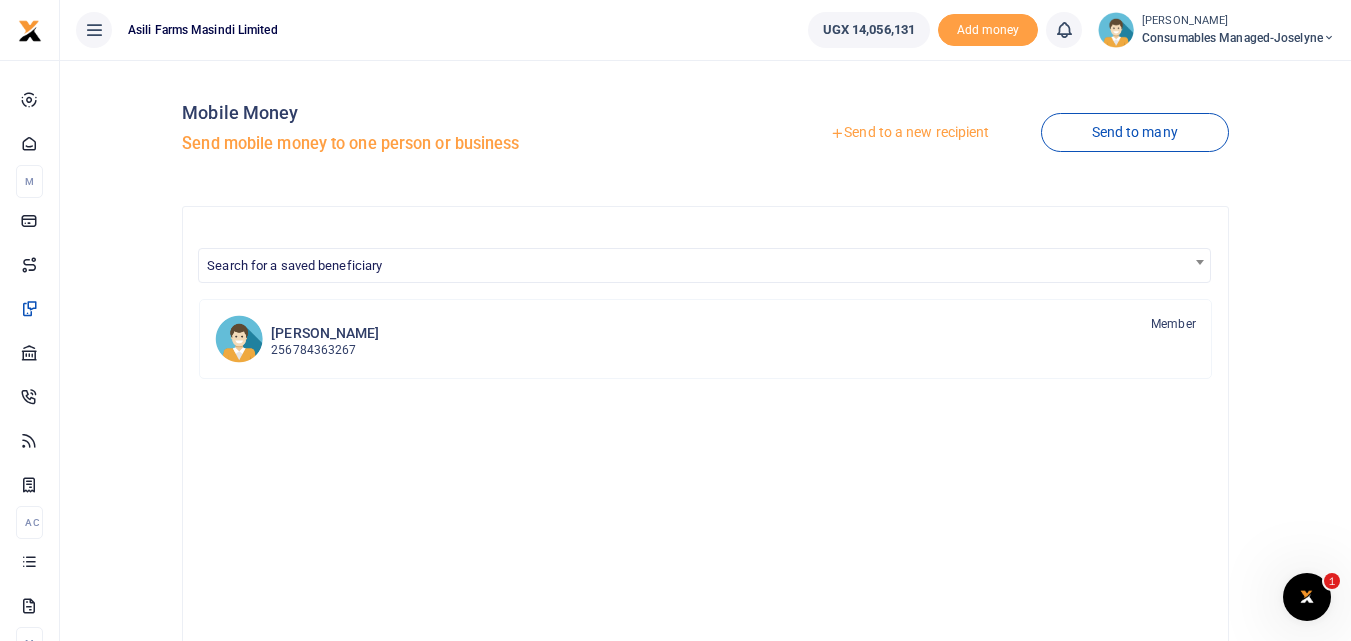 click on "Send to a new recipient" at bounding box center (909, 133) 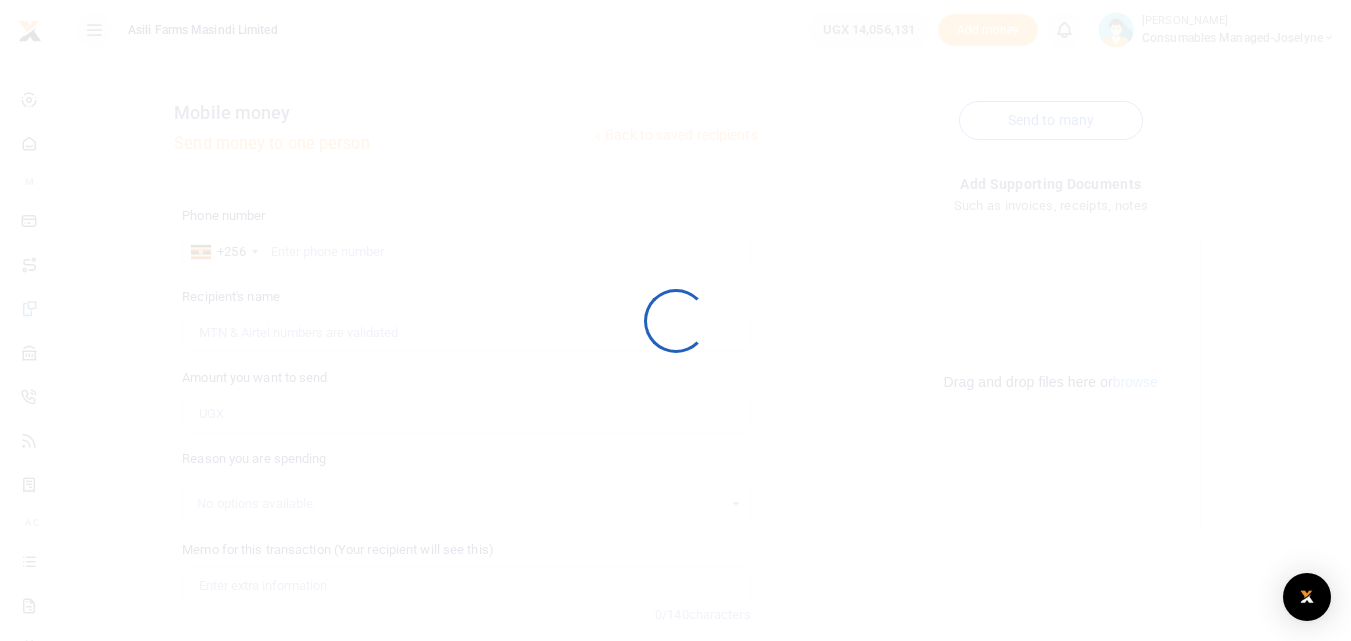 scroll, scrollTop: 0, scrollLeft: 0, axis: both 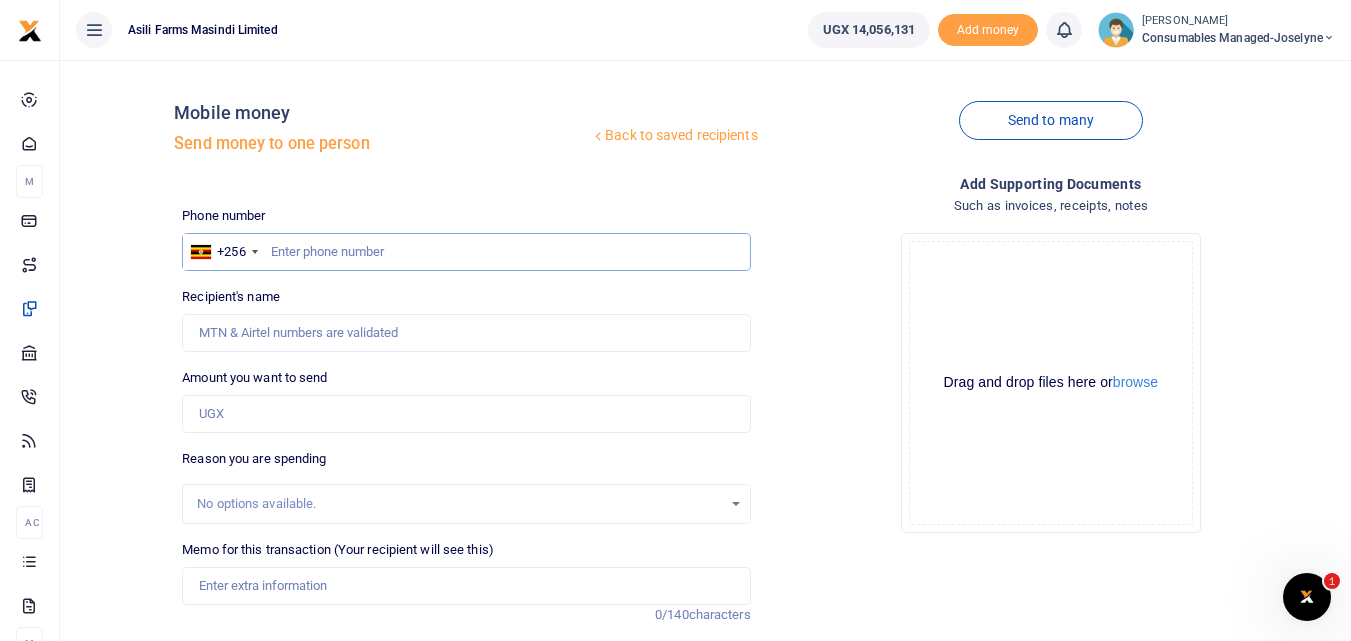 click at bounding box center (466, 252) 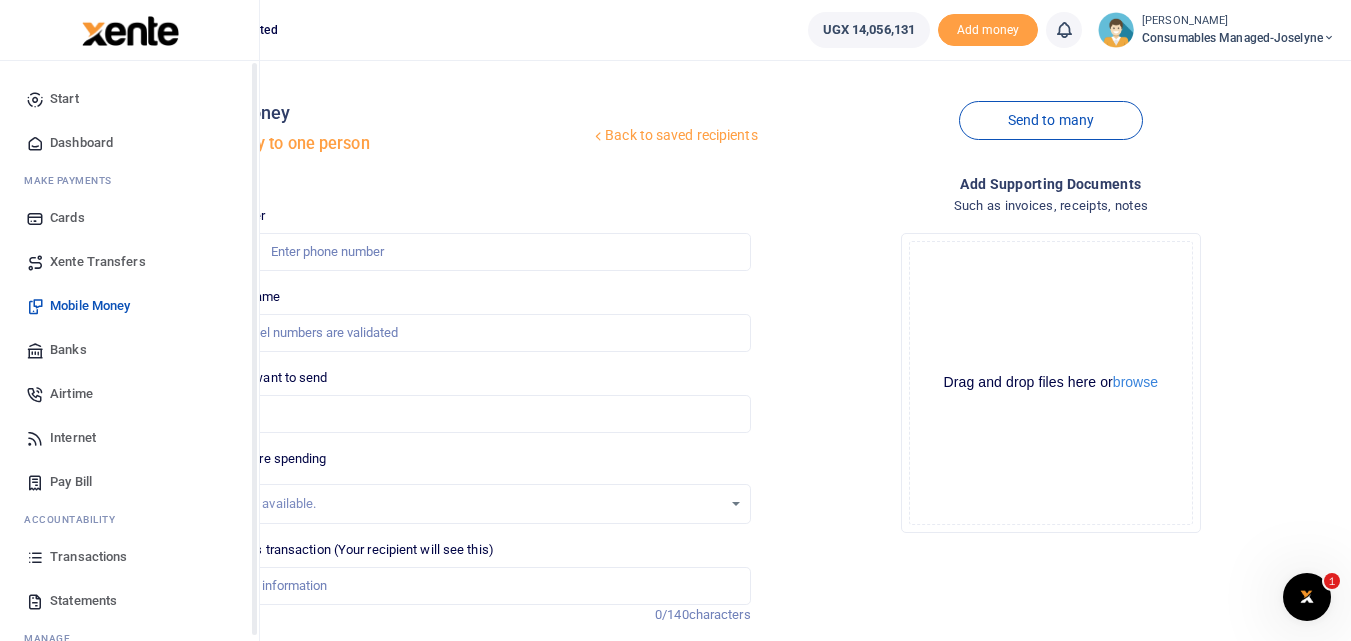 click on "Transactions" at bounding box center (129, 557) 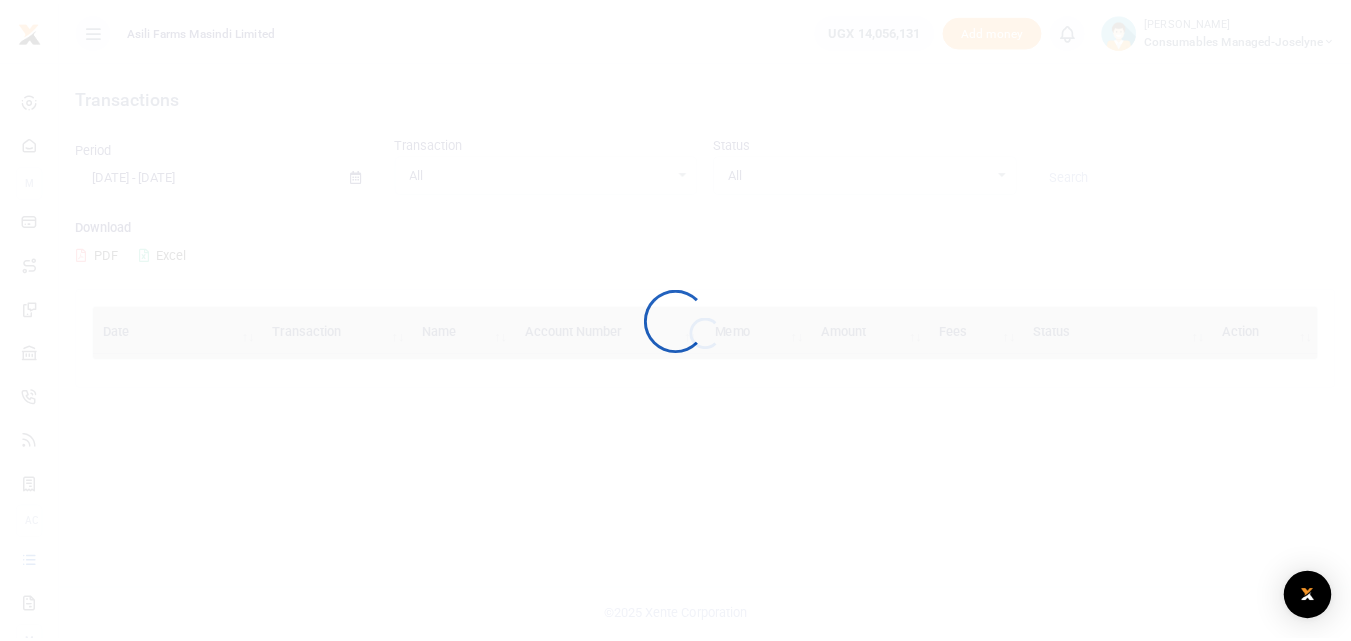 scroll, scrollTop: 0, scrollLeft: 0, axis: both 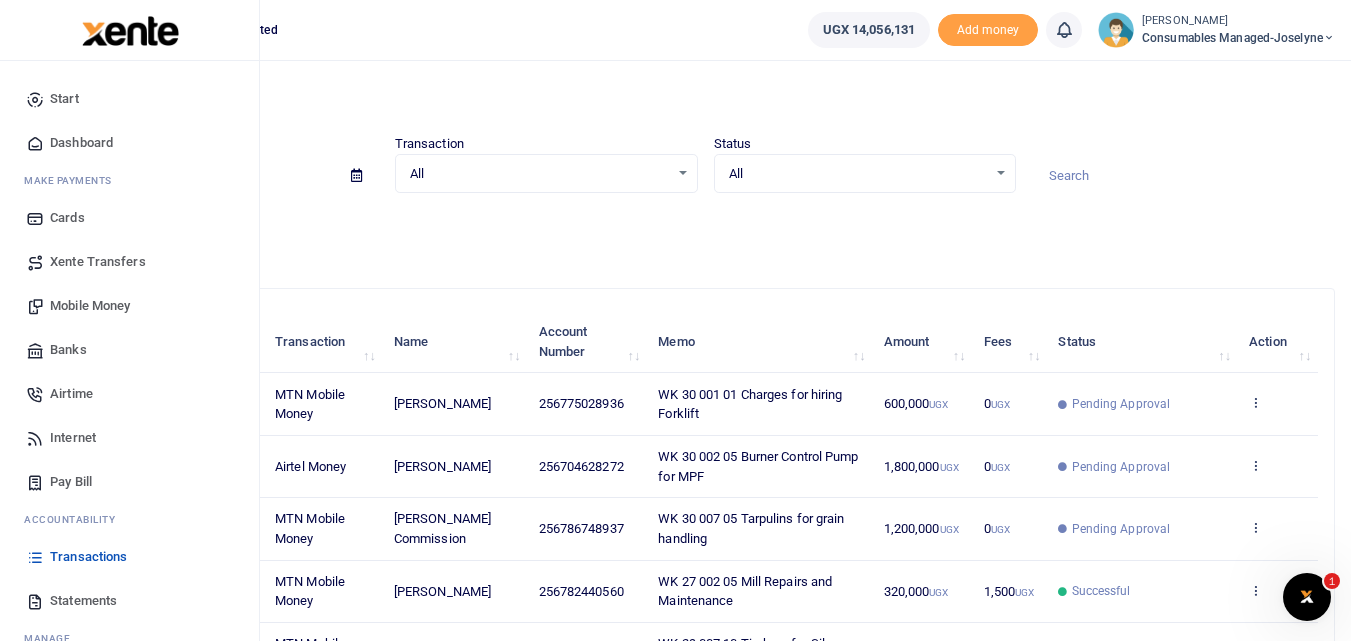 click on "Mobile Money" at bounding box center [90, 306] 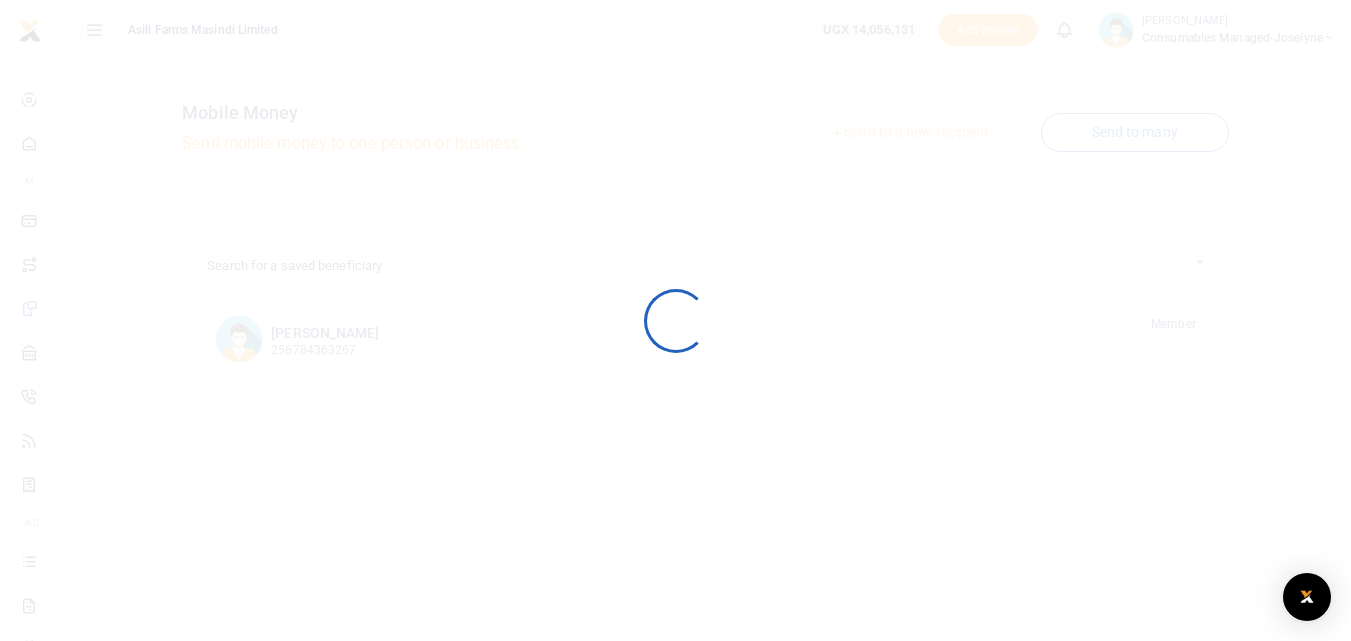 scroll, scrollTop: 0, scrollLeft: 0, axis: both 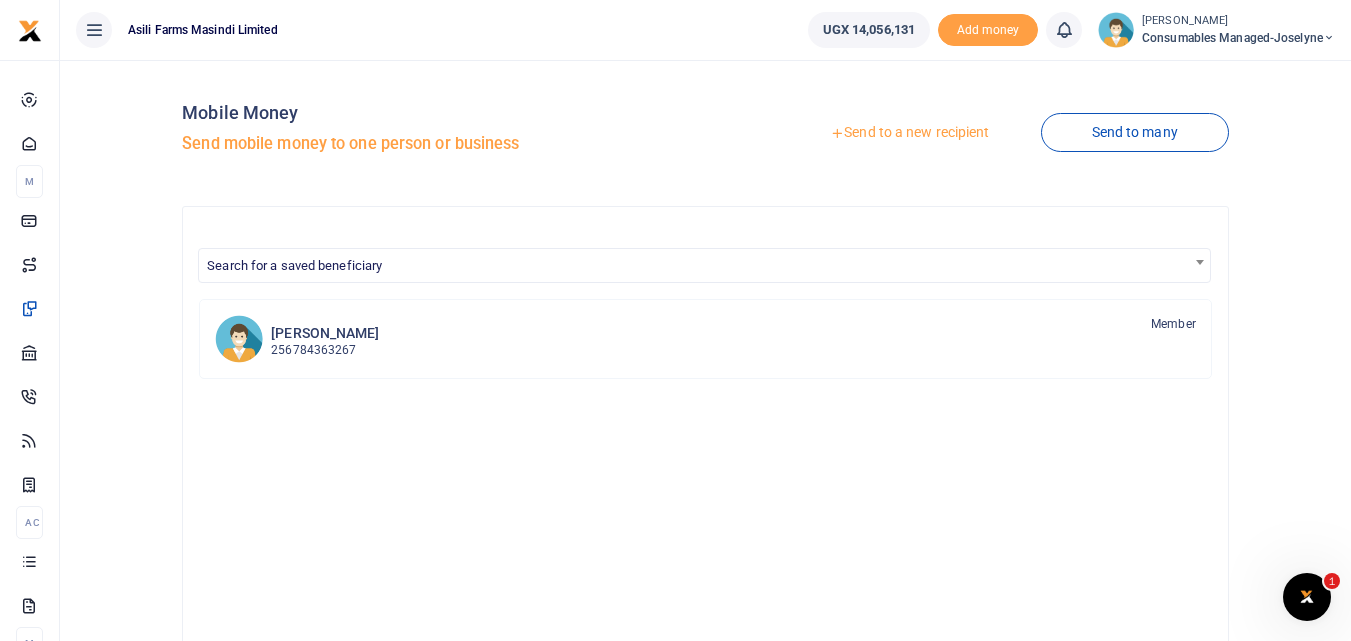 click on "Send to a new recipient" at bounding box center (909, 133) 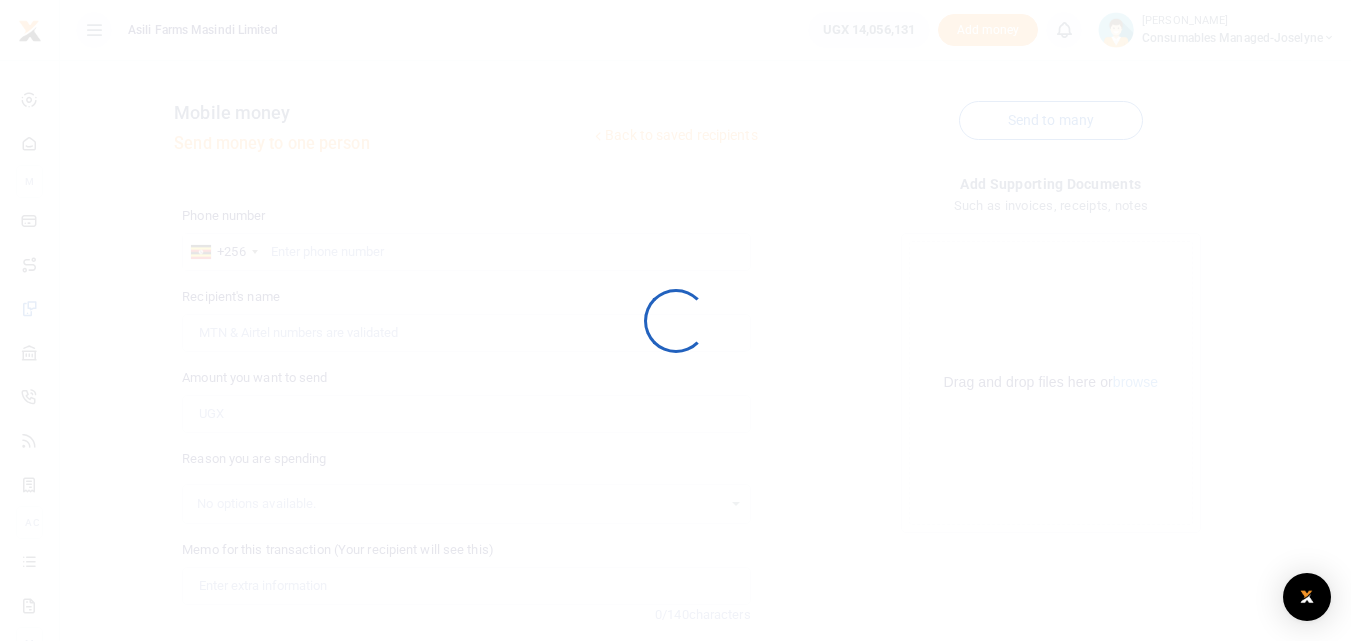 scroll, scrollTop: 0, scrollLeft: 0, axis: both 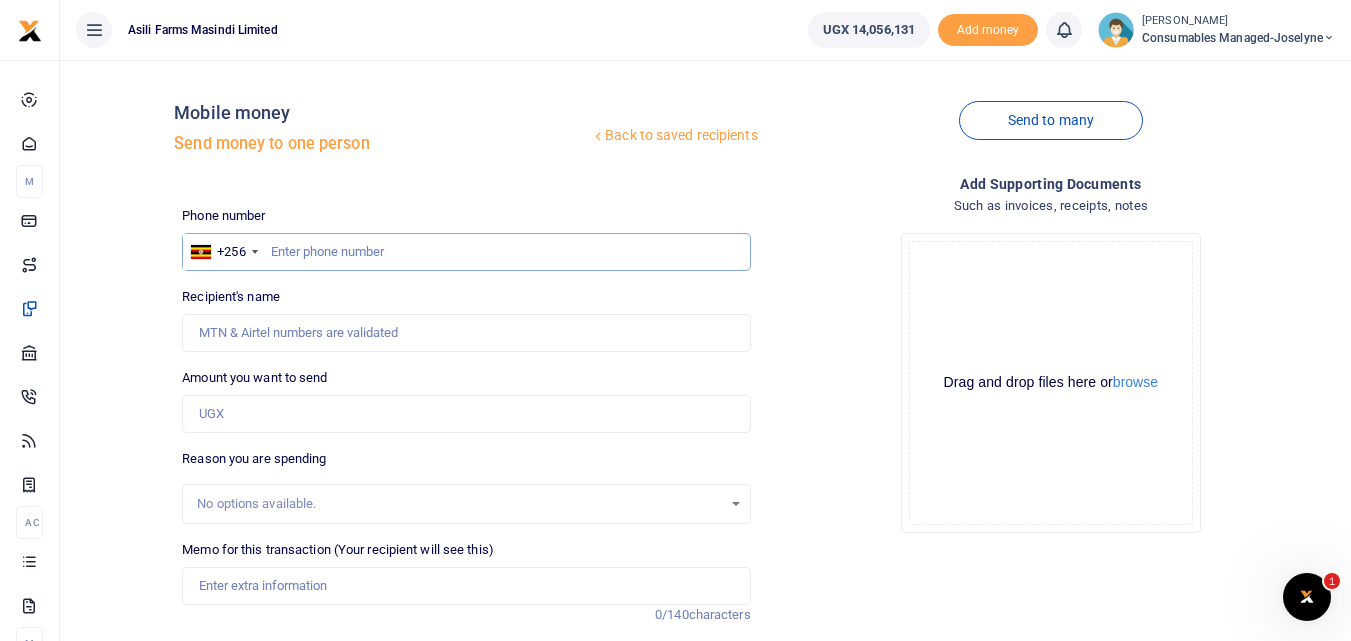 click at bounding box center (466, 252) 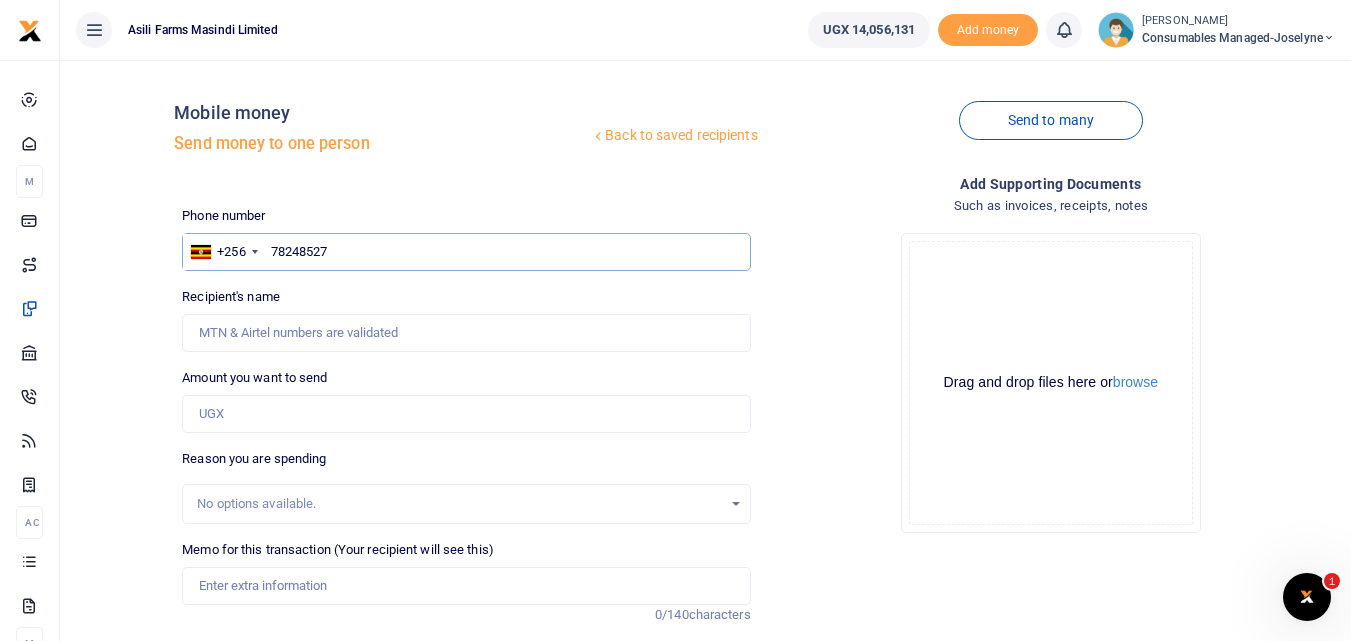 type on "782485277" 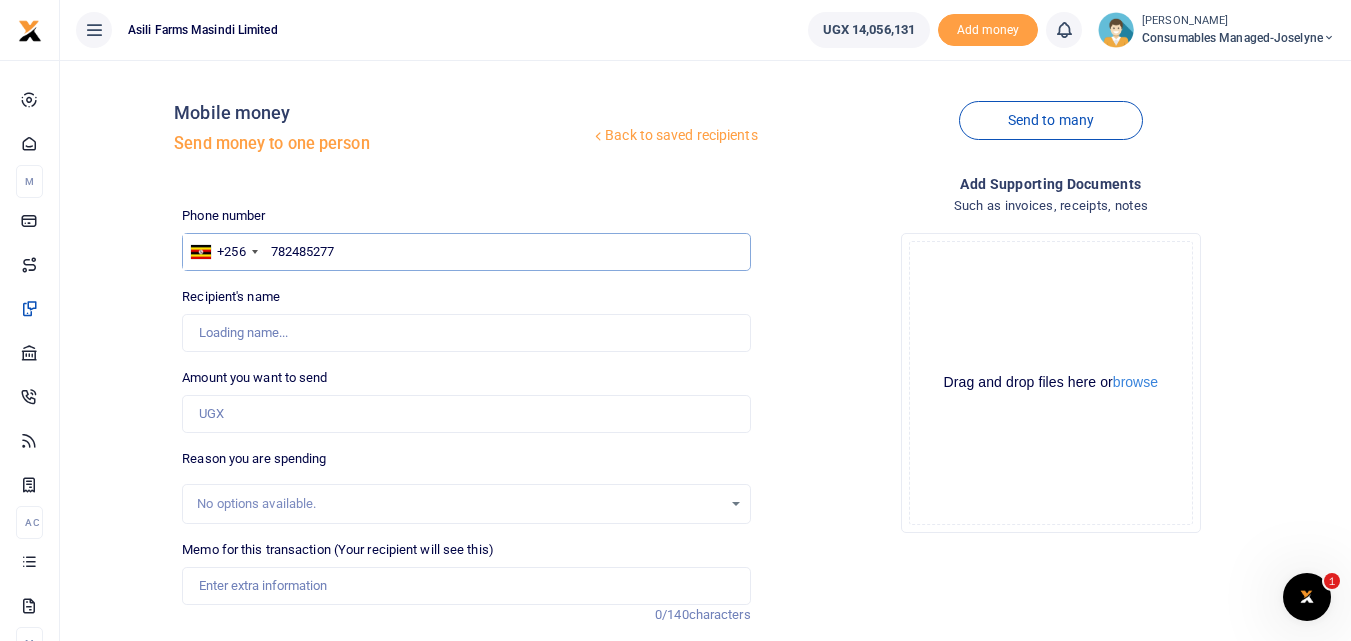 type on "John  Sewanyaga" 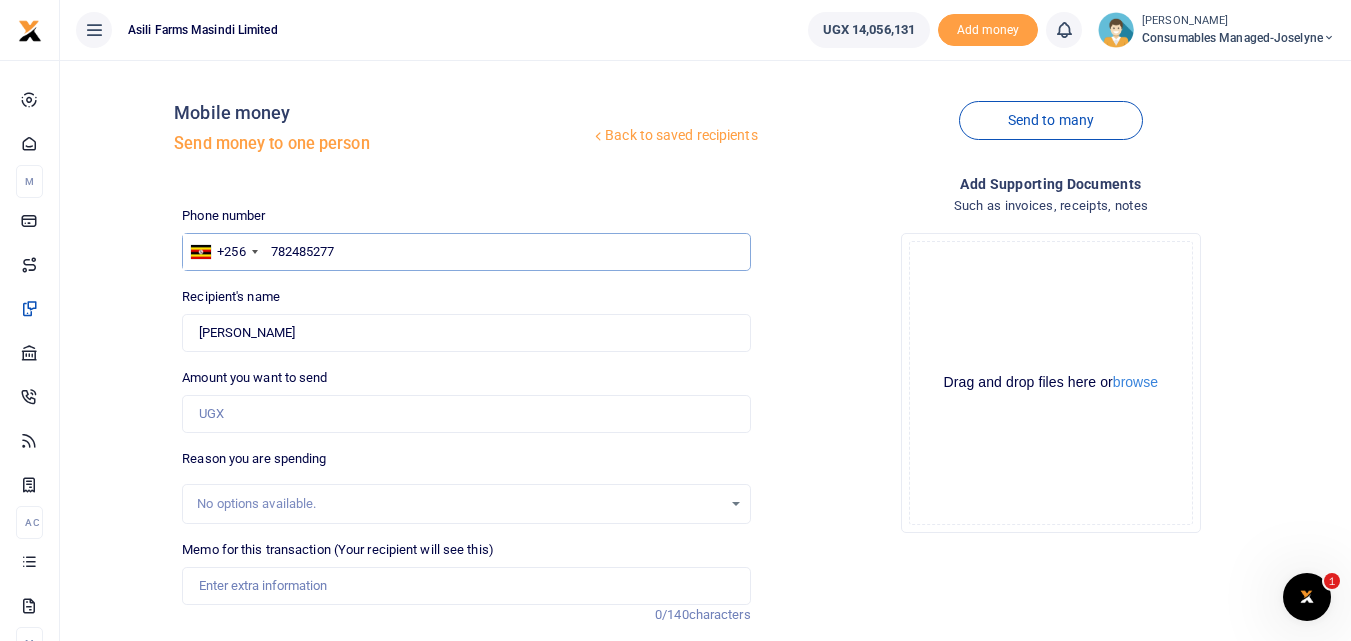 type on "782485277" 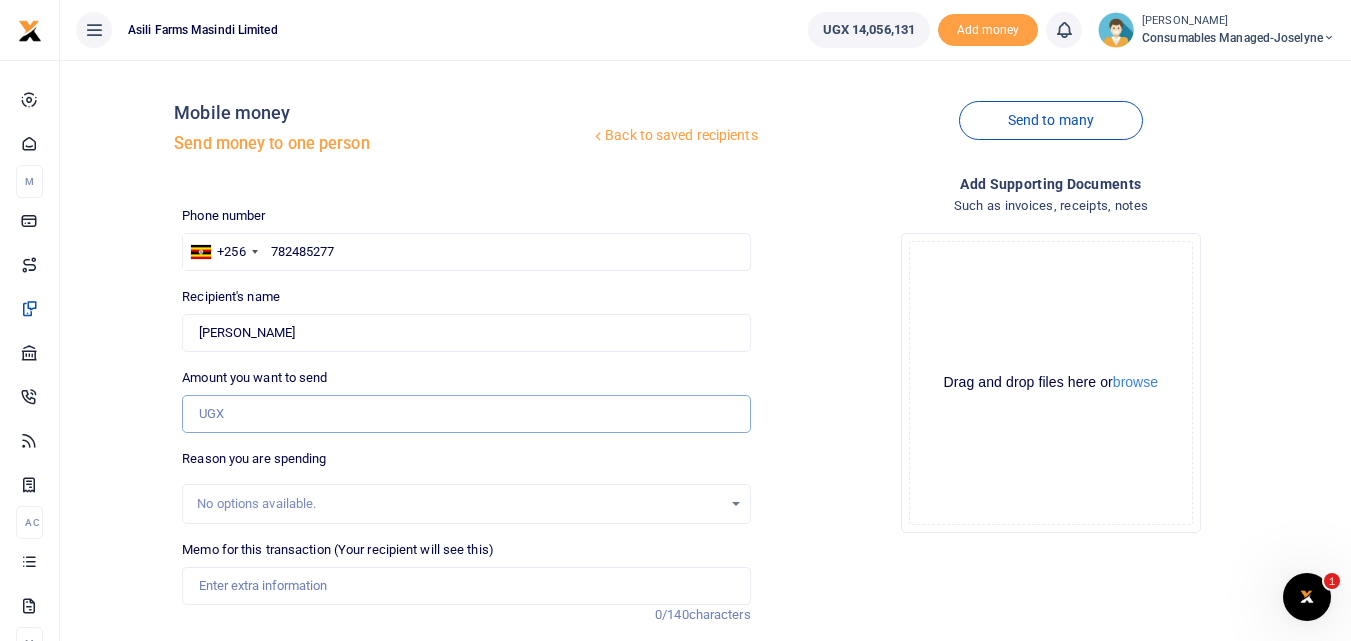 click on "Amount you want to send" at bounding box center [466, 414] 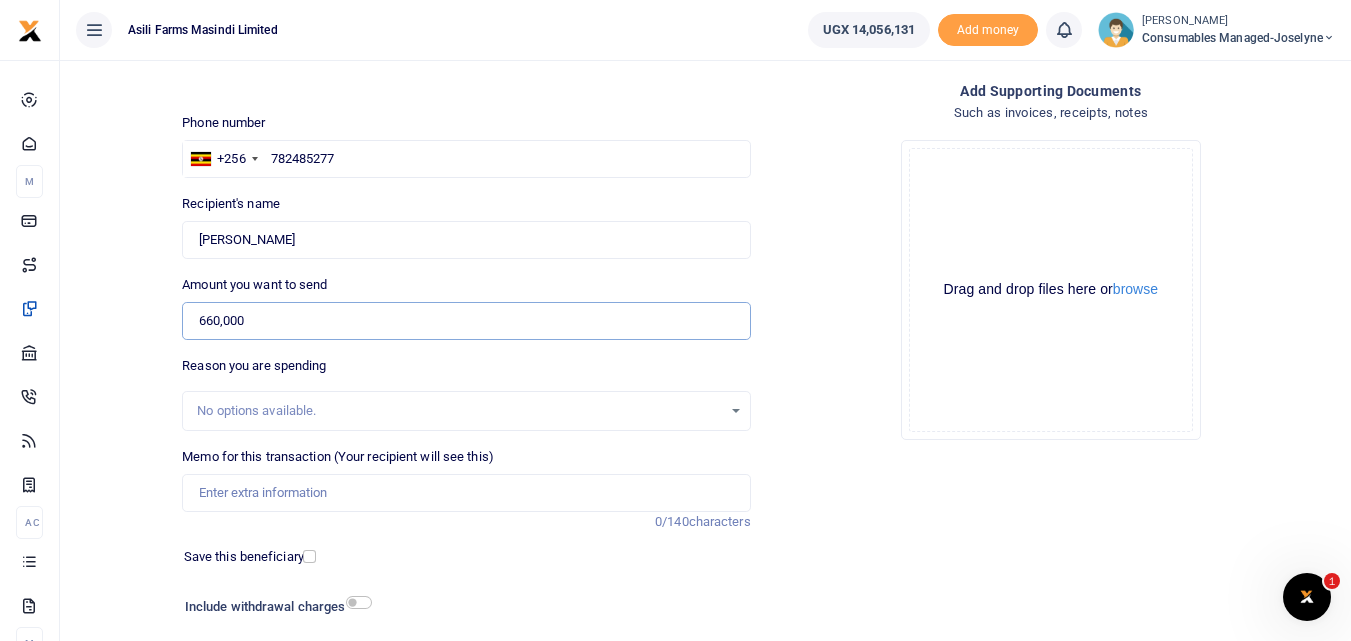 scroll, scrollTop: 100, scrollLeft: 0, axis: vertical 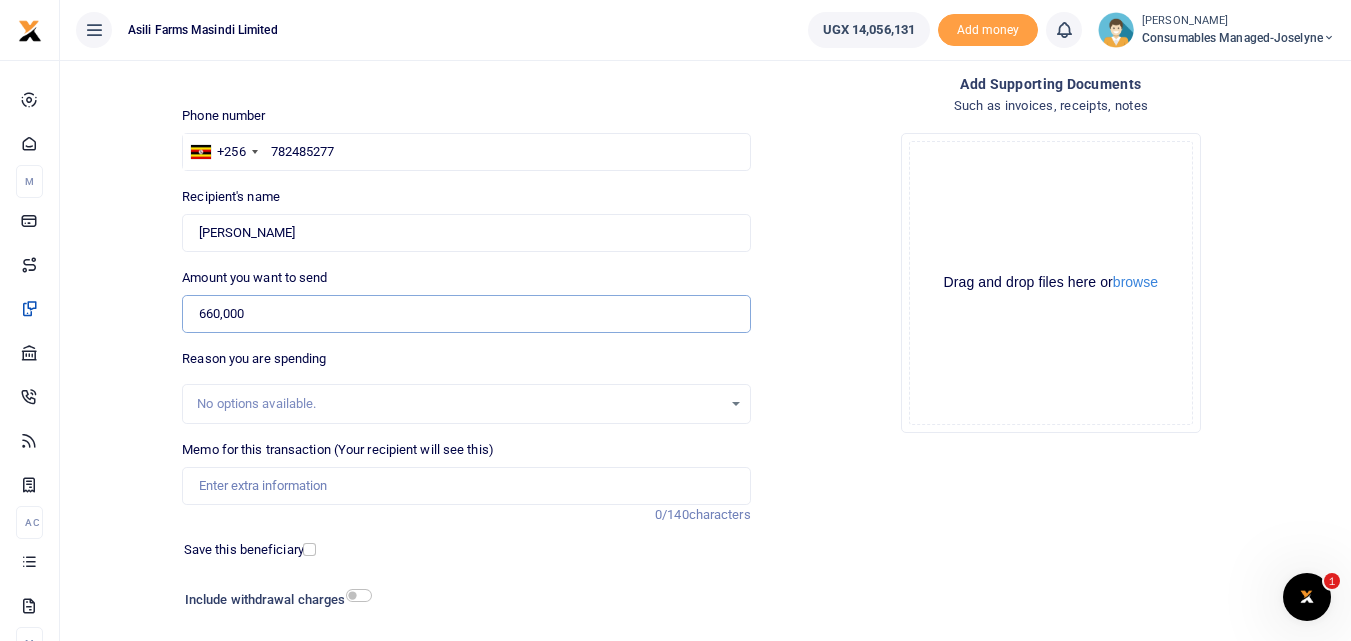 type on "660,000" 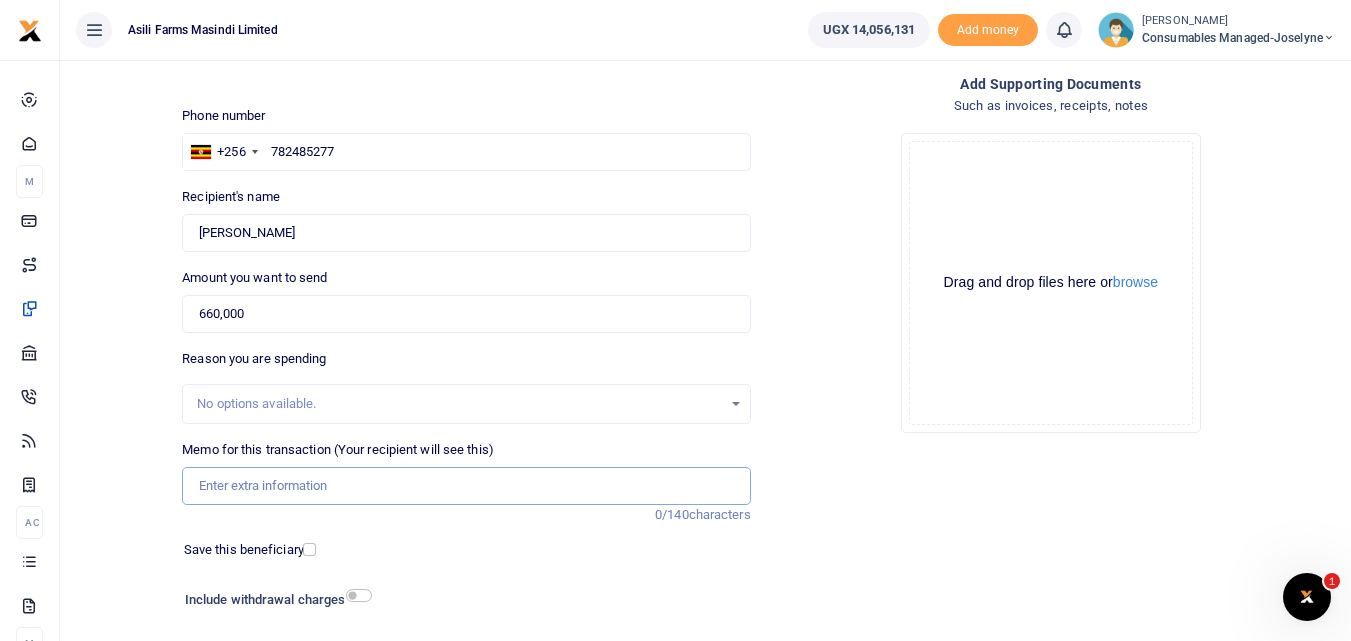 click on "Memo for this transaction (Your recipient will see this)" at bounding box center (466, 486) 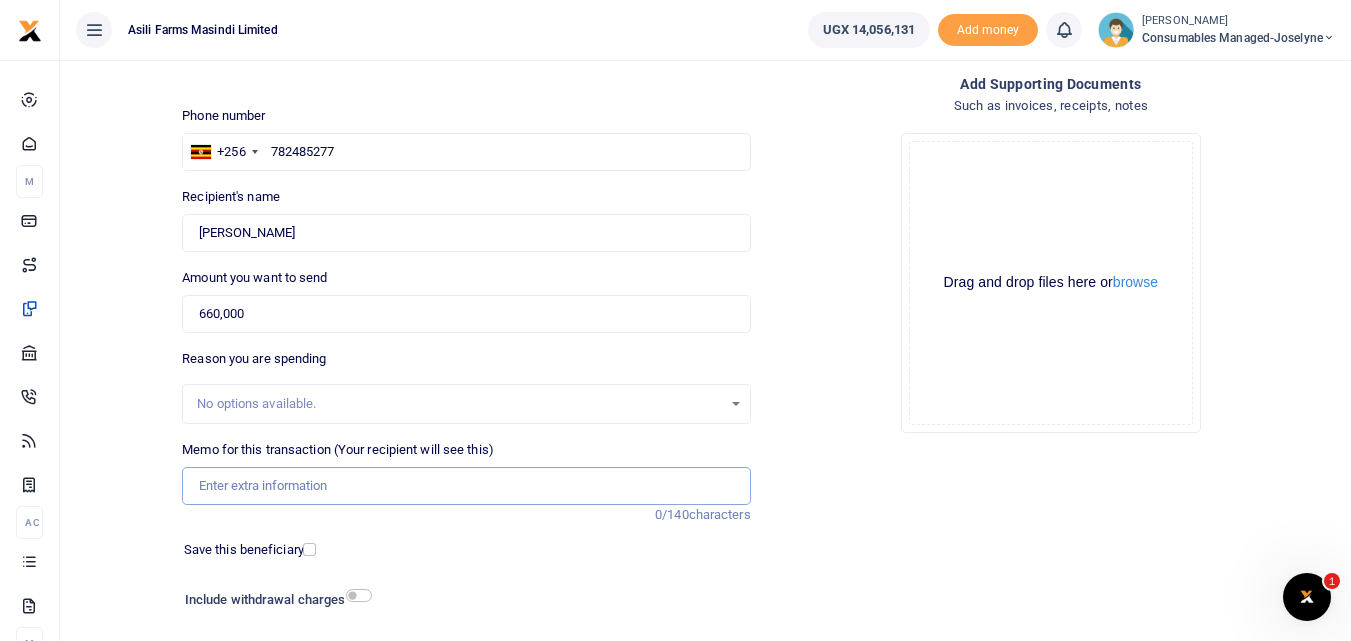 click on "Memo for this transaction (Your recipient will see this)" at bounding box center (466, 486) 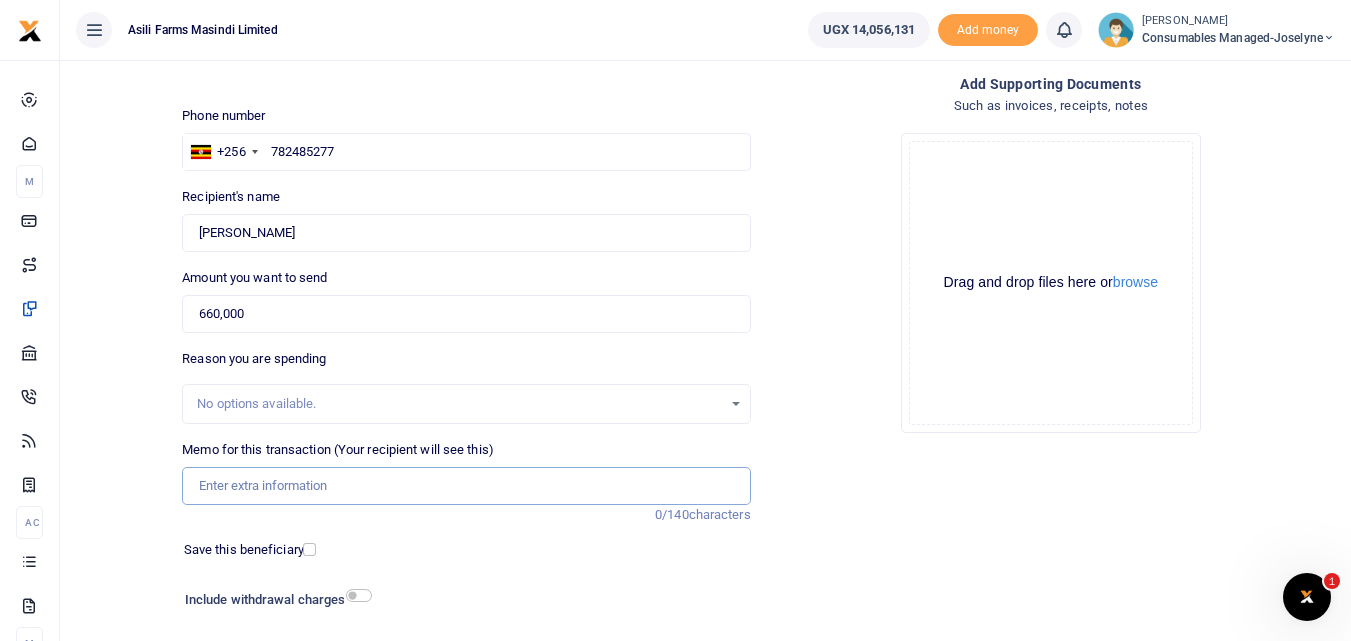 paste on "WK 30 /001 / 05" 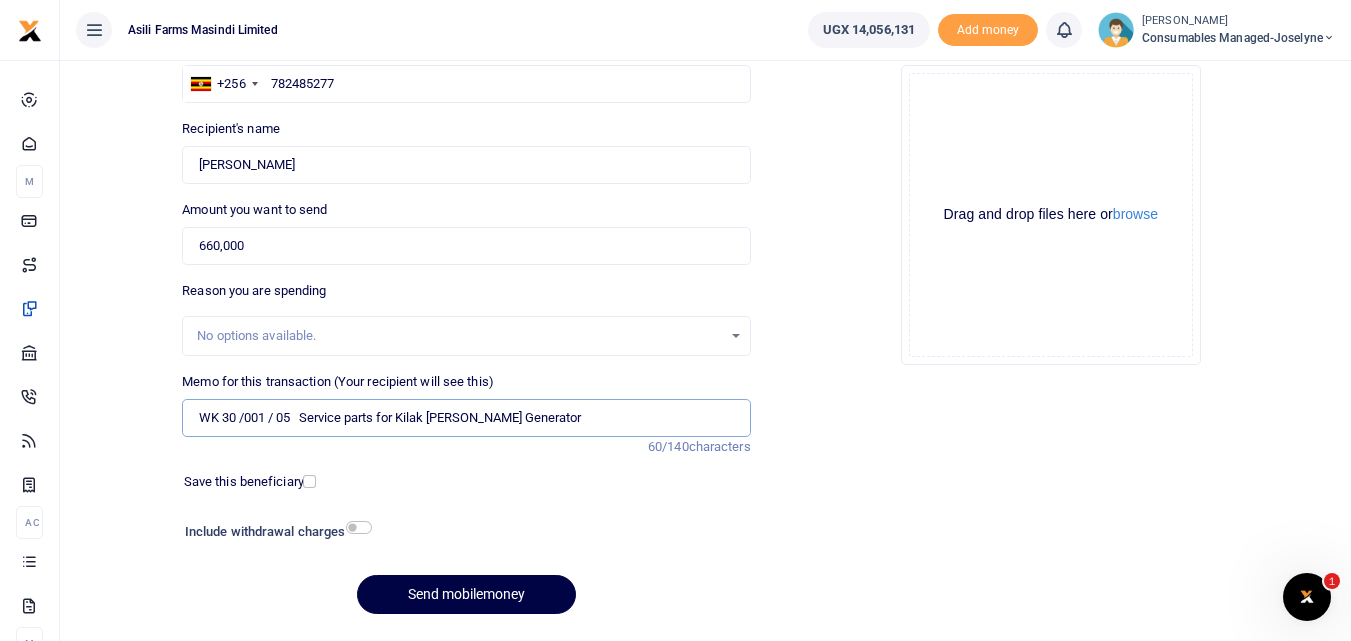 scroll, scrollTop: 169, scrollLeft: 0, axis: vertical 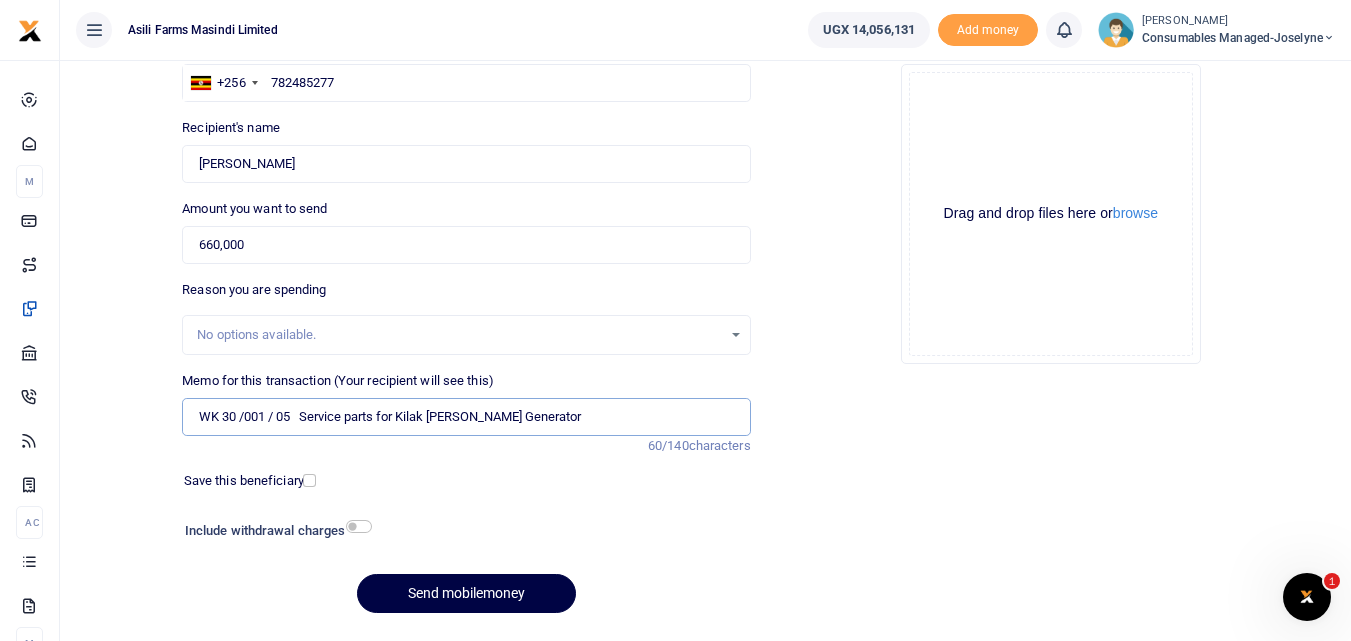 click on "WK 30 /001 / 05   Service parts for Kilak Perkins Generator" at bounding box center (466, 417) 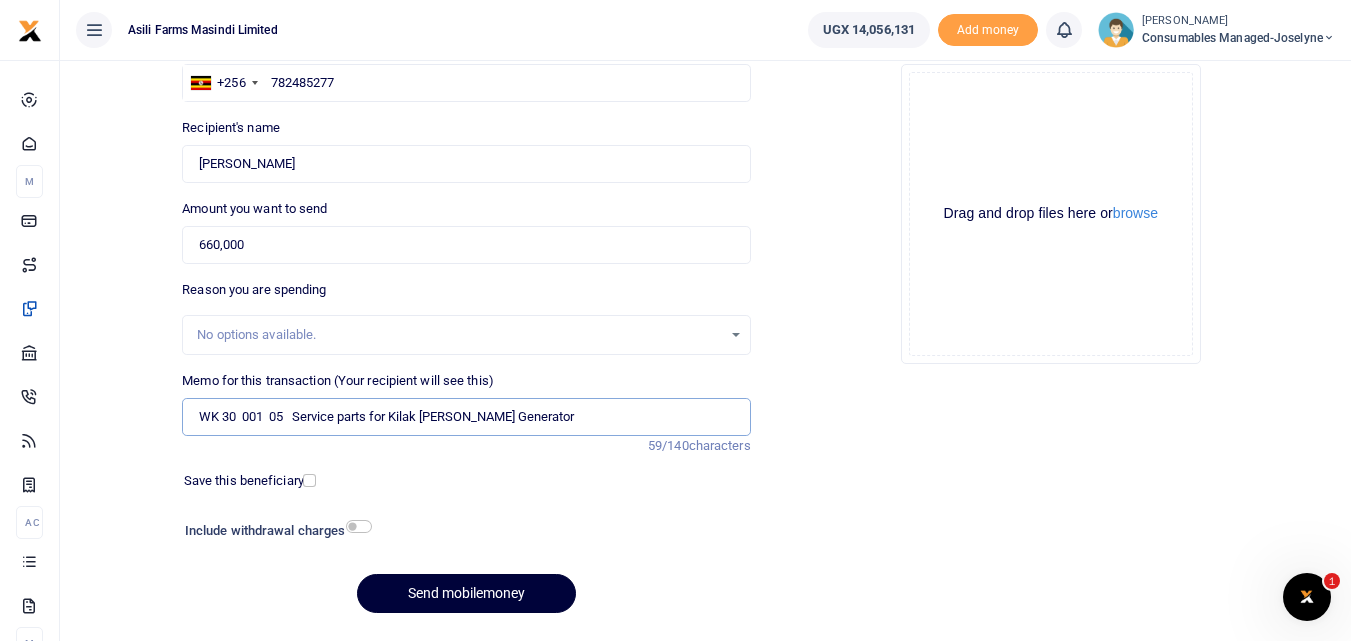 type on "WK 30  001  05   Service parts for Kilak Perkins Generator" 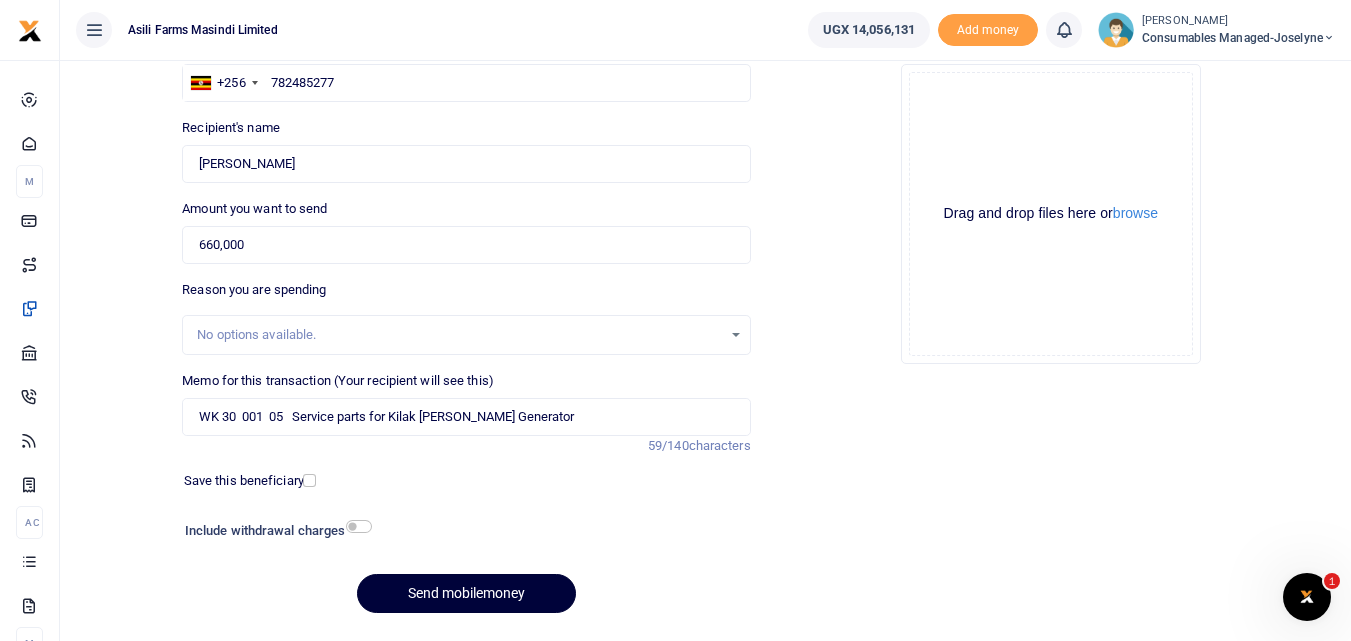 click on "Send mobilemoney" at bounding box center (466, 593) 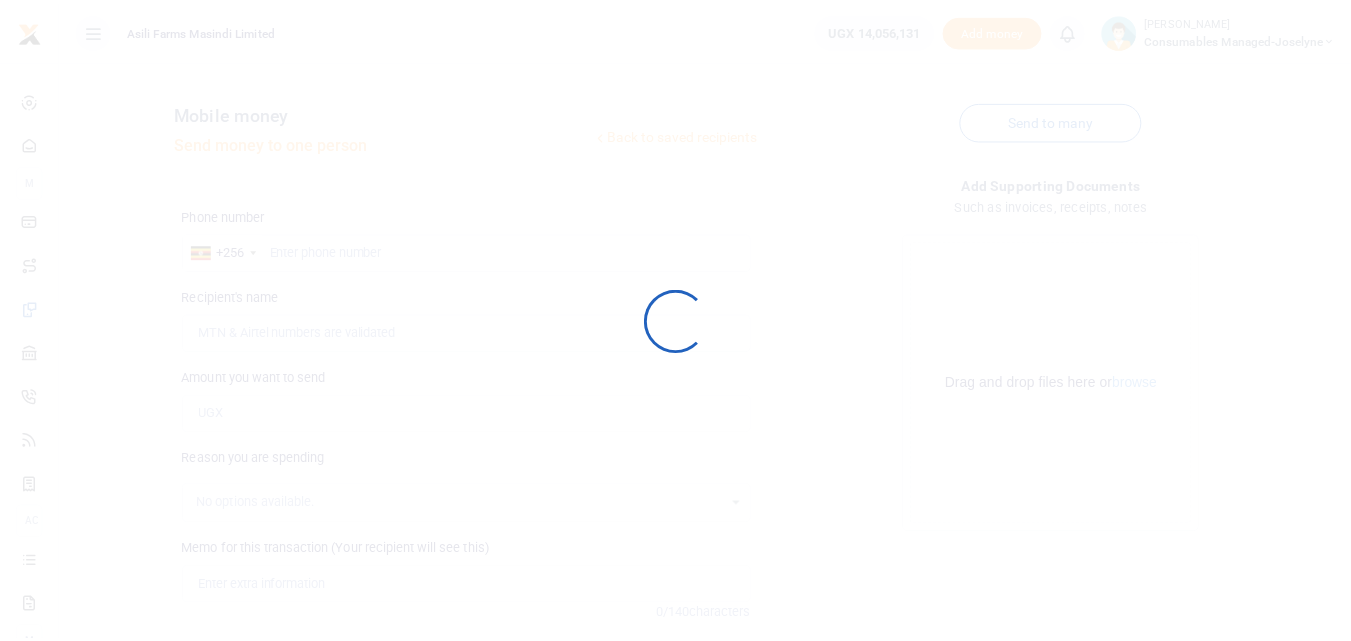 scroll, scrollTop: 169, scrollLeft: 0, axis: vertical 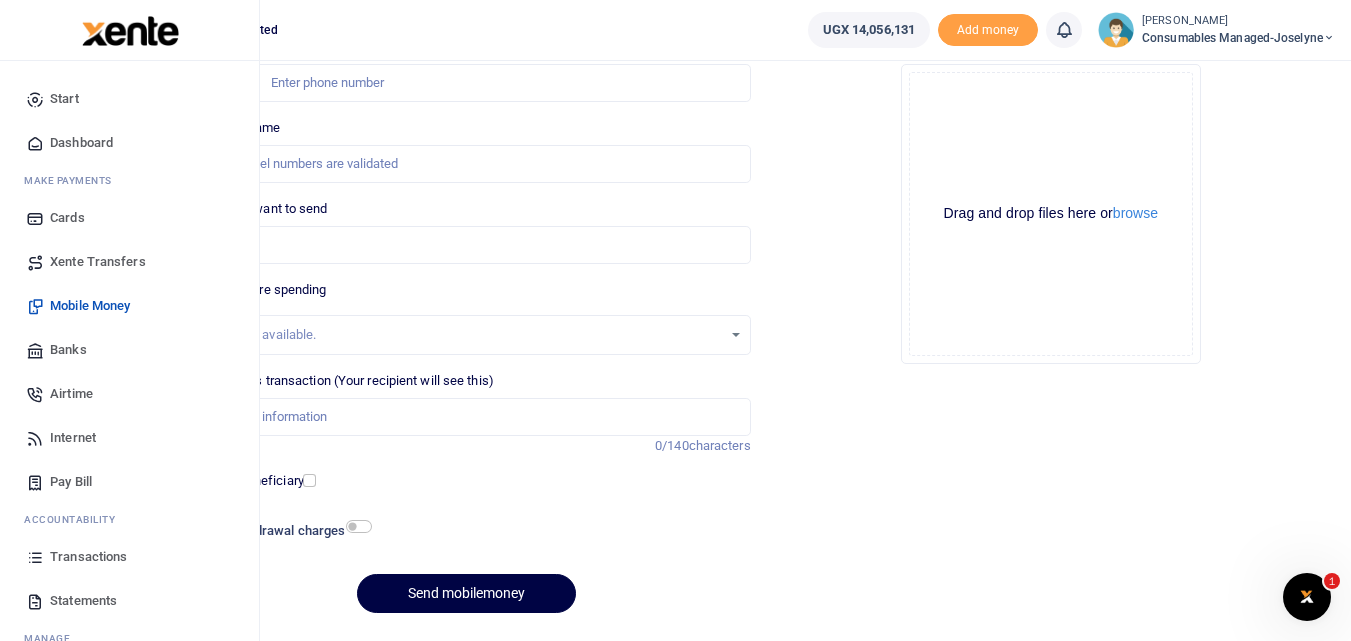 click at bounding box center [35, 557] 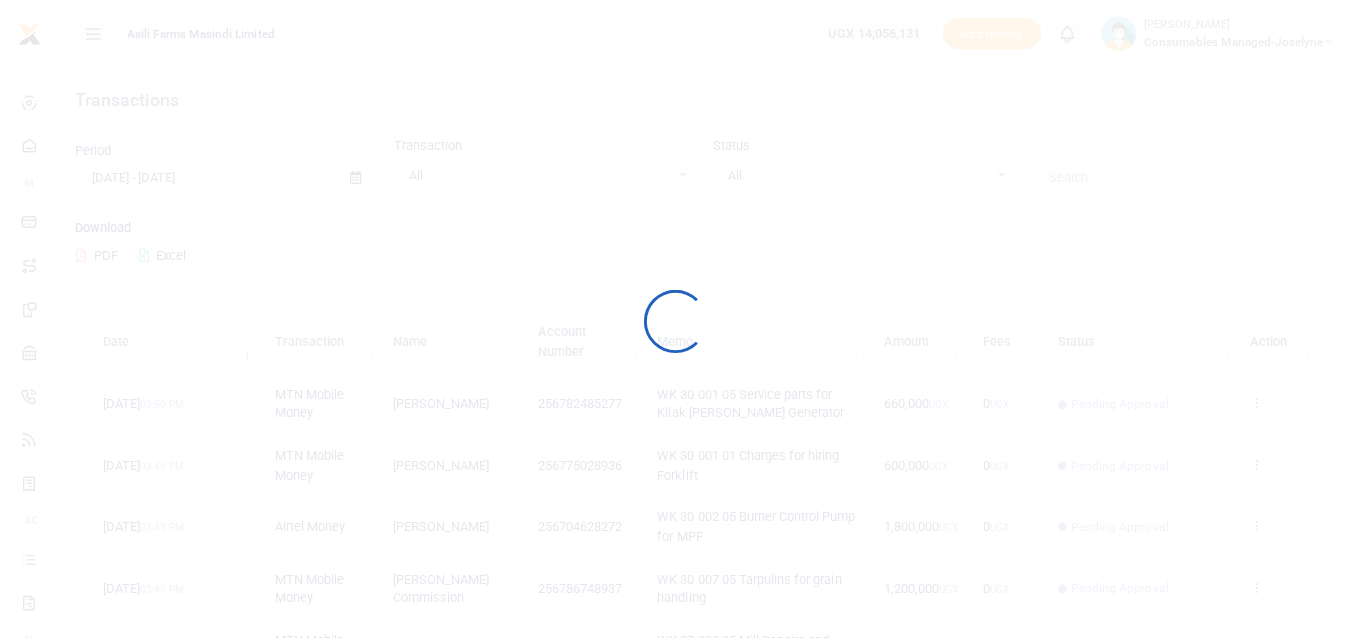 scroll, scrollTop: 0, scrollLeft: 0, axis: both 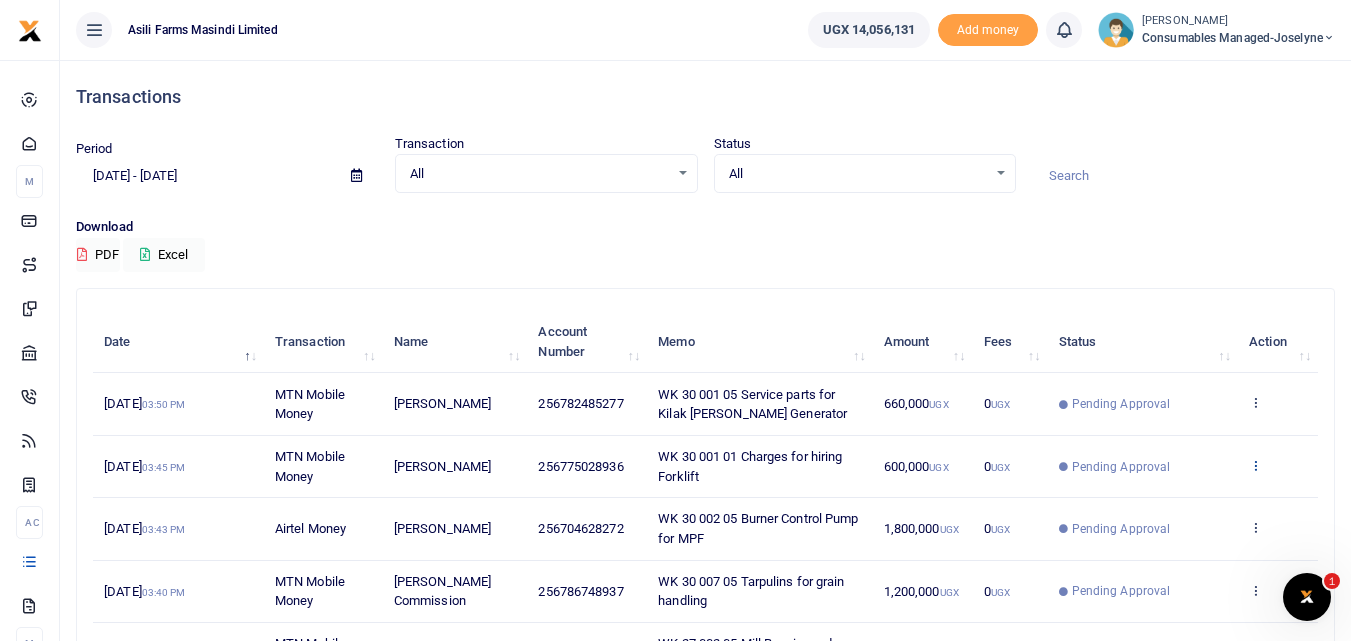 click at bounding box center [1255, 465] 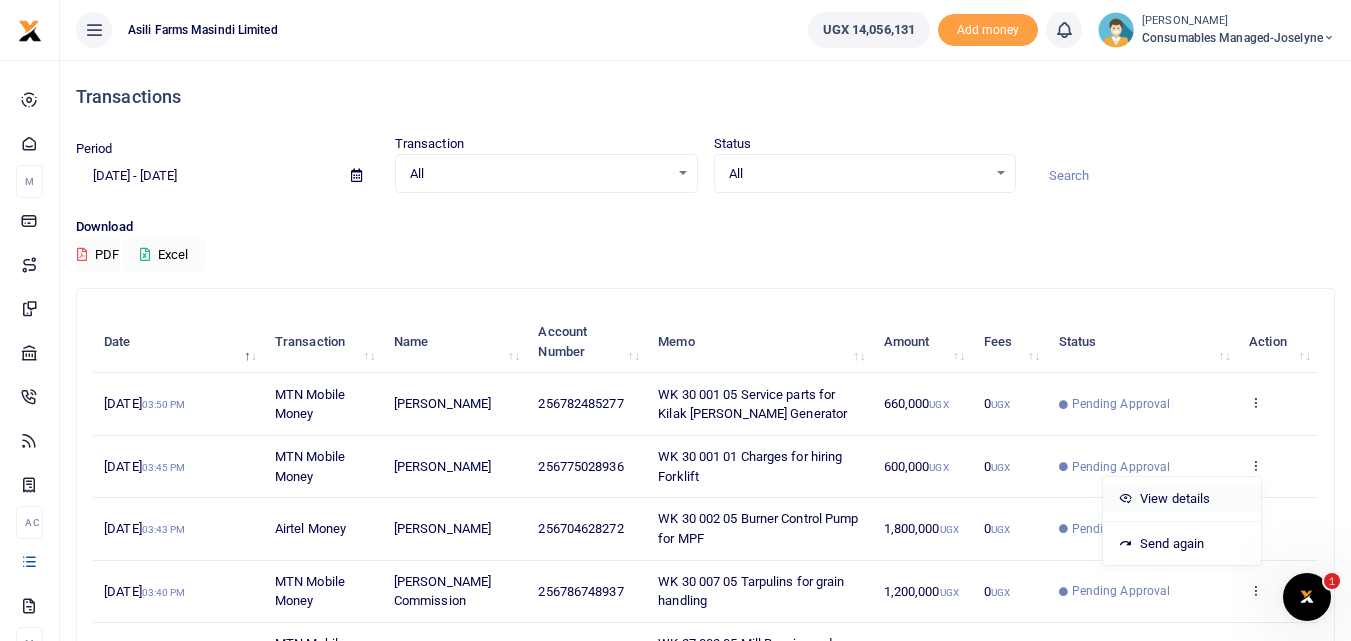 click on "View details" at bounding box center [1182, 499] 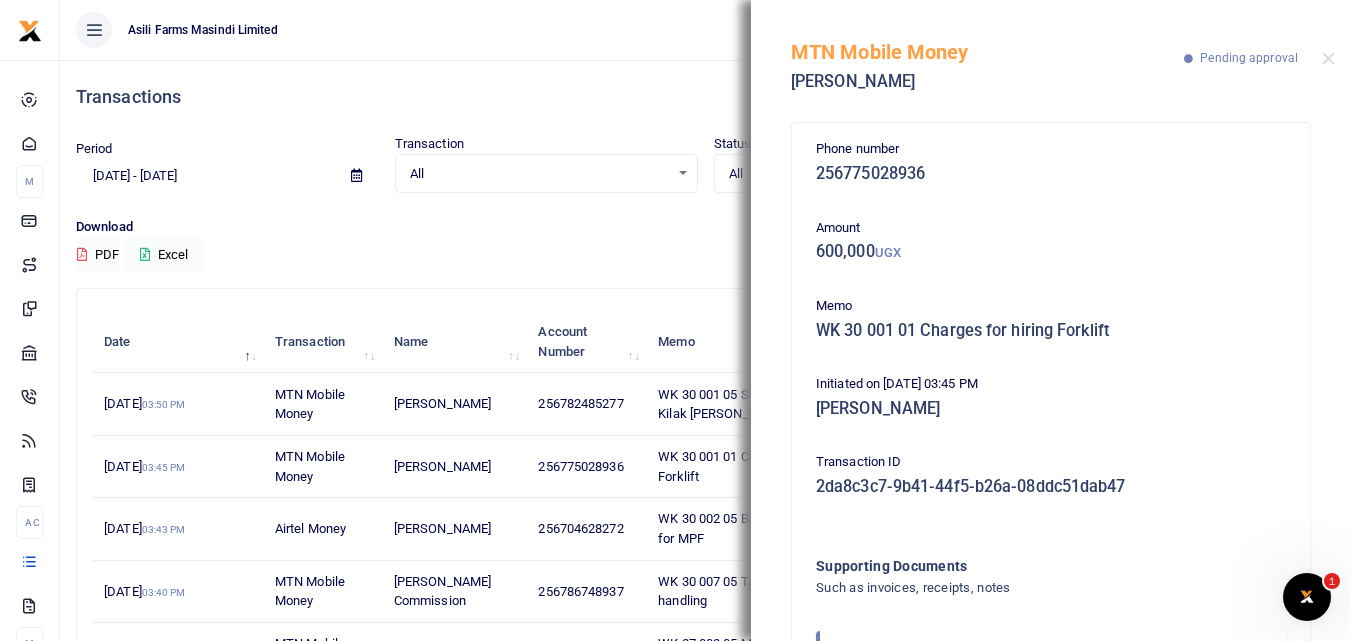 scroll, scrollTop: 119, scrollLeft: 0, axis: vertical 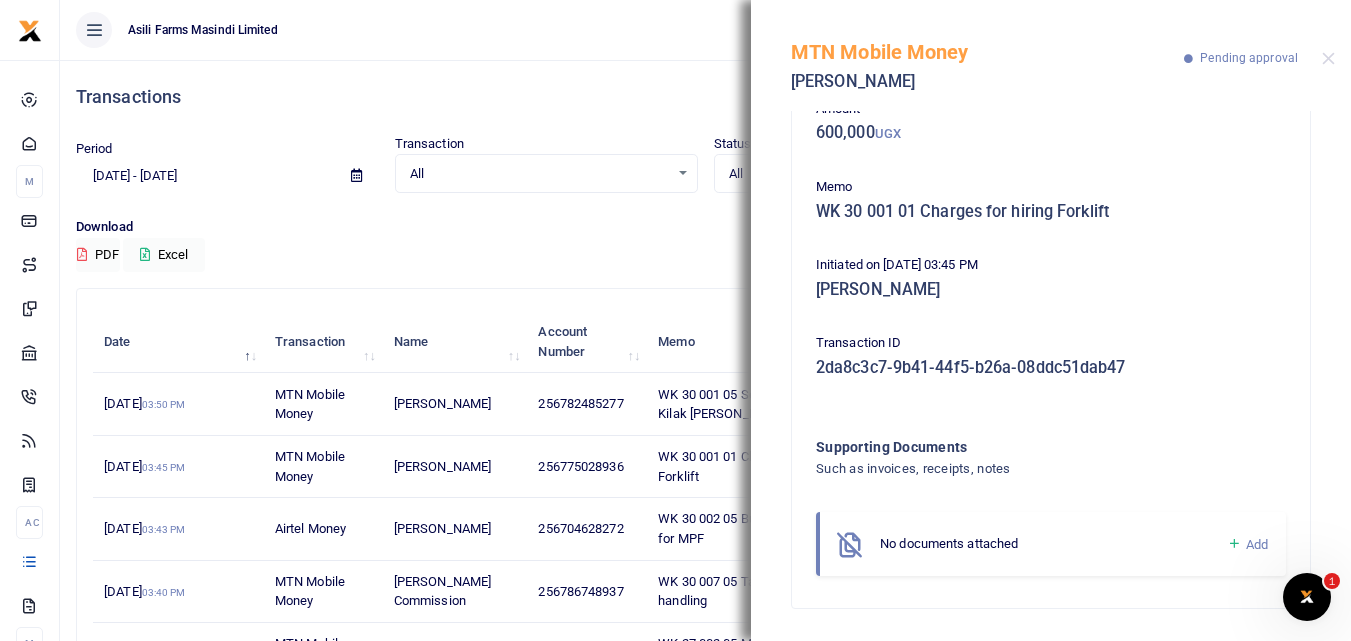 click at bounding box center (1234, 544) 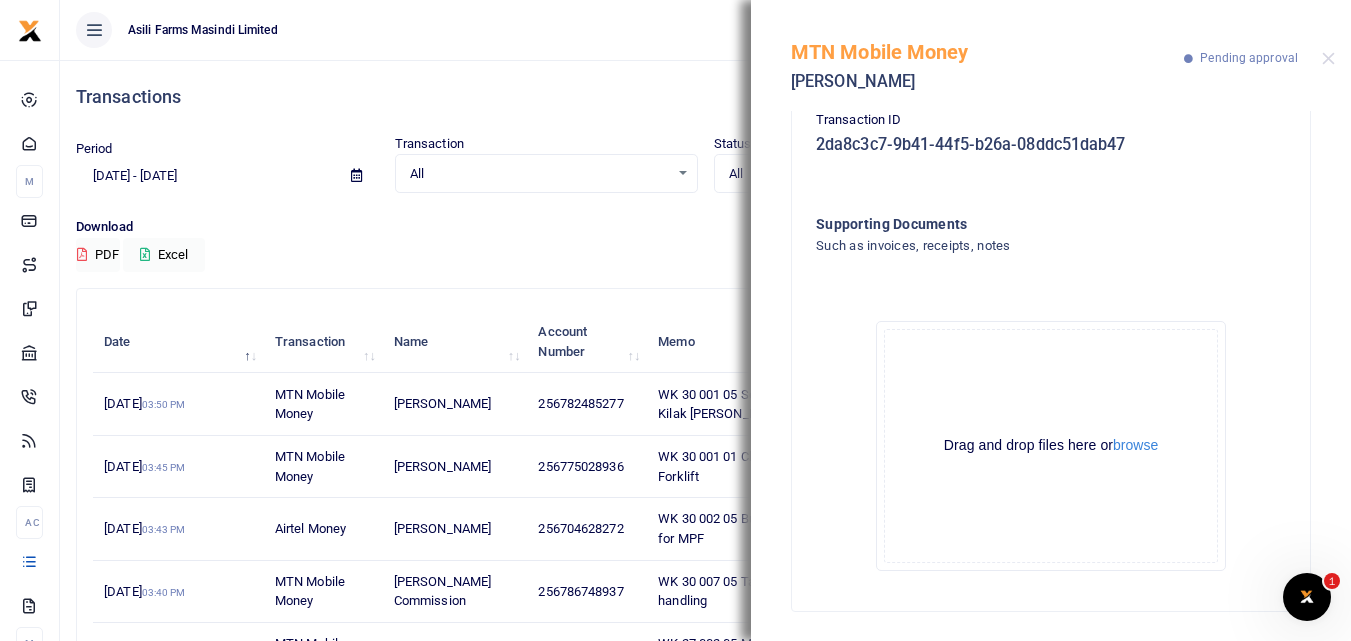 scroll, scrollTop: 345, scrollLeft: 0, axis: vertical 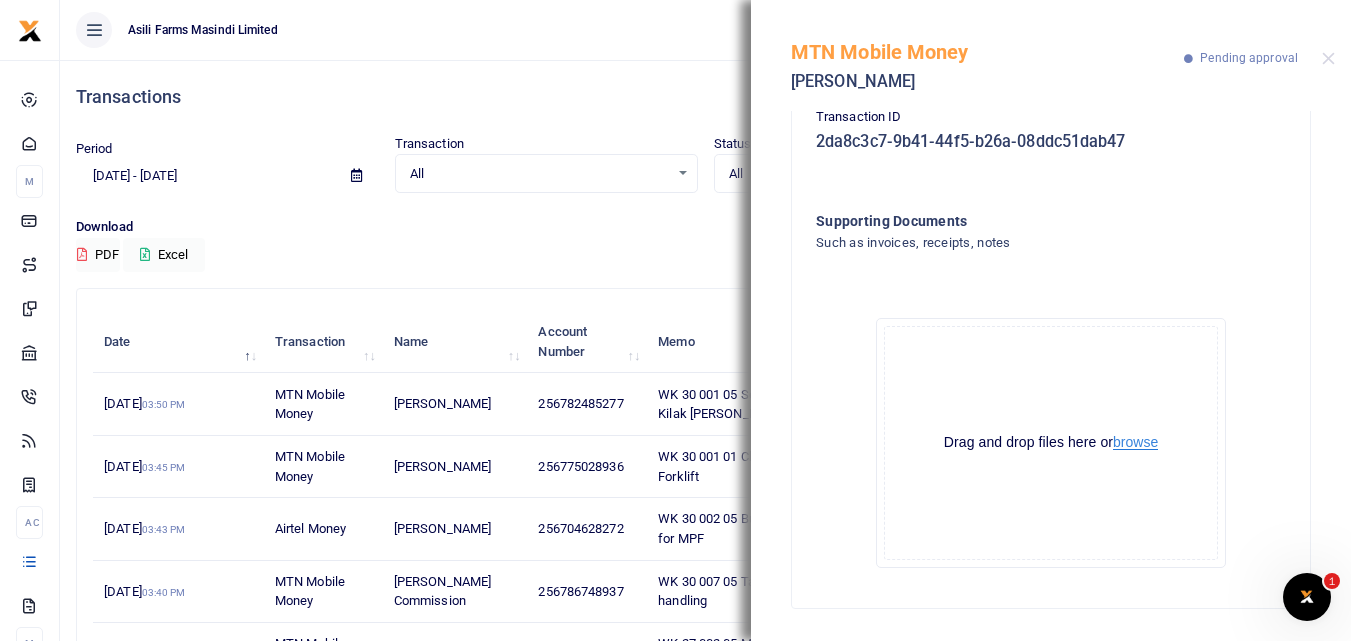 click on "browse" at bounding box center (1135, 442) 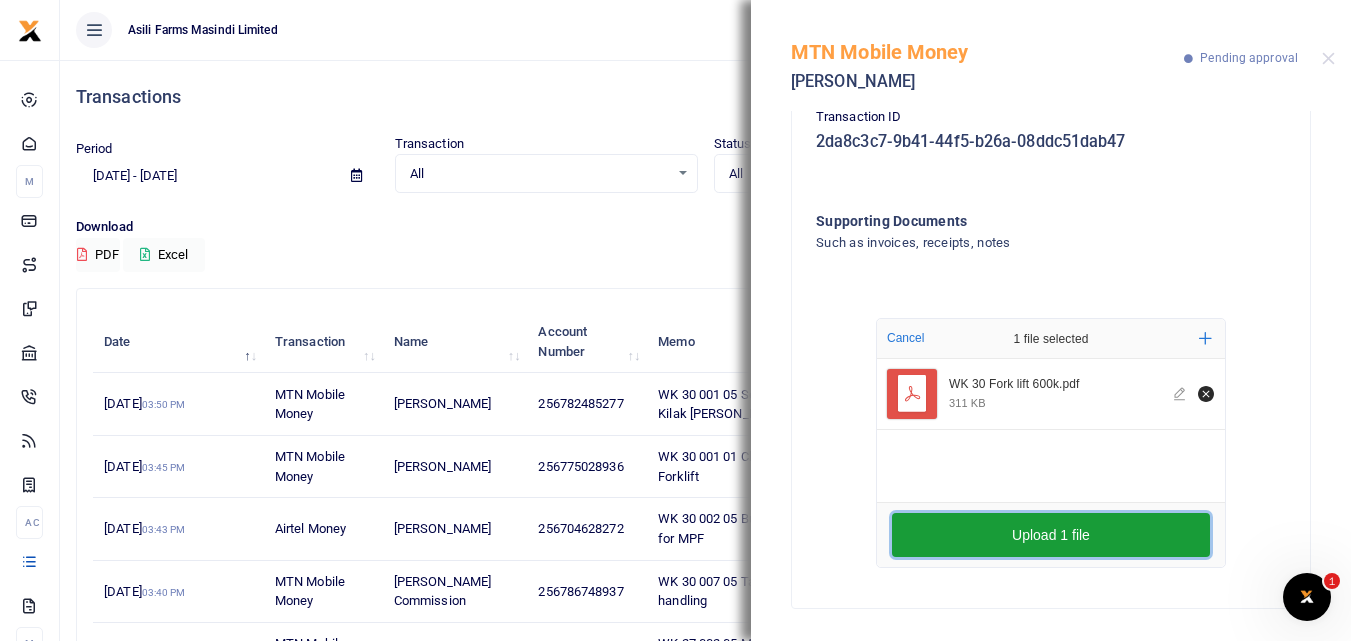 click on "Upload 1 file" at bounding box center [1051, 535] 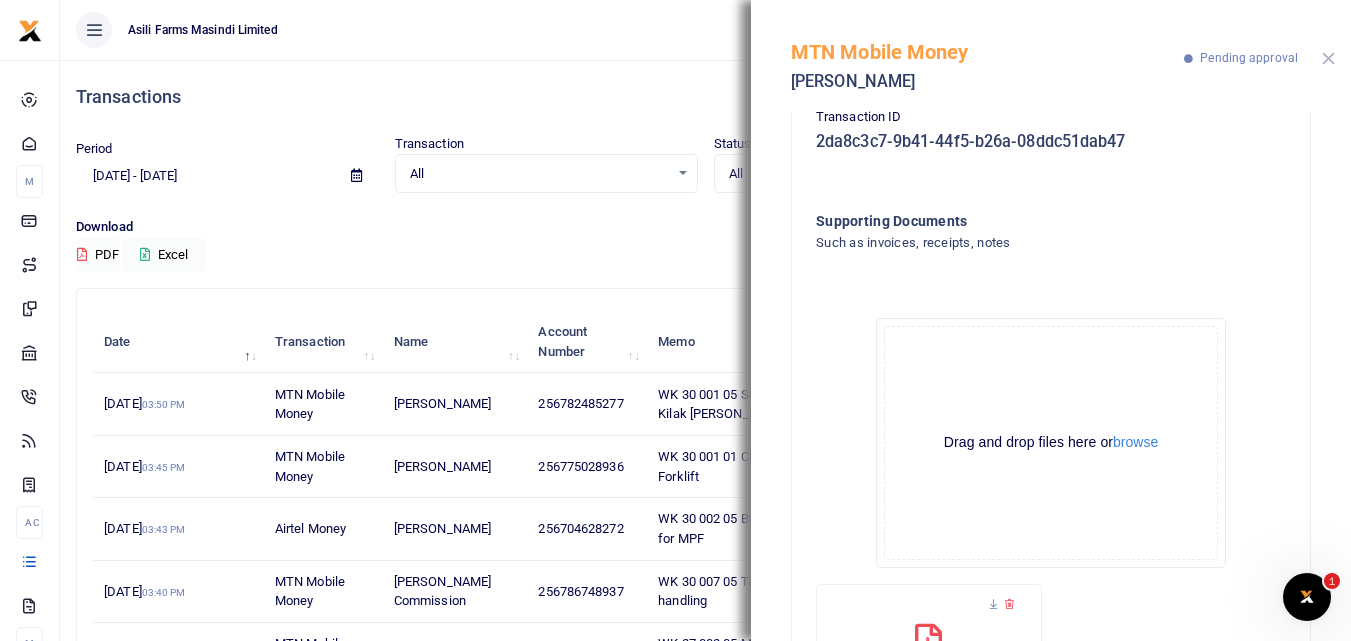 click at bounding box center [1328, 58] 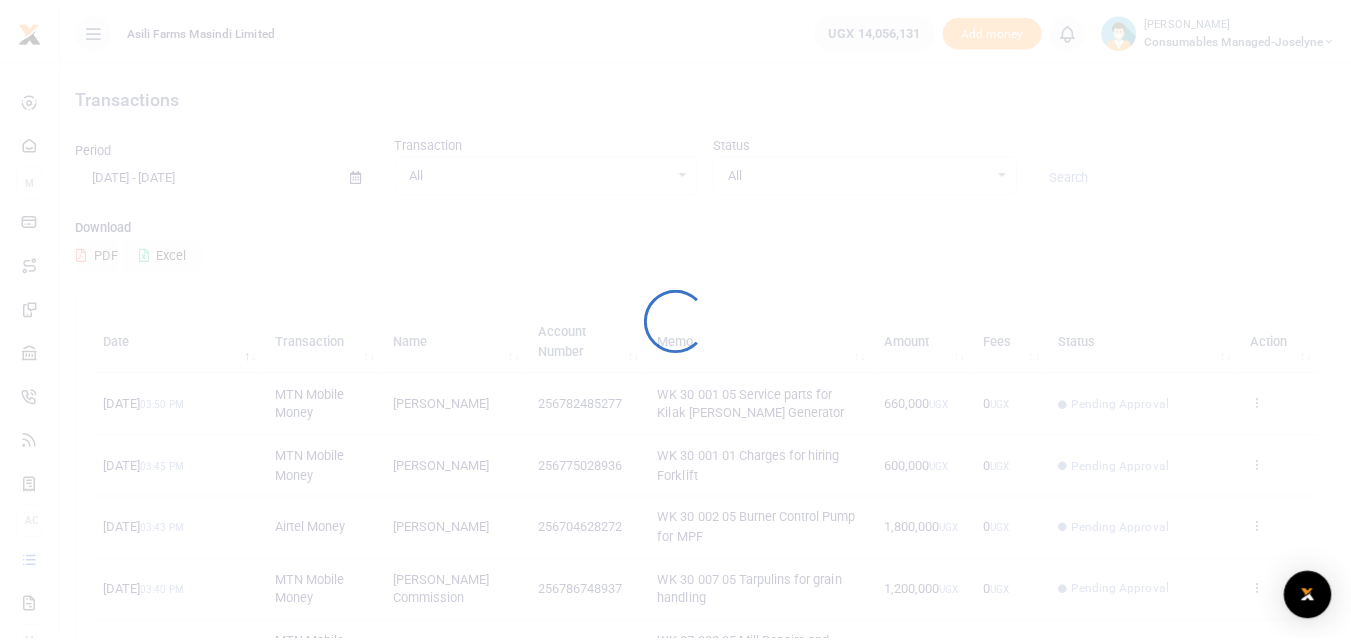 scroll, scrollTop: 0, scrollLeft: 0, axis: both 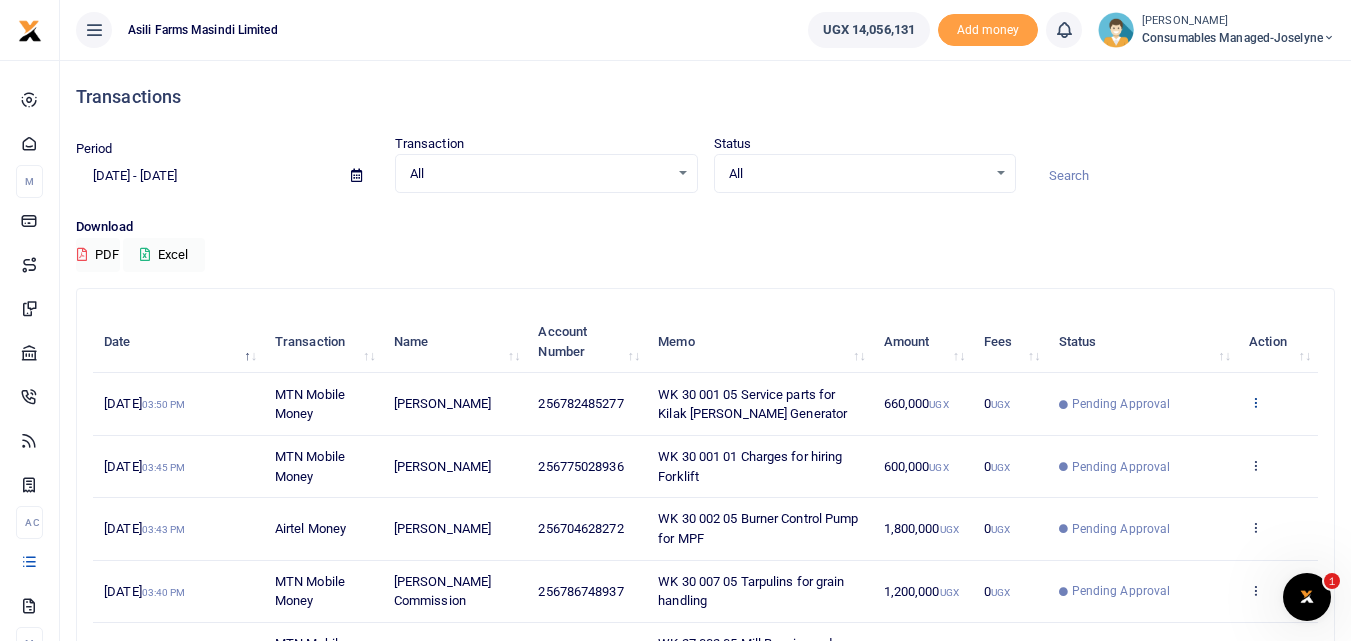 click at bounding box center (1255, 402) 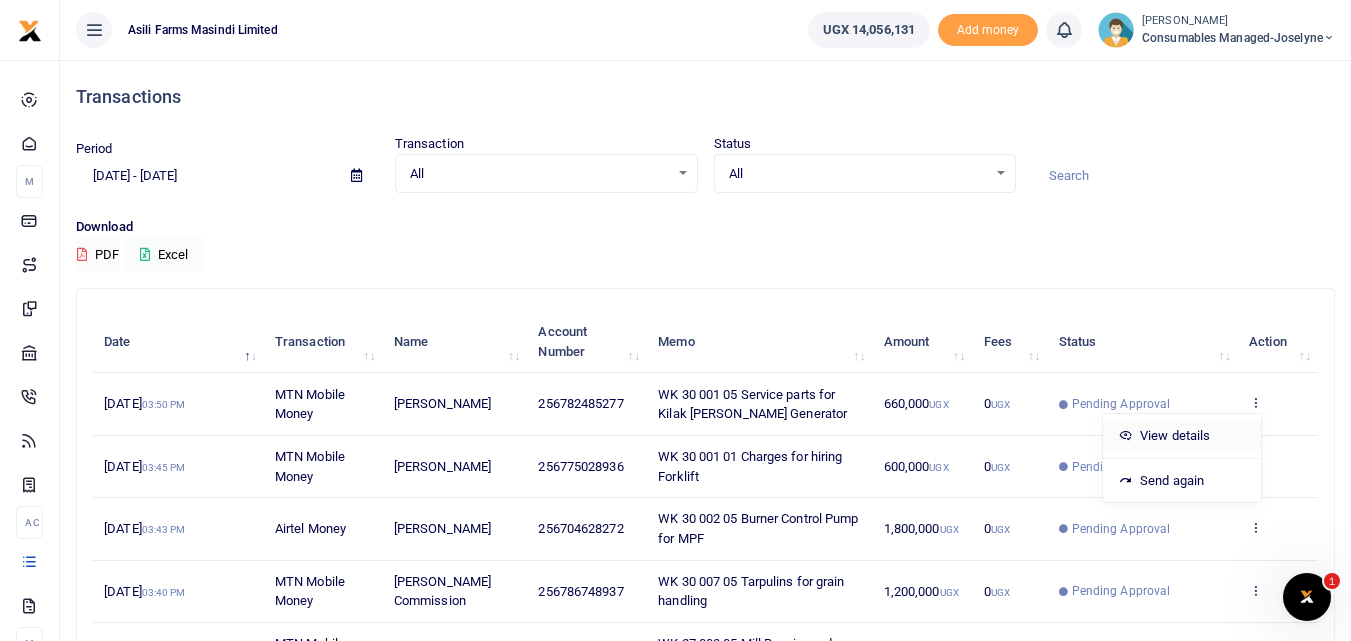 click on "View details" at bounding box center [1182, 436] 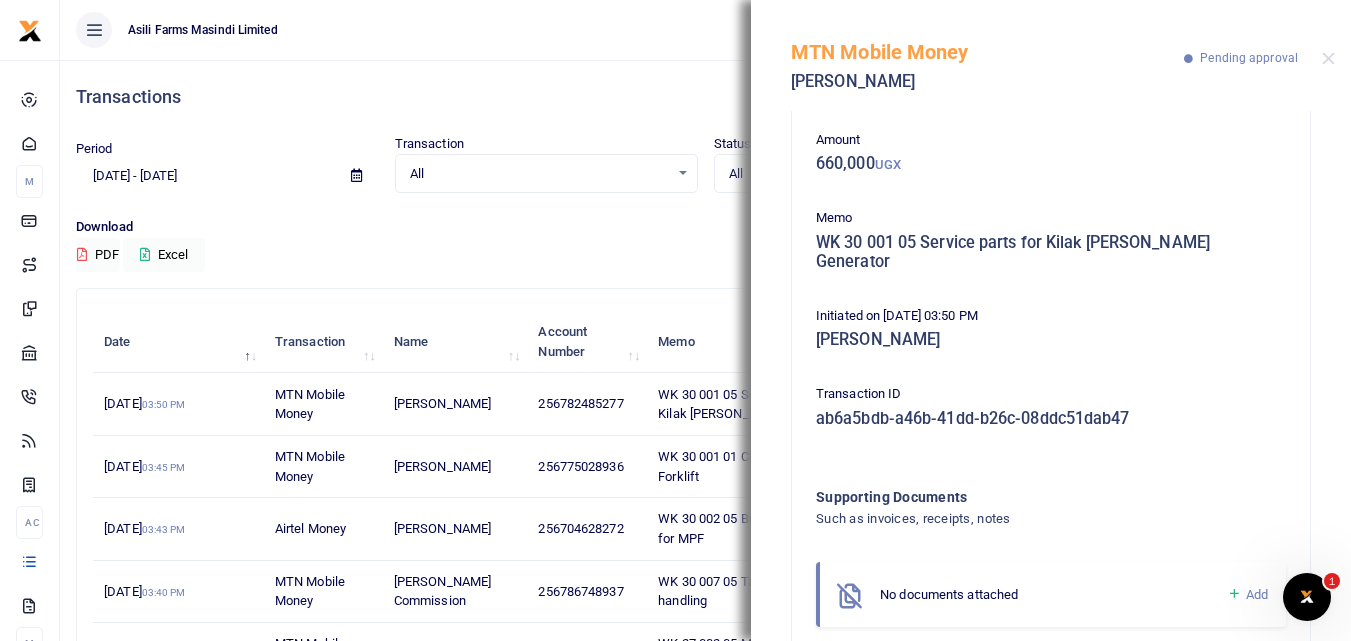 scroll, scrollTop: 119, scrollLeft: 0, axis: vertical 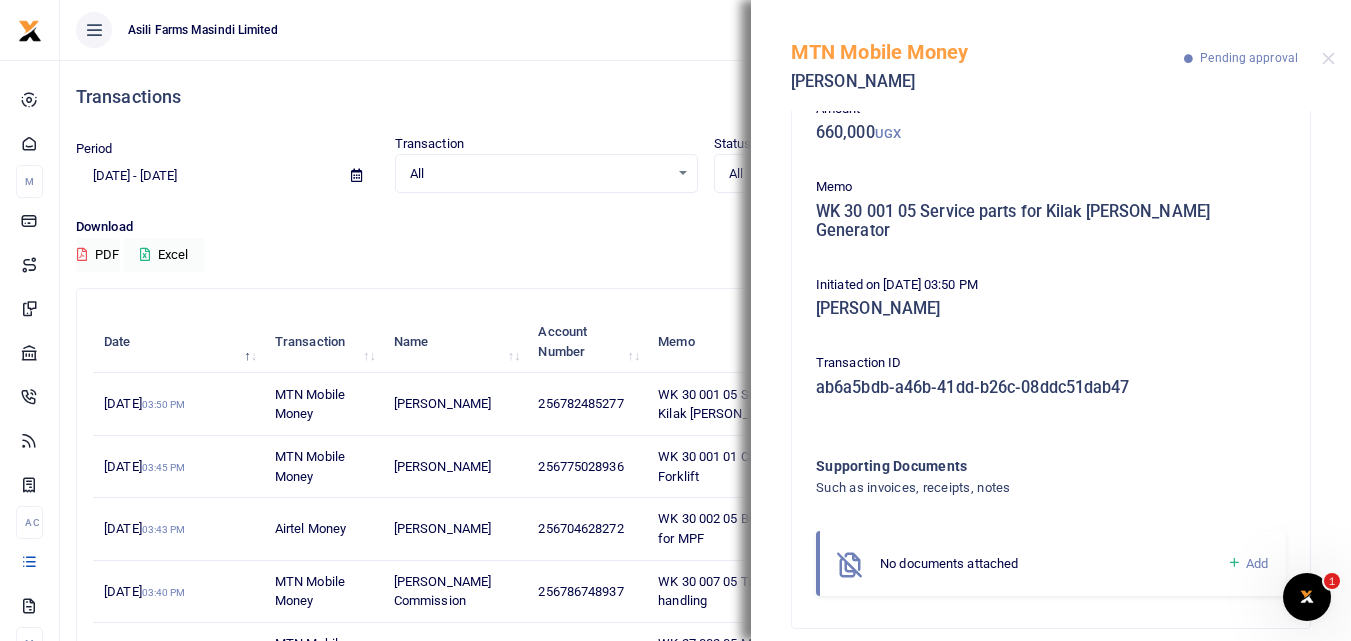 click at bounding box center (1234, 563) 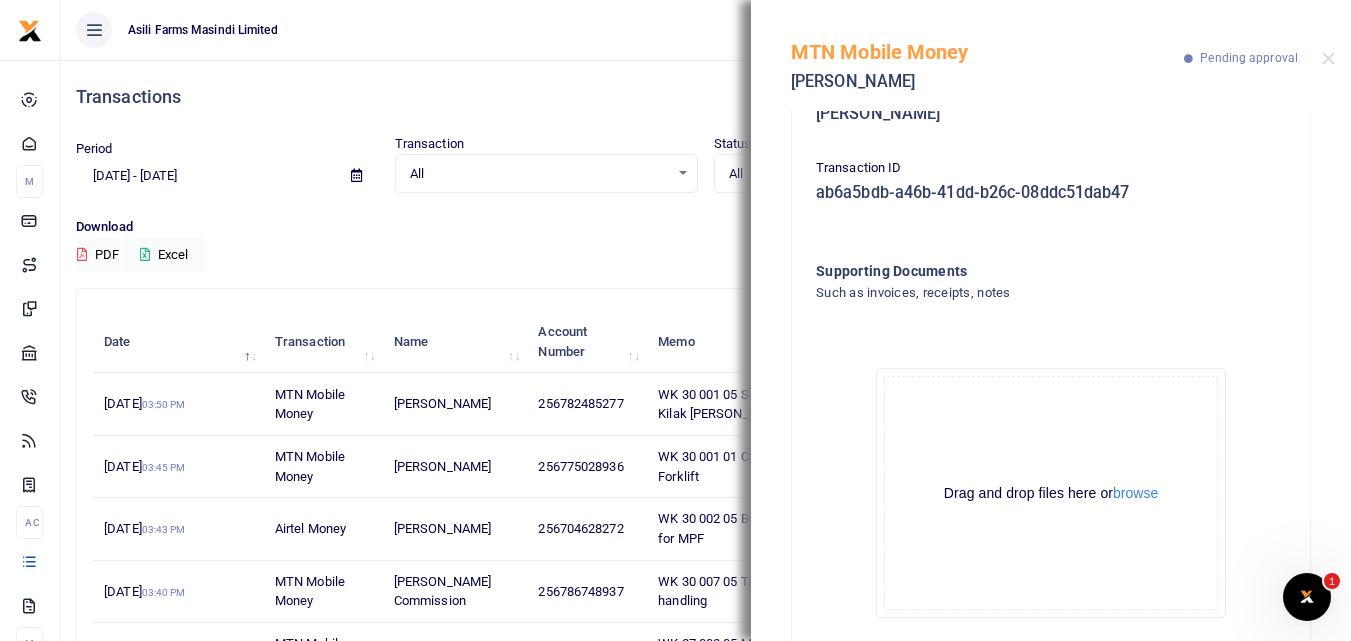 scroll, scrollTop: 345, scrollLeft: 0, axis: vertical 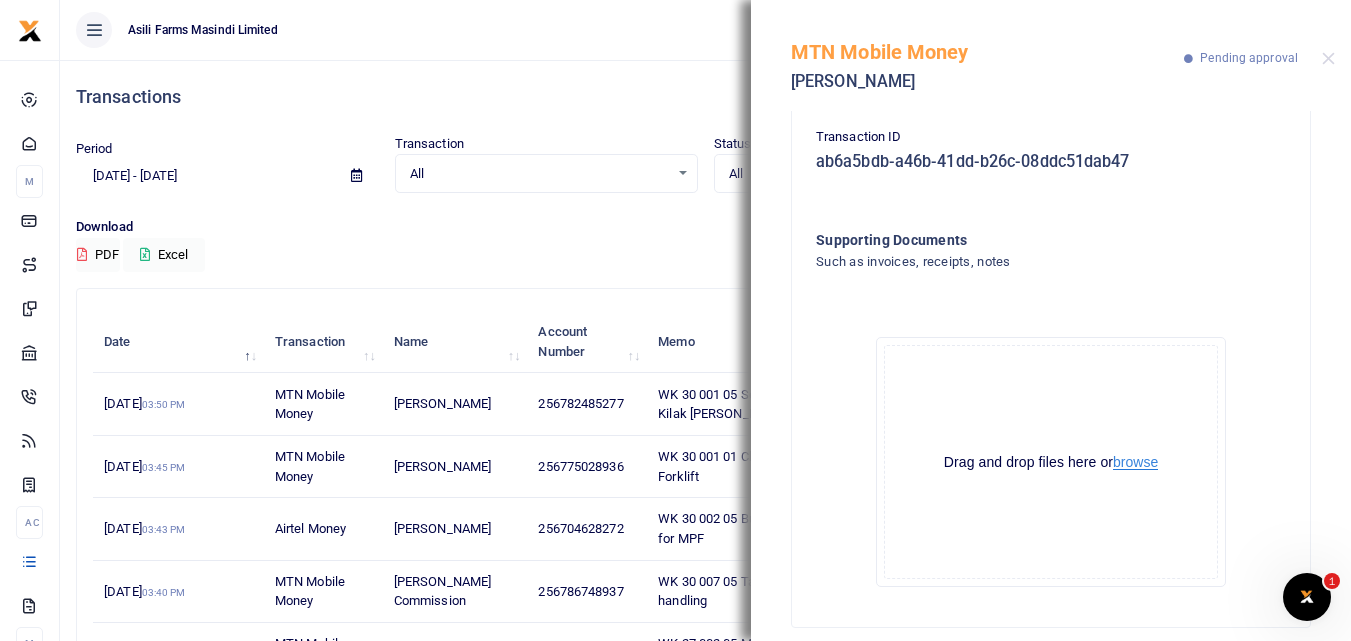 click on "browse" at bounding box center (1135, 462) 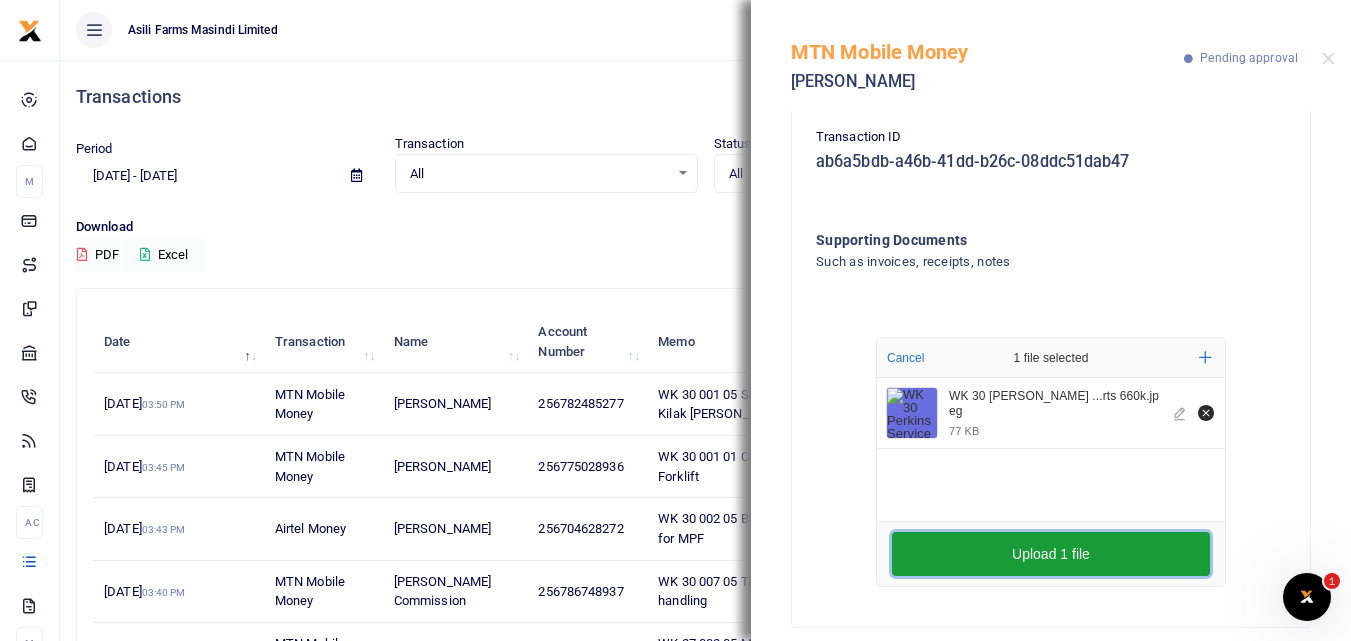 click on "Upload 1 file" at bounding box center (1051, 554) 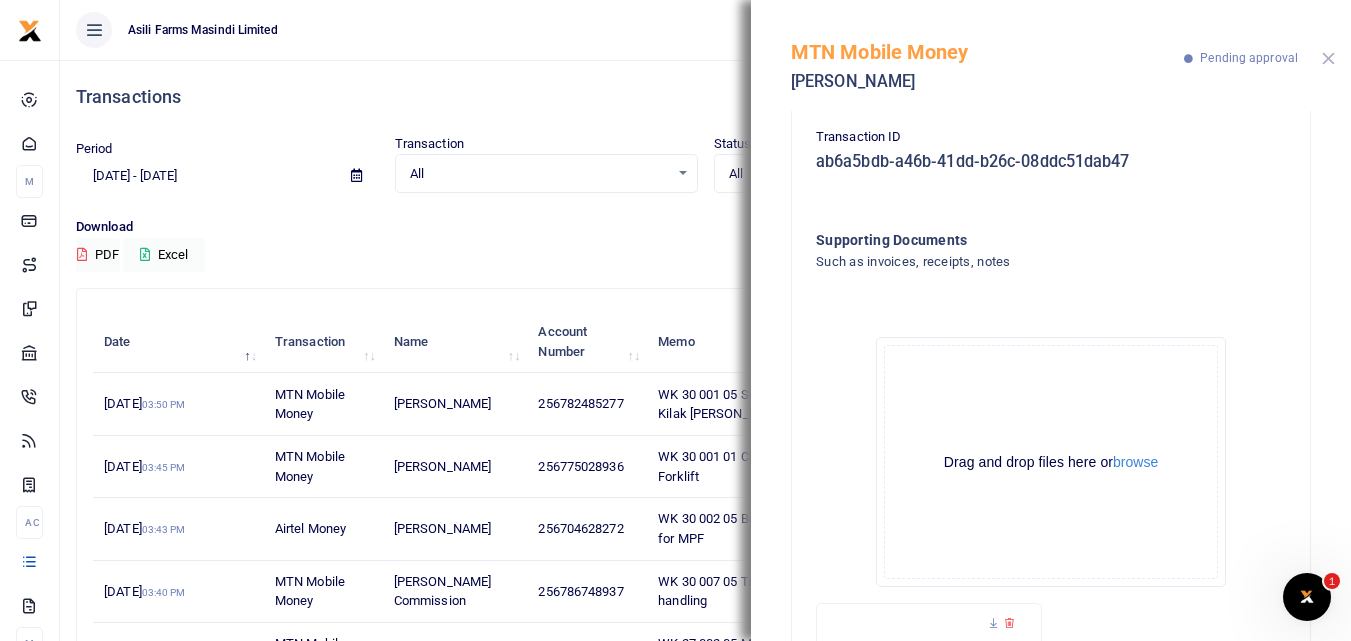click at bounding box center (1328, 58) 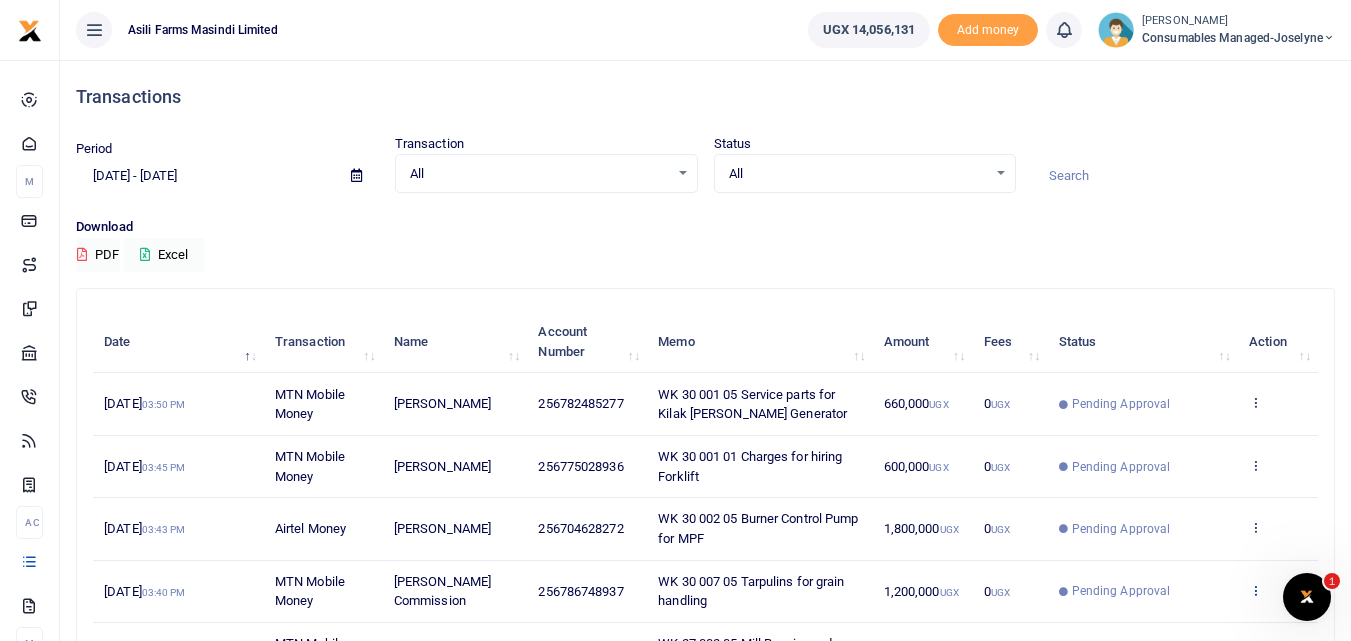 click at bounding box center (1255, 590) 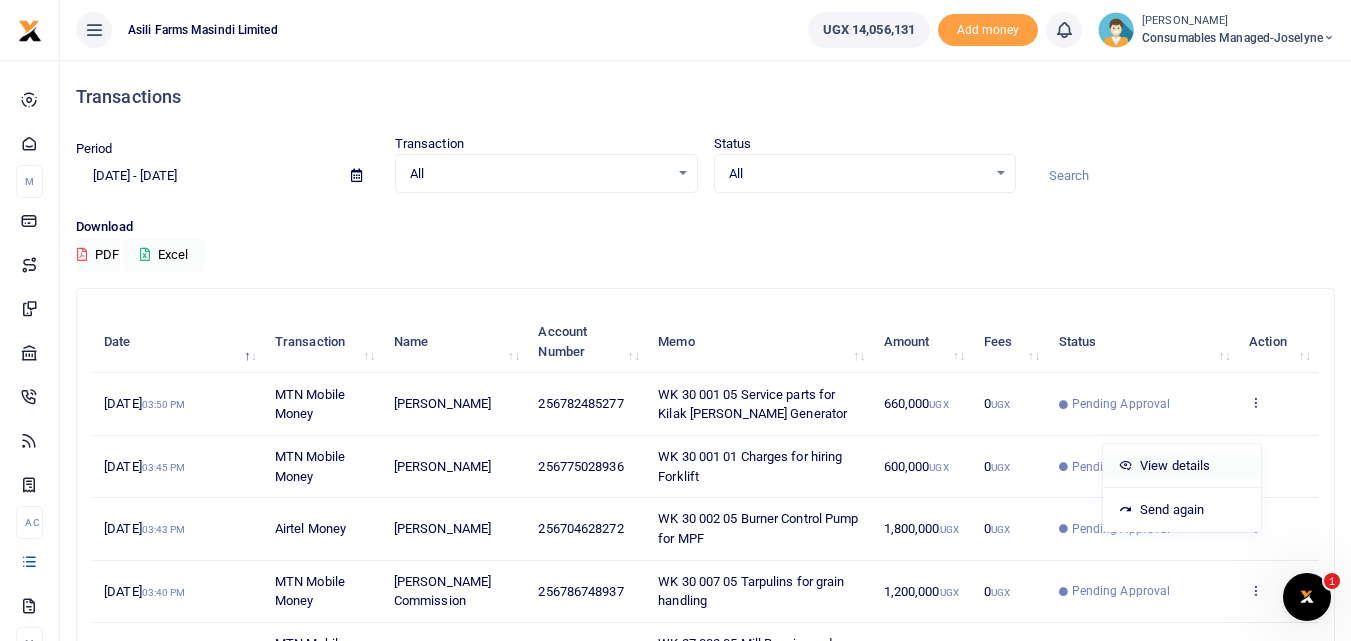 click on "View details" at bounding box center [1182, 466] 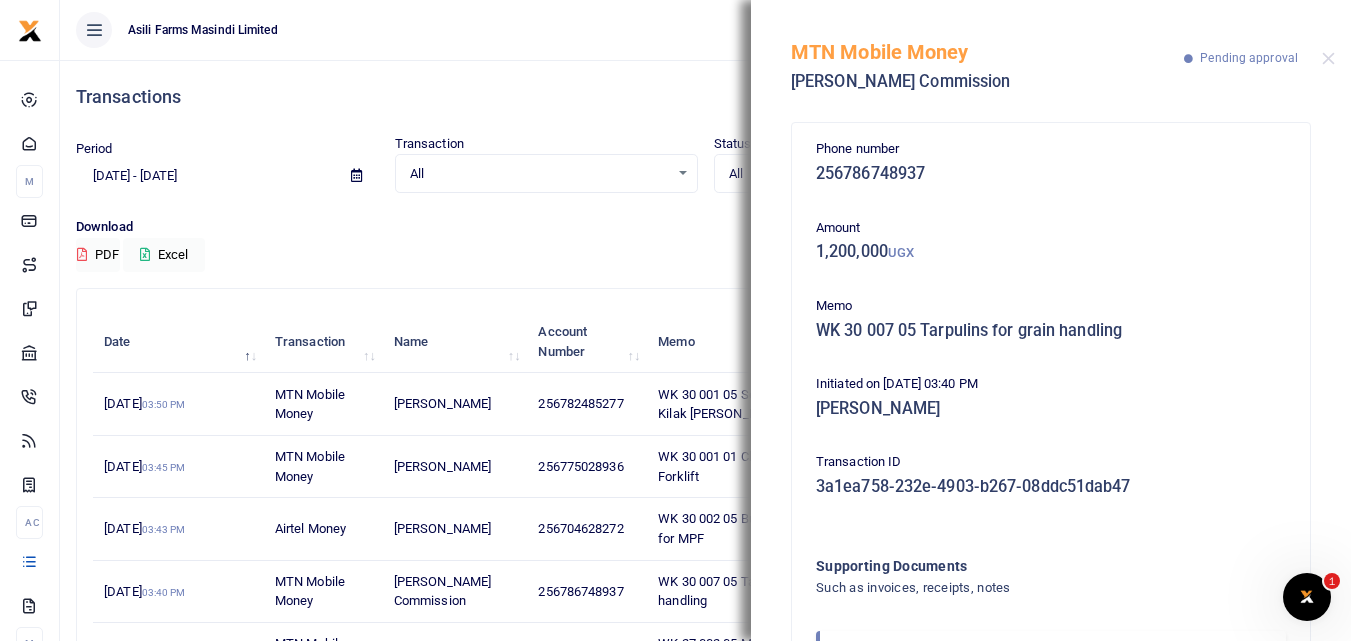 scroll, scrollTop: 119, scrollLeft: 0, axis: vertical 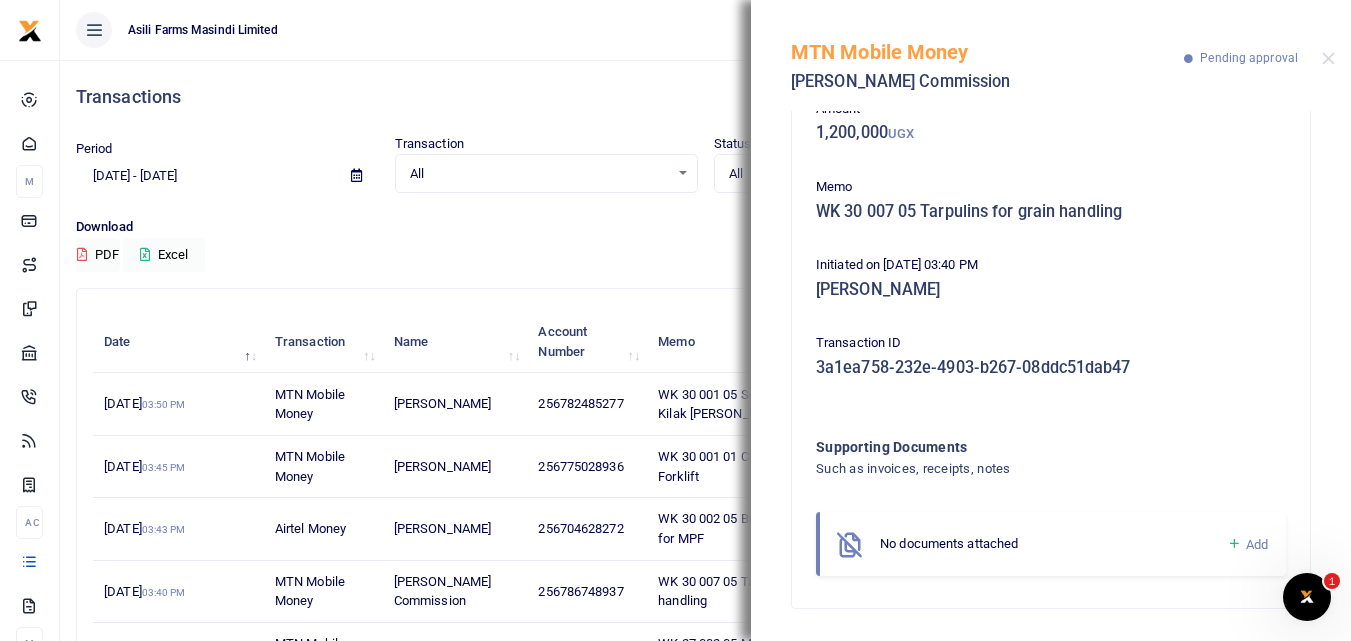 click at bounding box center (1234, 544) 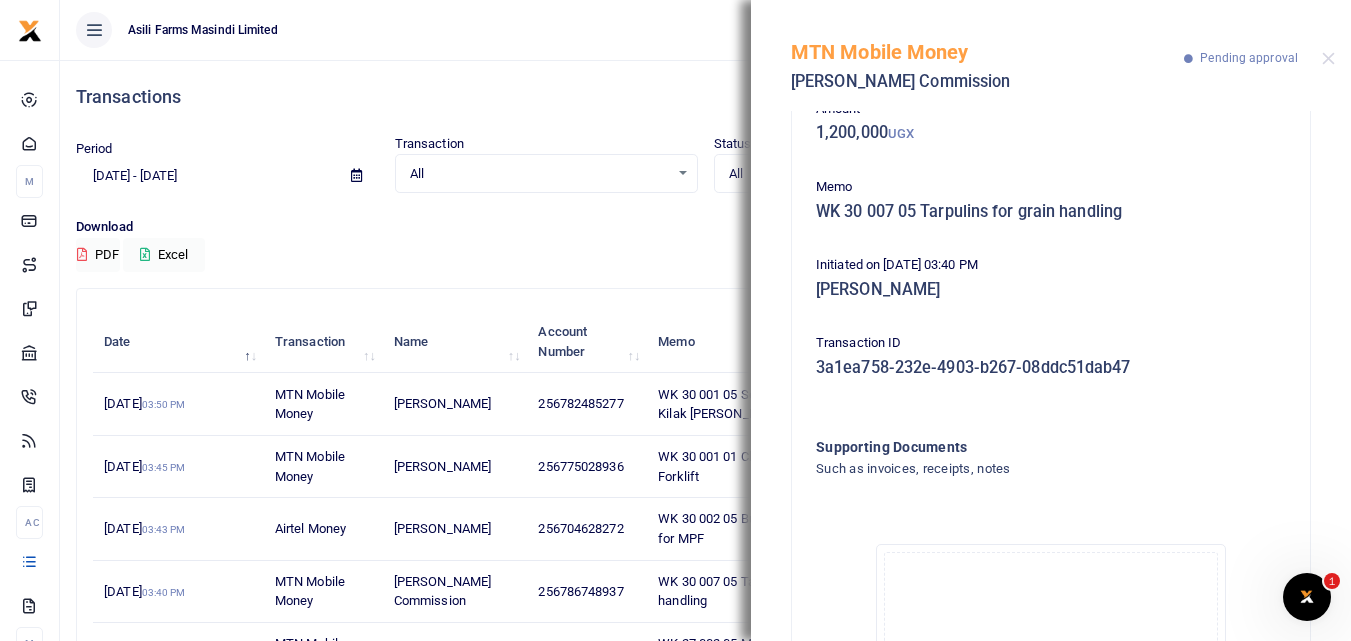 scroll, scrollTop: 345, scrollLeft: 0, axis: vertical 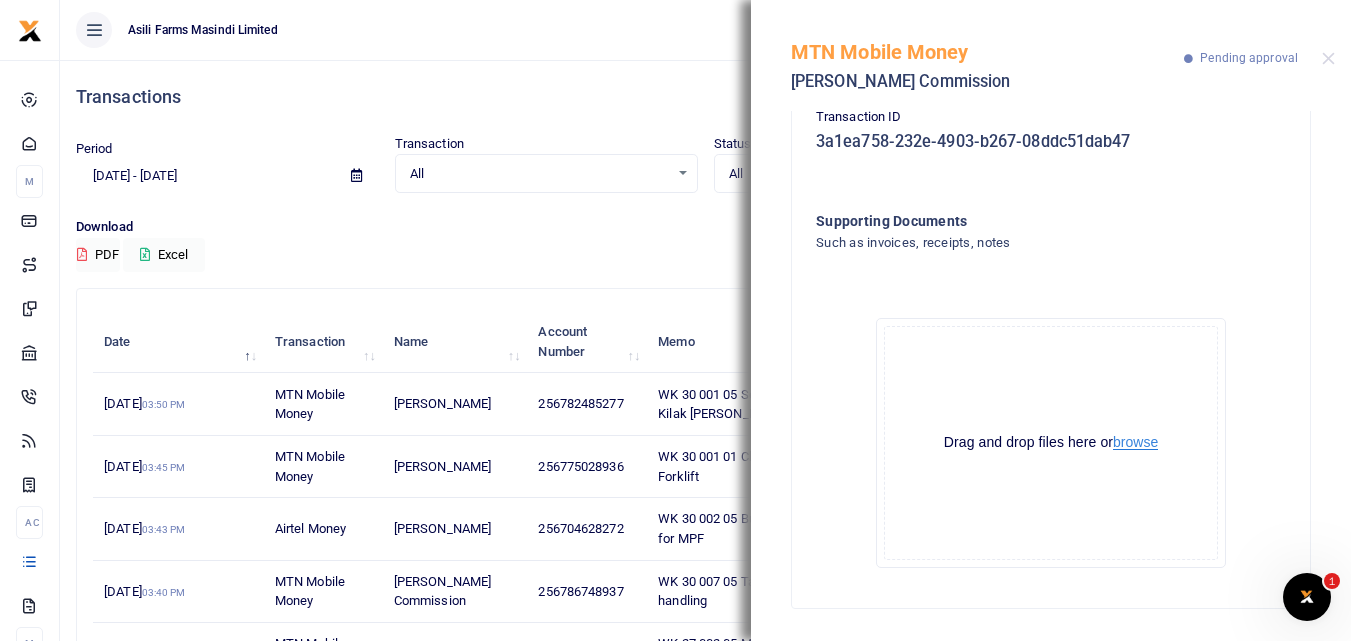 click on "browse" at bounding box center [1135, 442] 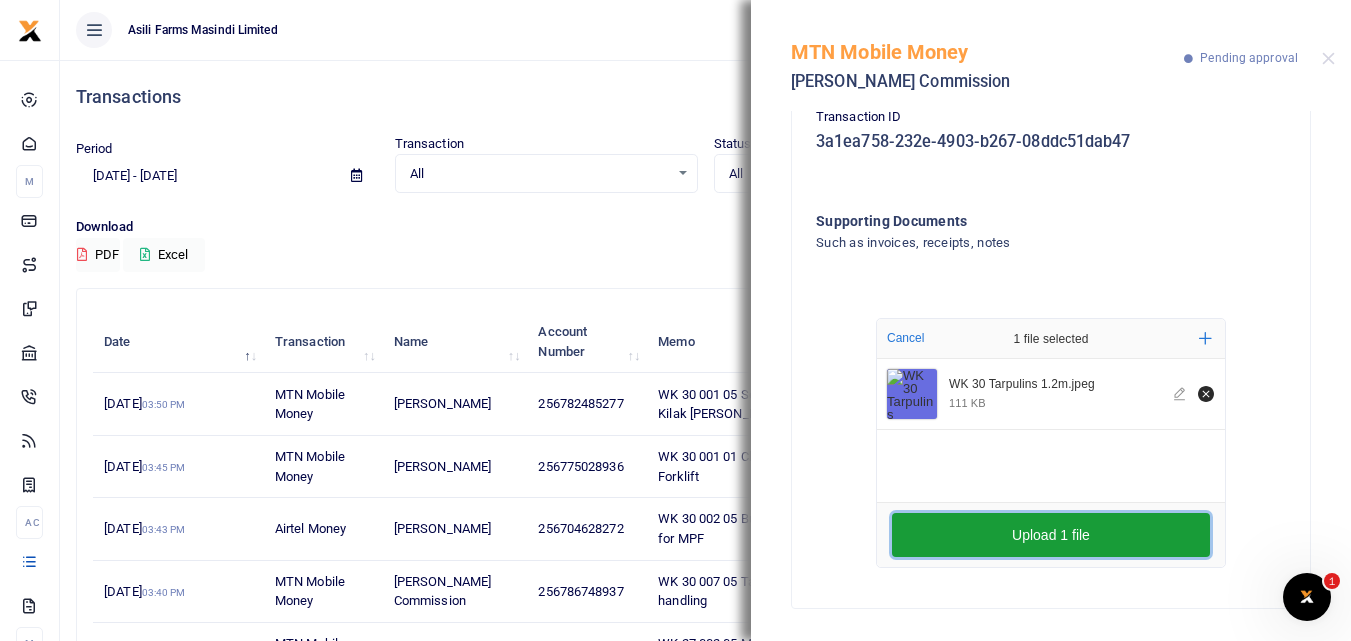 click on "Upload 1 file" at bounding box center [1051, 535] 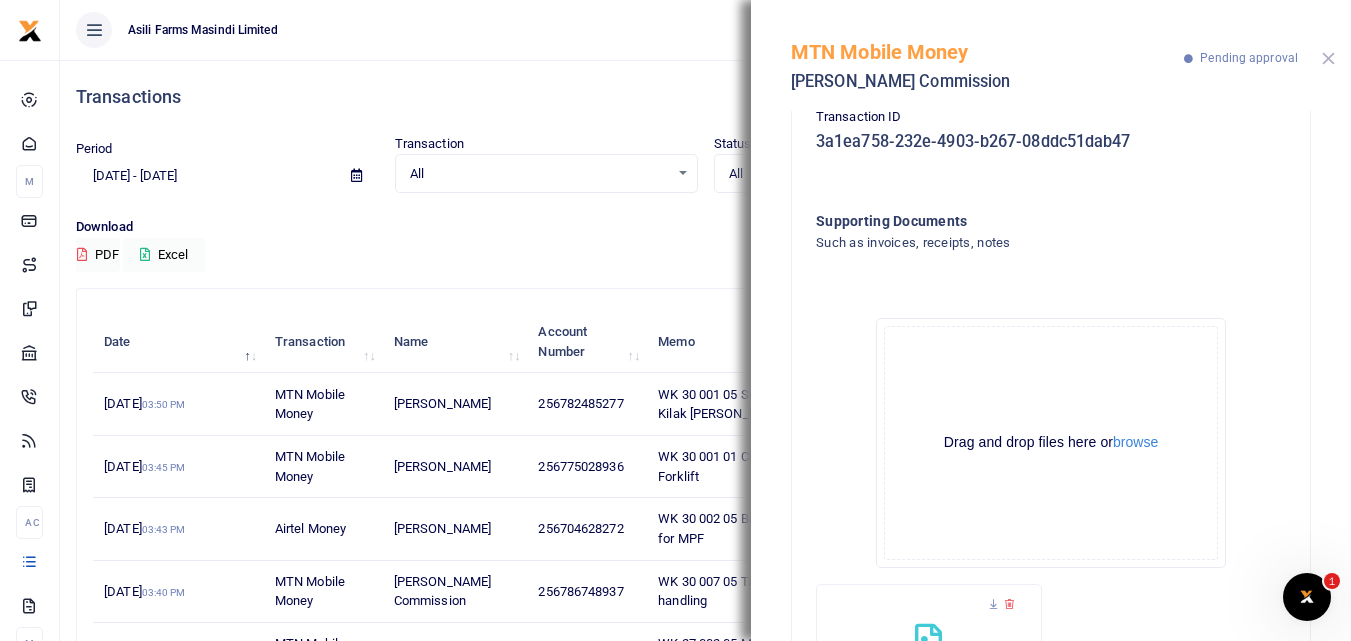 click at bounding box center (1328, 58) 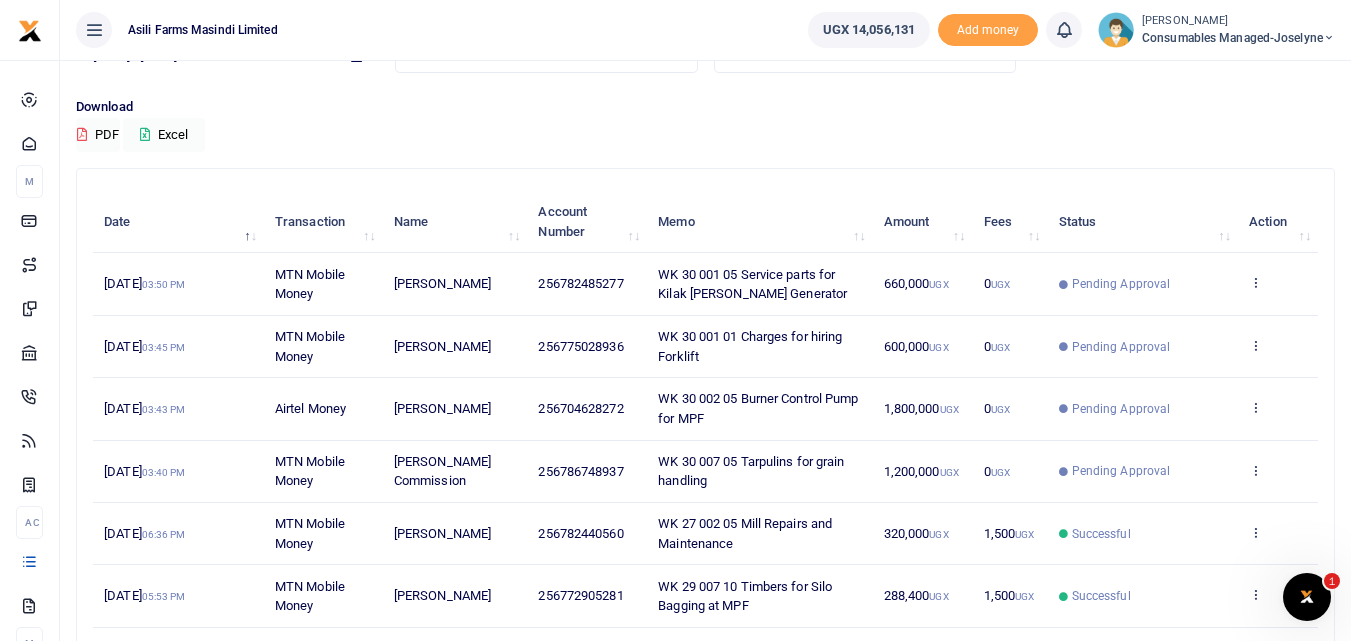 scroll, scrollTop: 126, scrollLeft: 0, axis: vertical 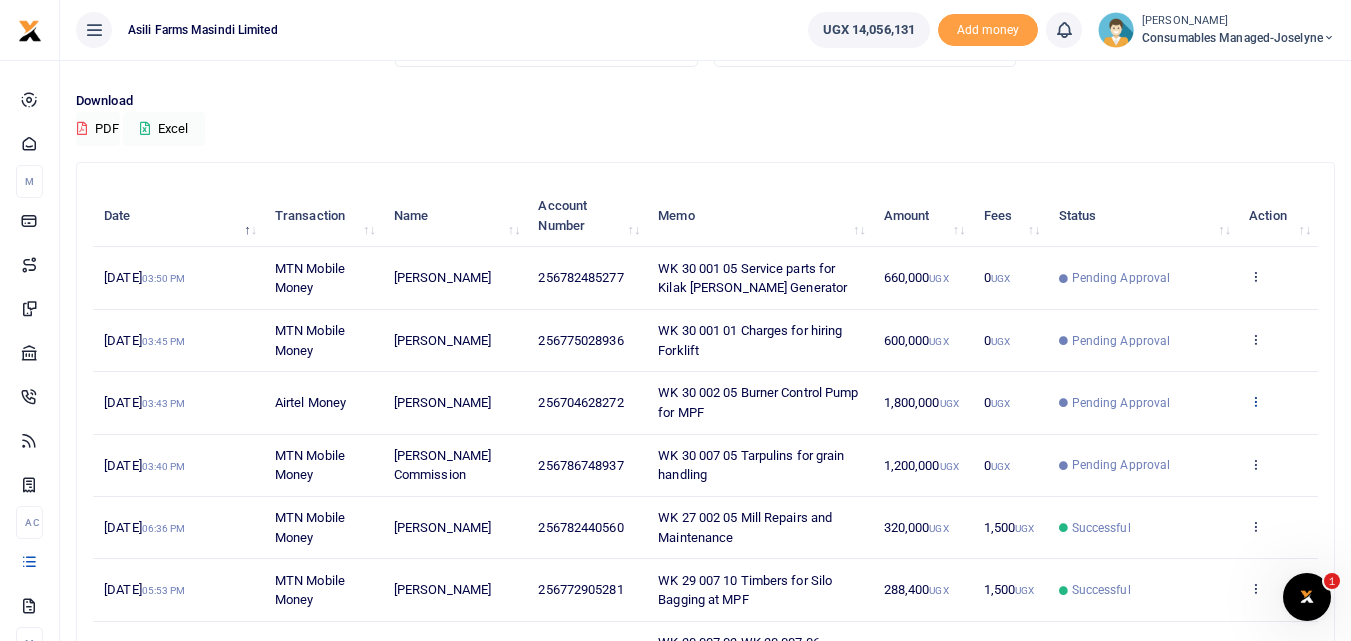 click at bounding box center [1255, 401] 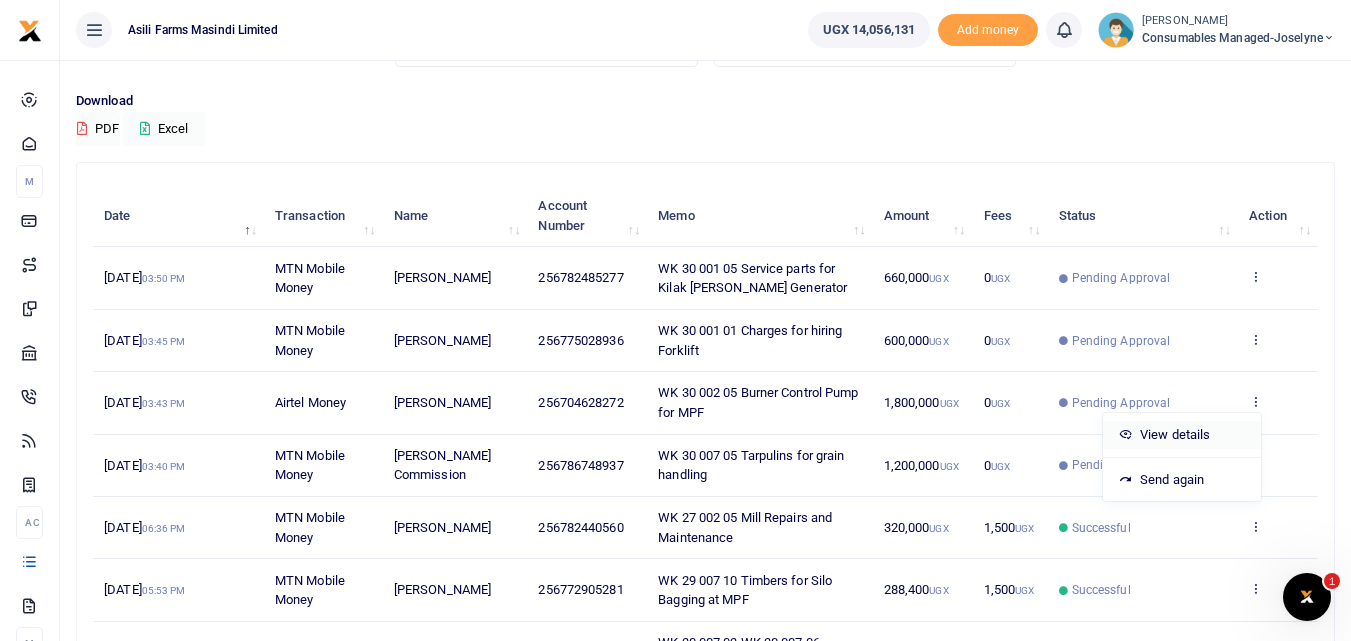 click on "View details" at bounding box center [1182, 435] 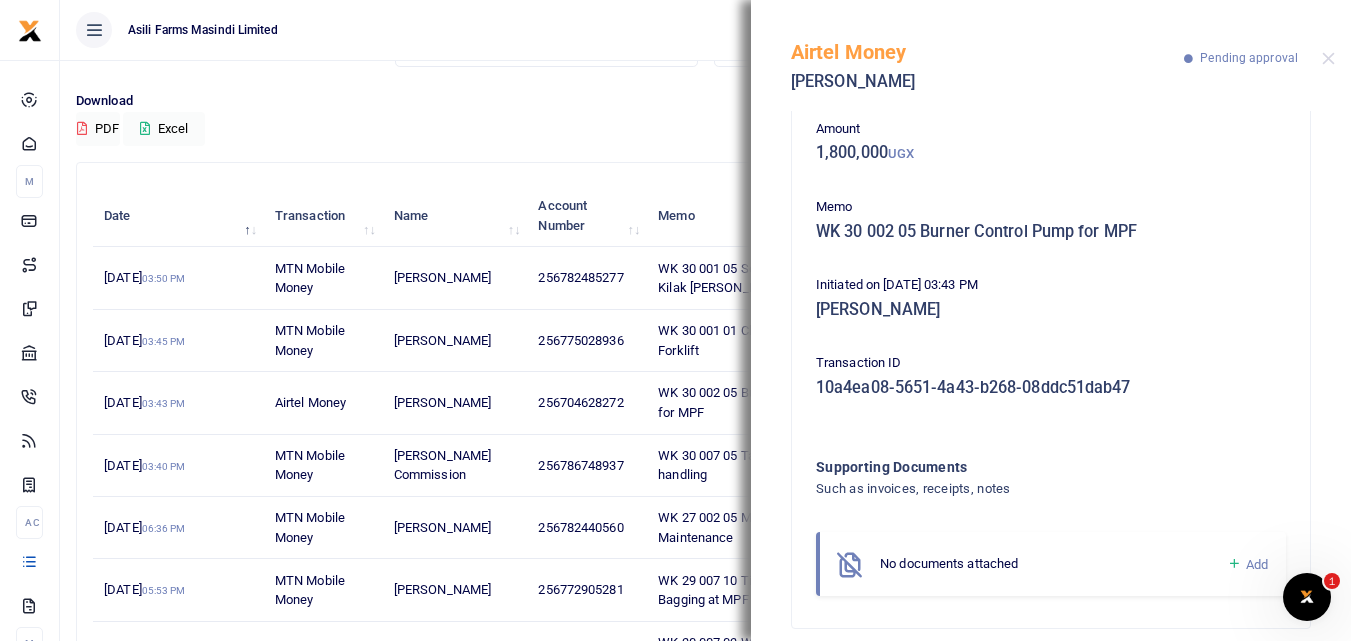 scroll, scrollTop: 119, scrollLeft: 0, axis: vertical 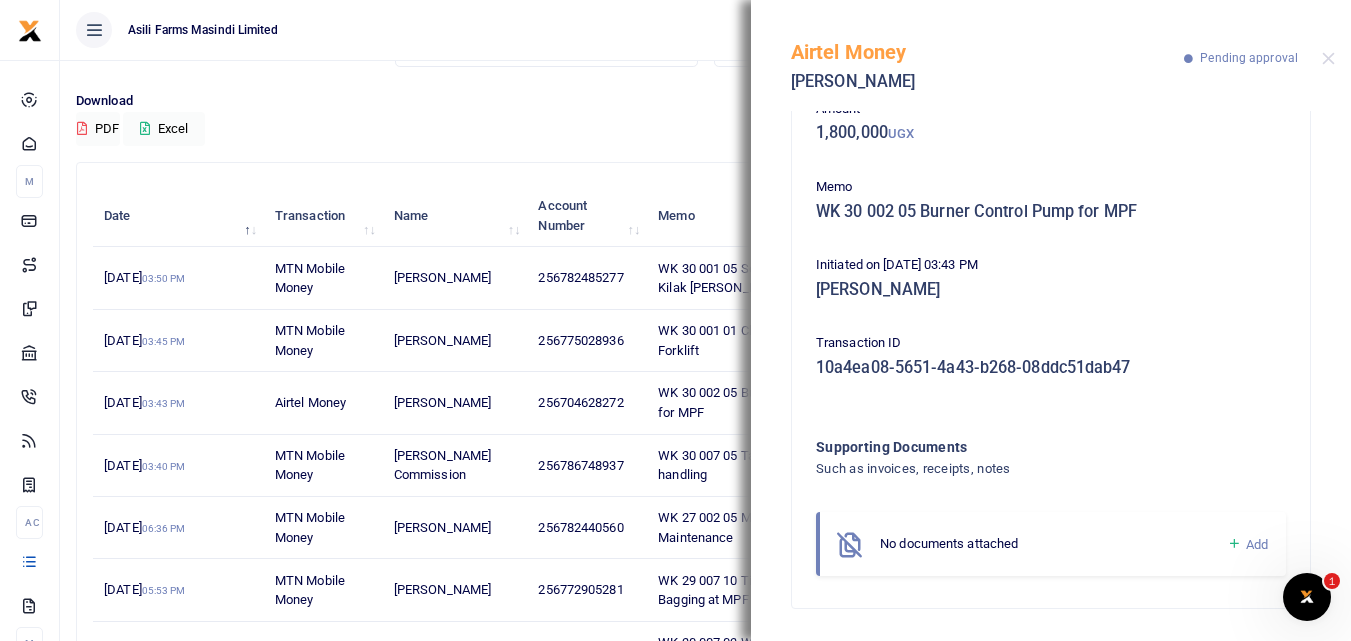 click at bounding box center [1234, 544] 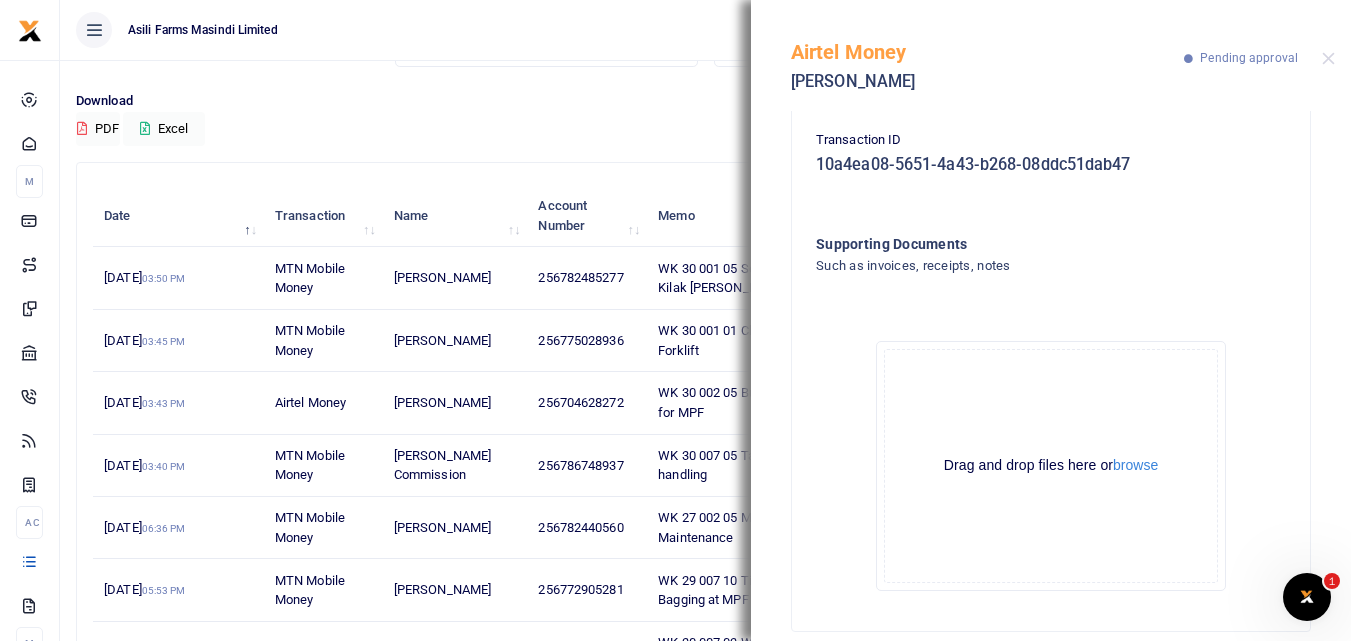 scroll, scrollTop: 345, scrollLeft: 0, axis: vertical 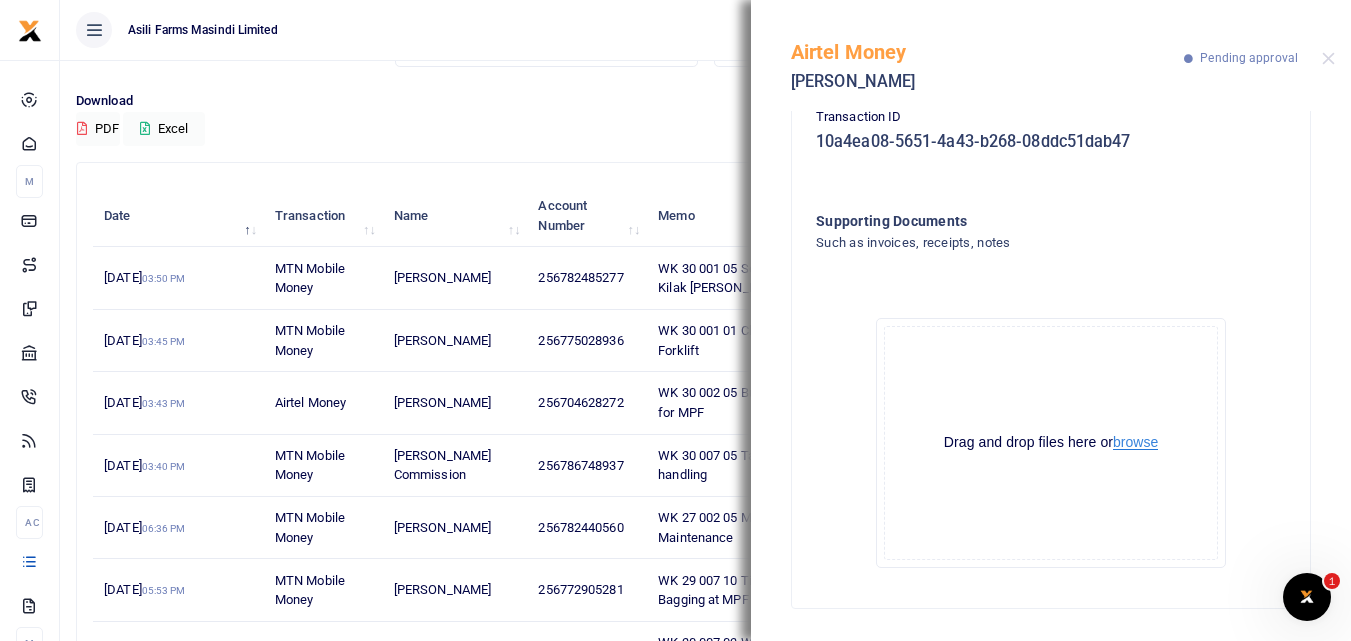 click on "browse" at bounding box center (1135, 442) 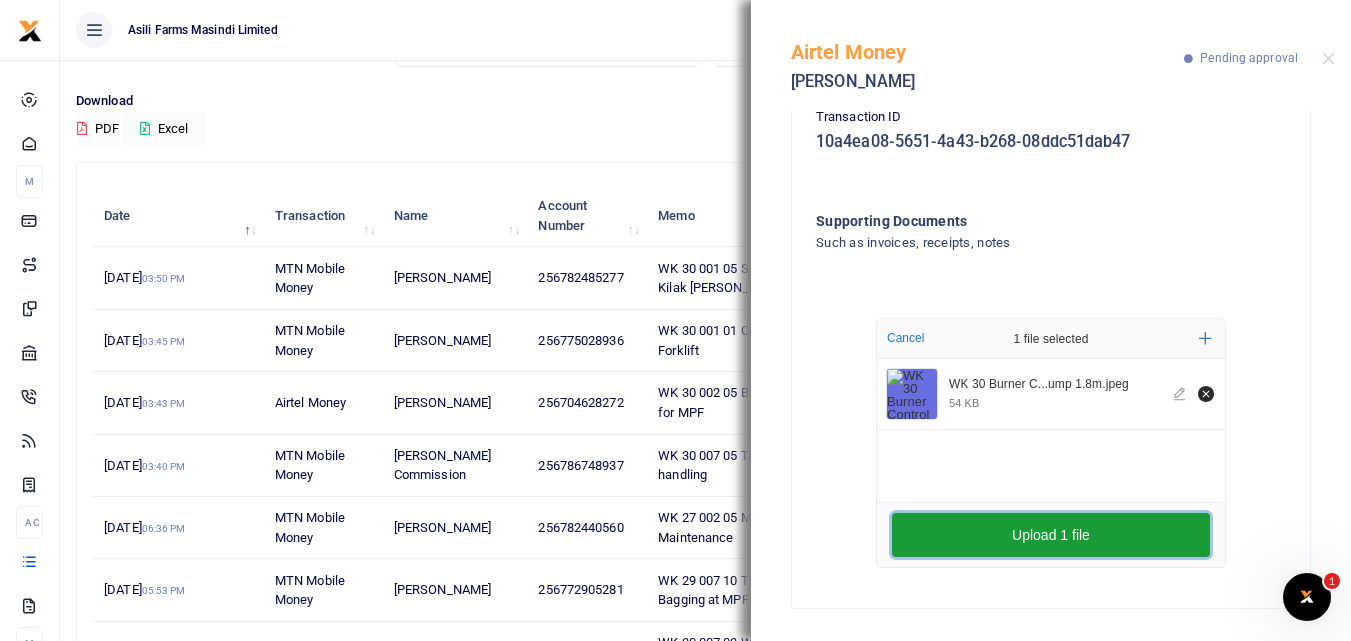 click on "Upload 1 file" at bounding box center (1051, 535) 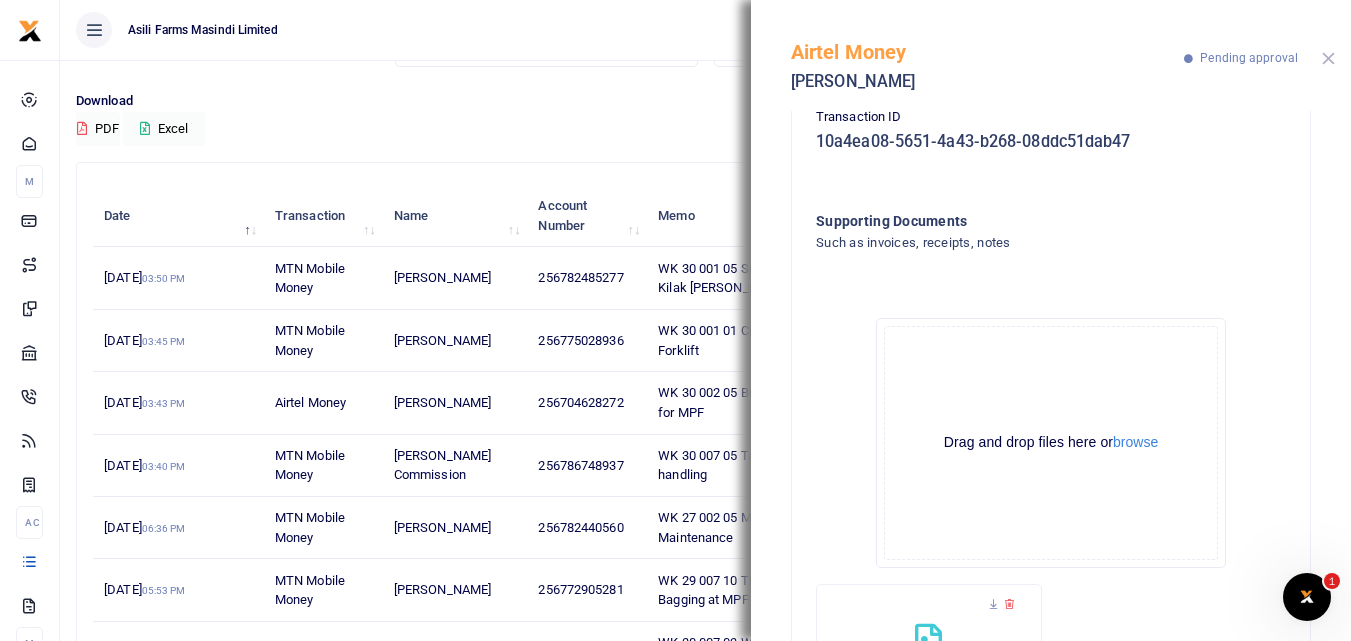 click at bounding box center [1328, 58] 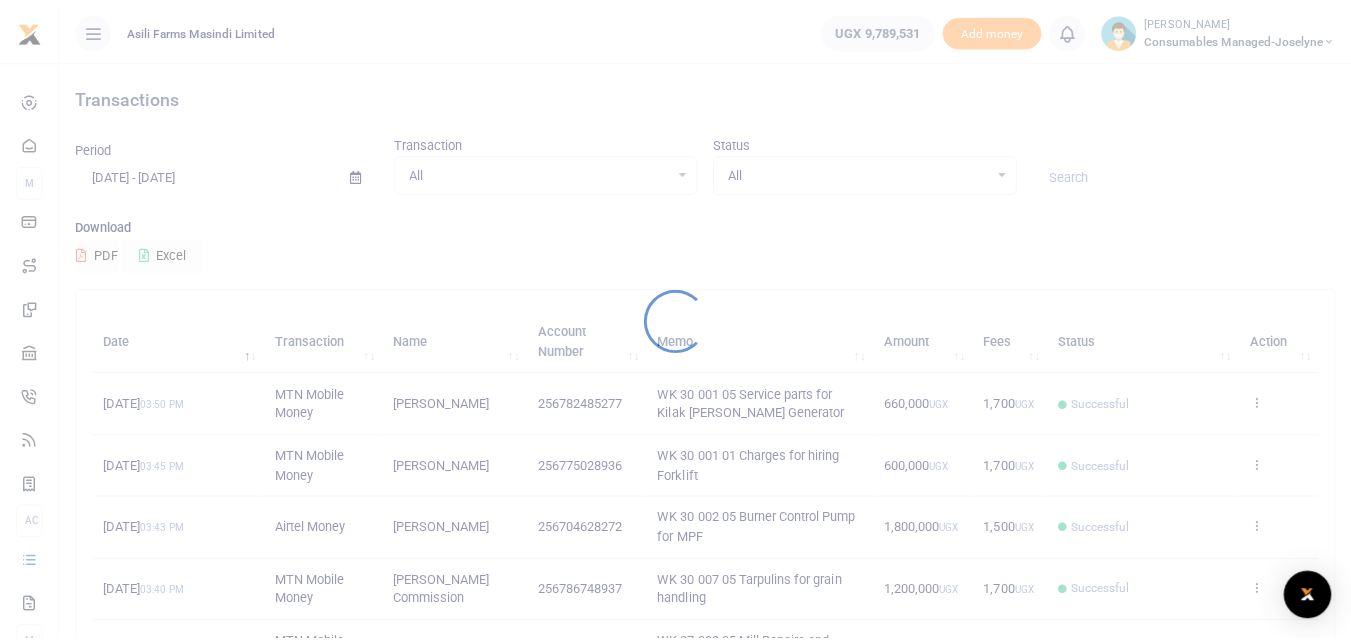 scroll, scrollTop: 0, scrollLeft: 0, axis: both 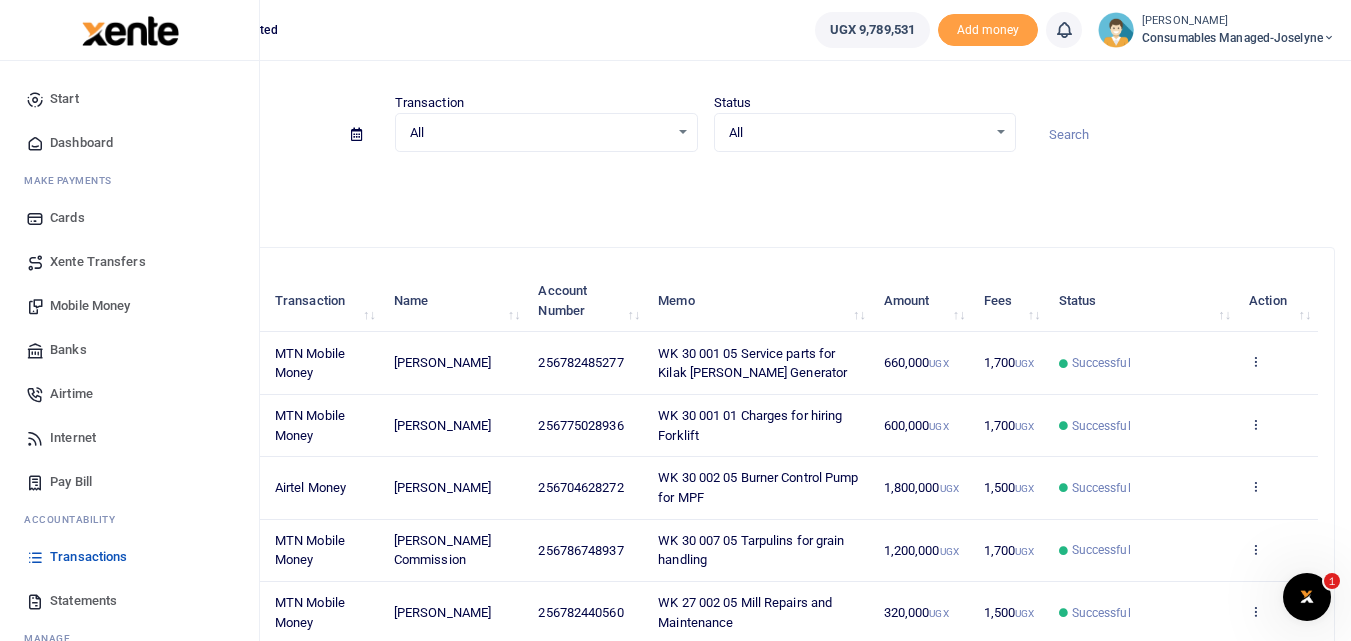 click on "Mobile Money" at bounding box center [90, 306] 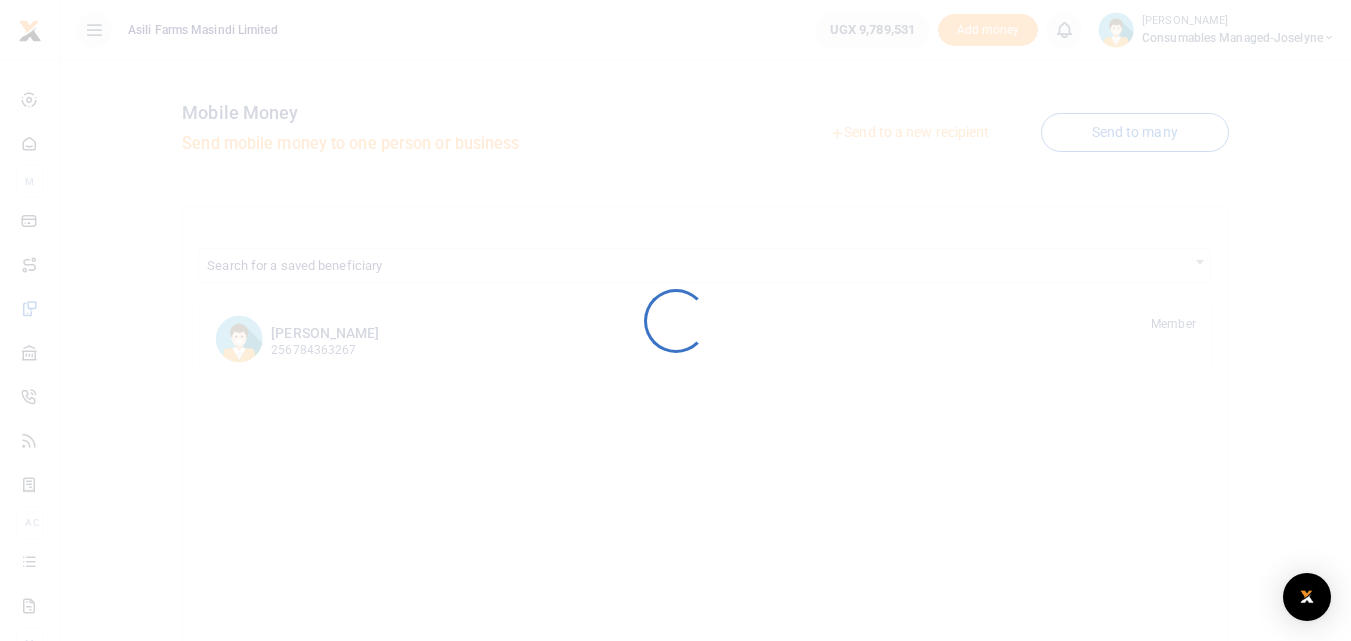scroll, scrollTop: 0, scrollLeft: 0, axis: both 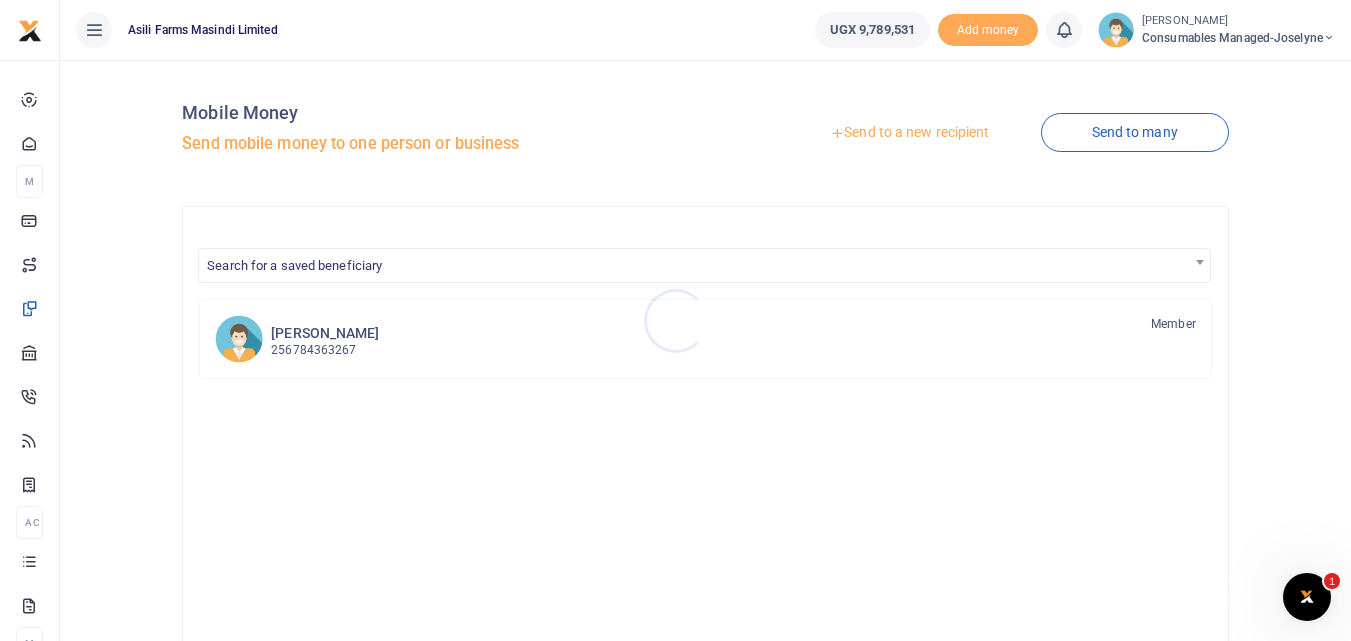 click at bounding box center [675, 320] 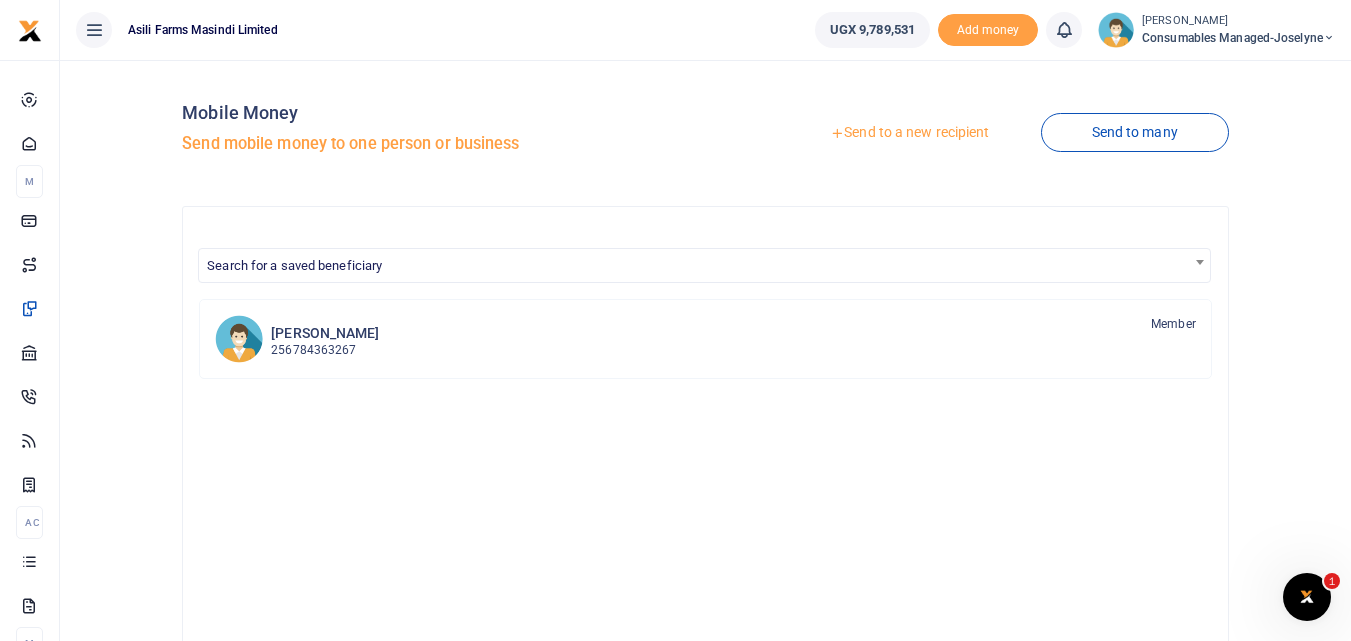 click on "Send to a new recipient" at bounding box center (909, 133) 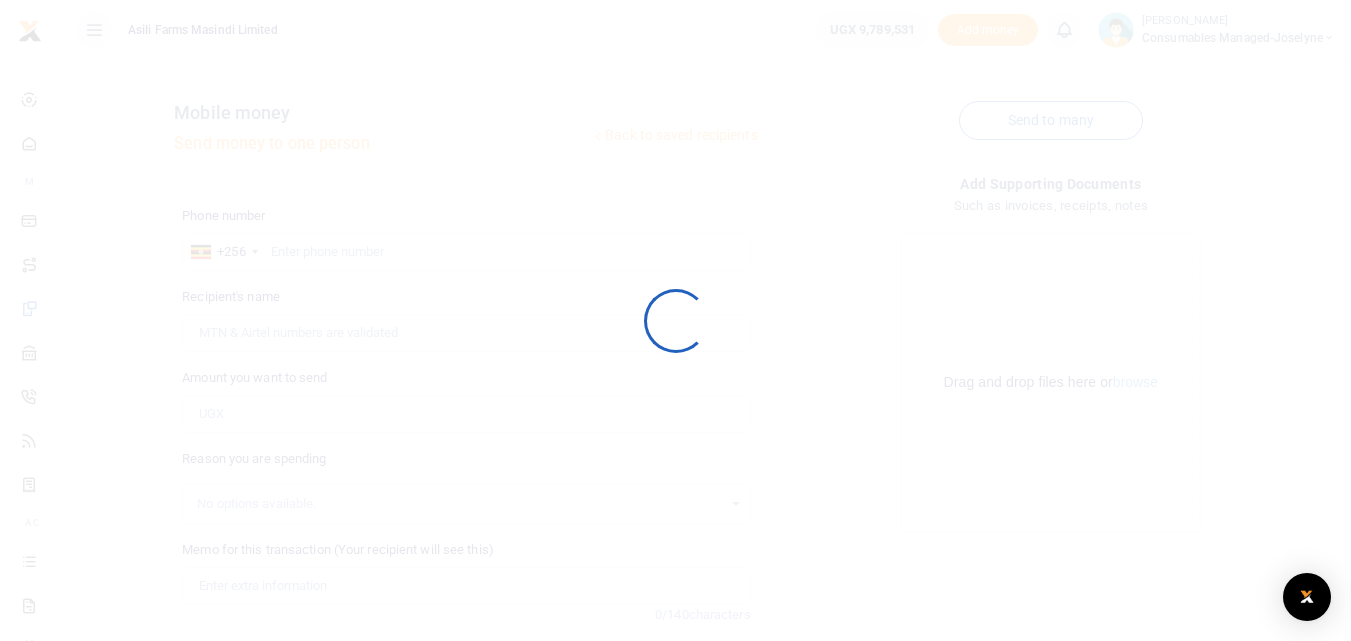 scroll, scrollTop: 0, scrollLeft: 0, axis: both 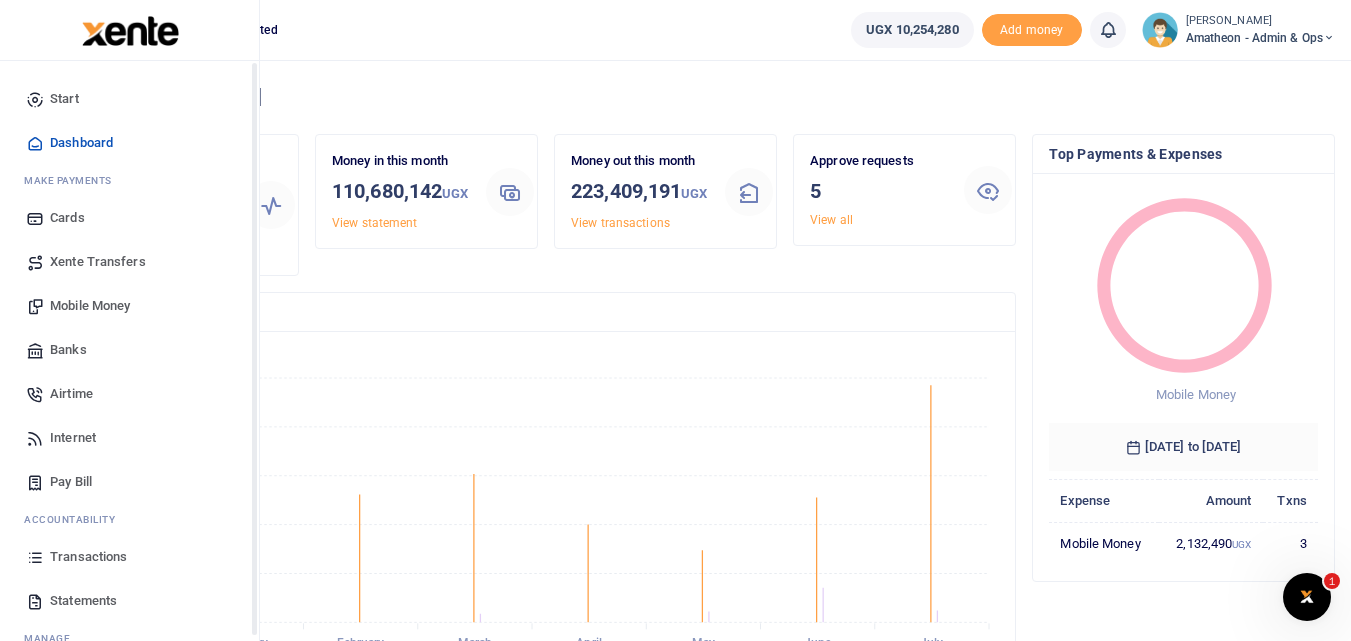 click at bounding box center (35, 557) 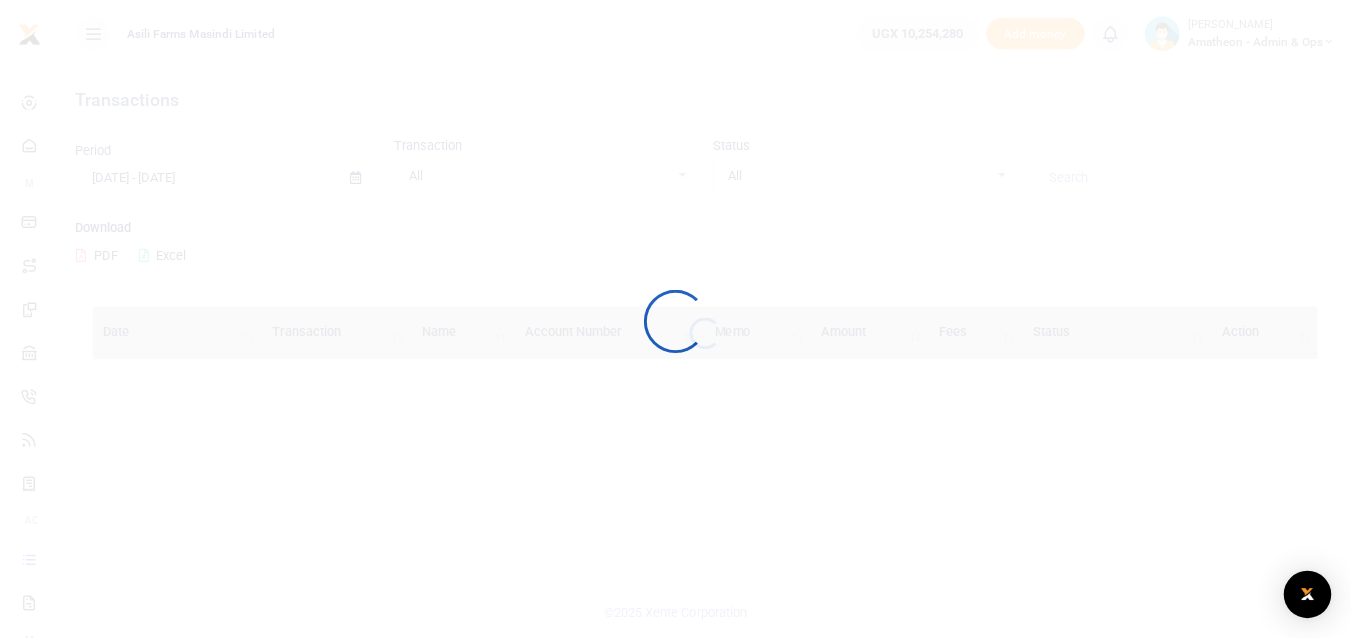 scroll, scrollTop: 0, scrollLeft: 0, axis: both 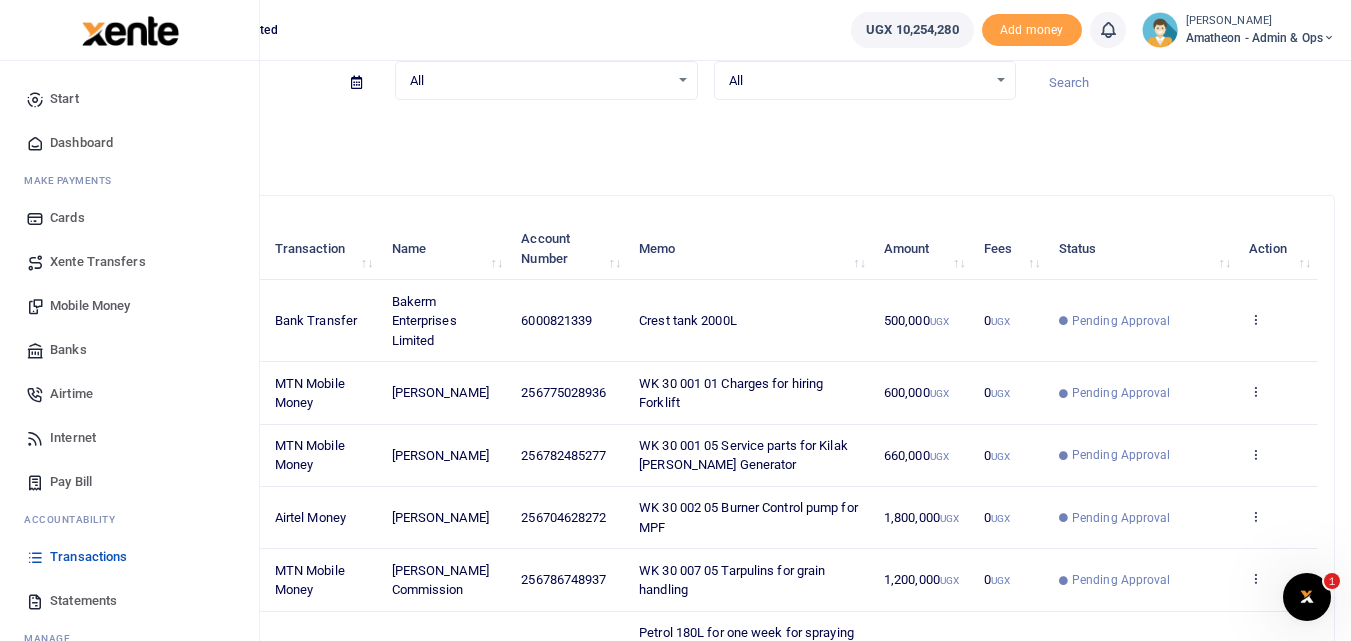 click on "Mobile Money" at bounding box center [90, 306] 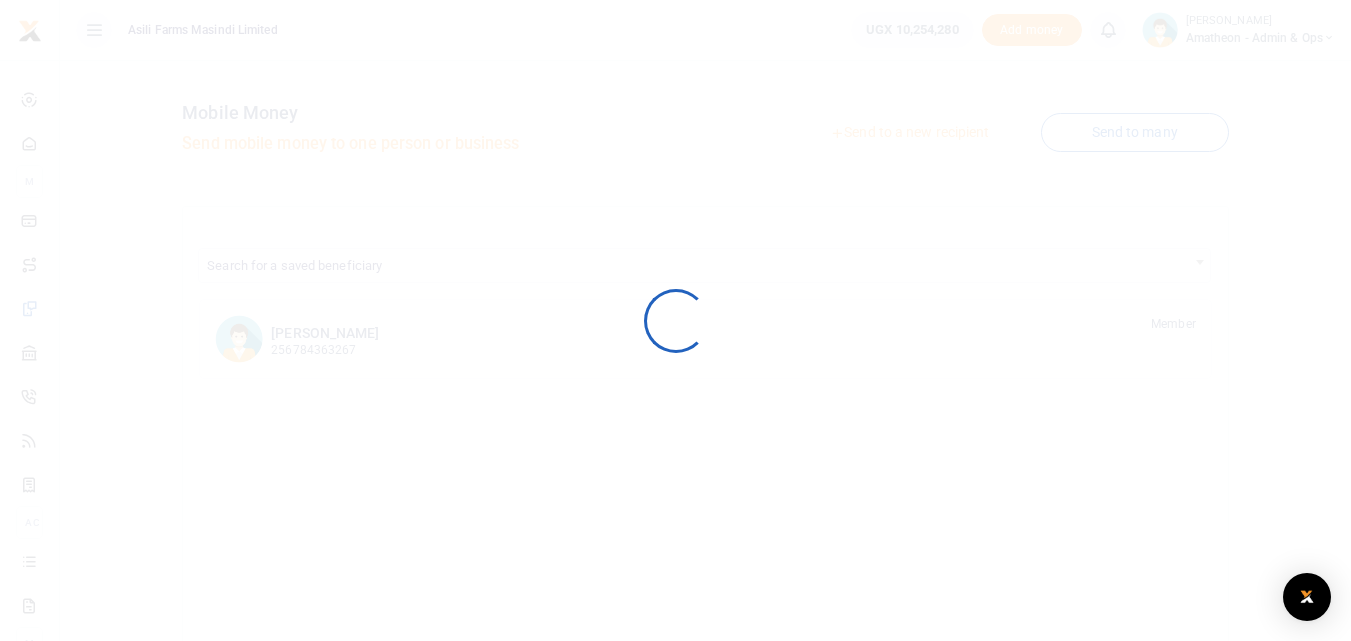 scroll, scrollTop: 0, scrollLeft: 0, axis: both 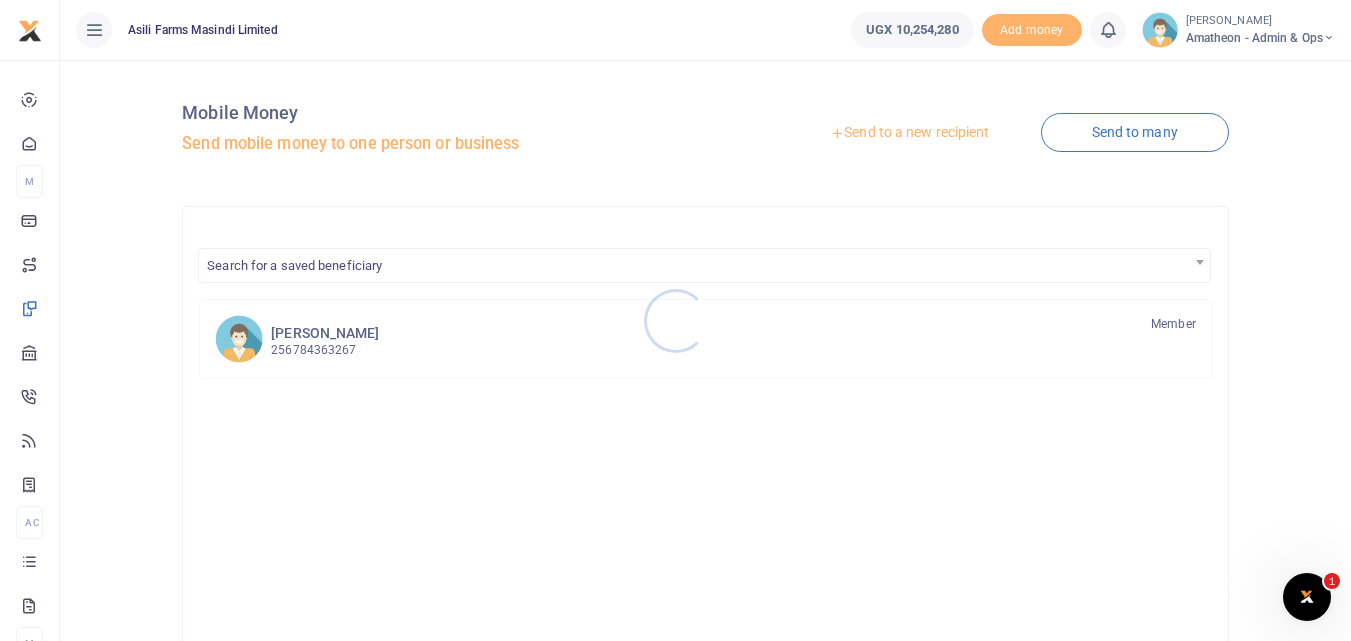click at bounding box center [675, 320] 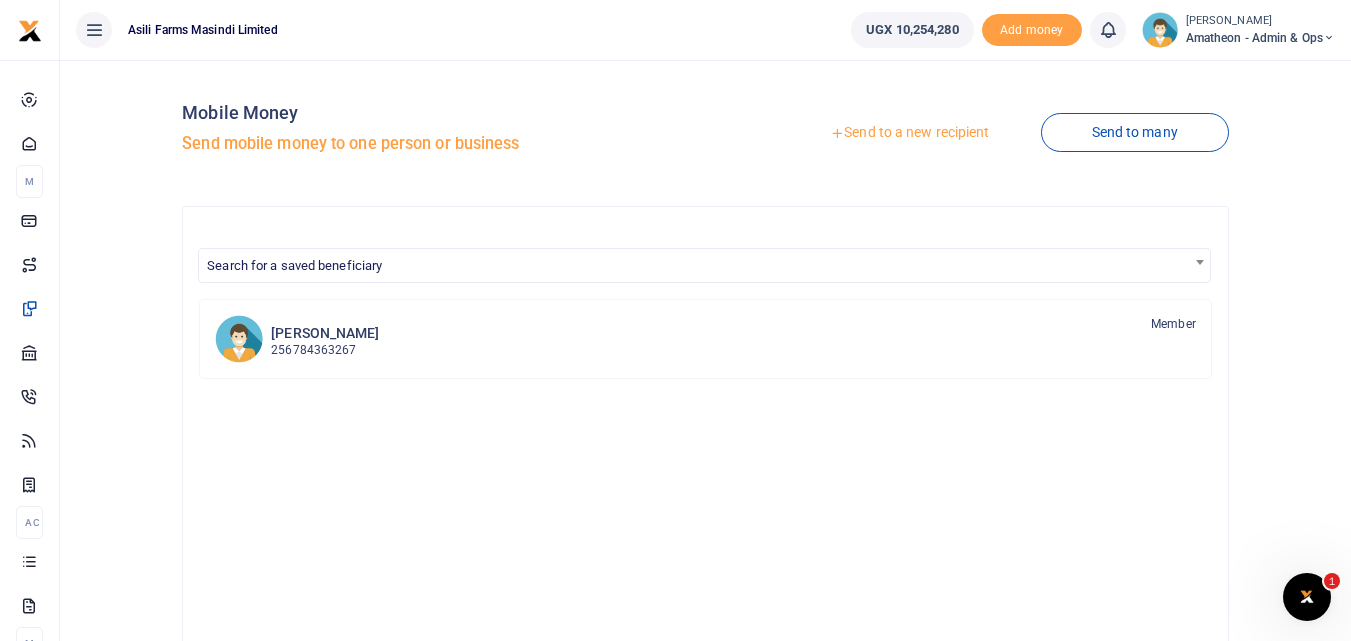 click on "Send to a new recipient" at bounding box center [909, 133] 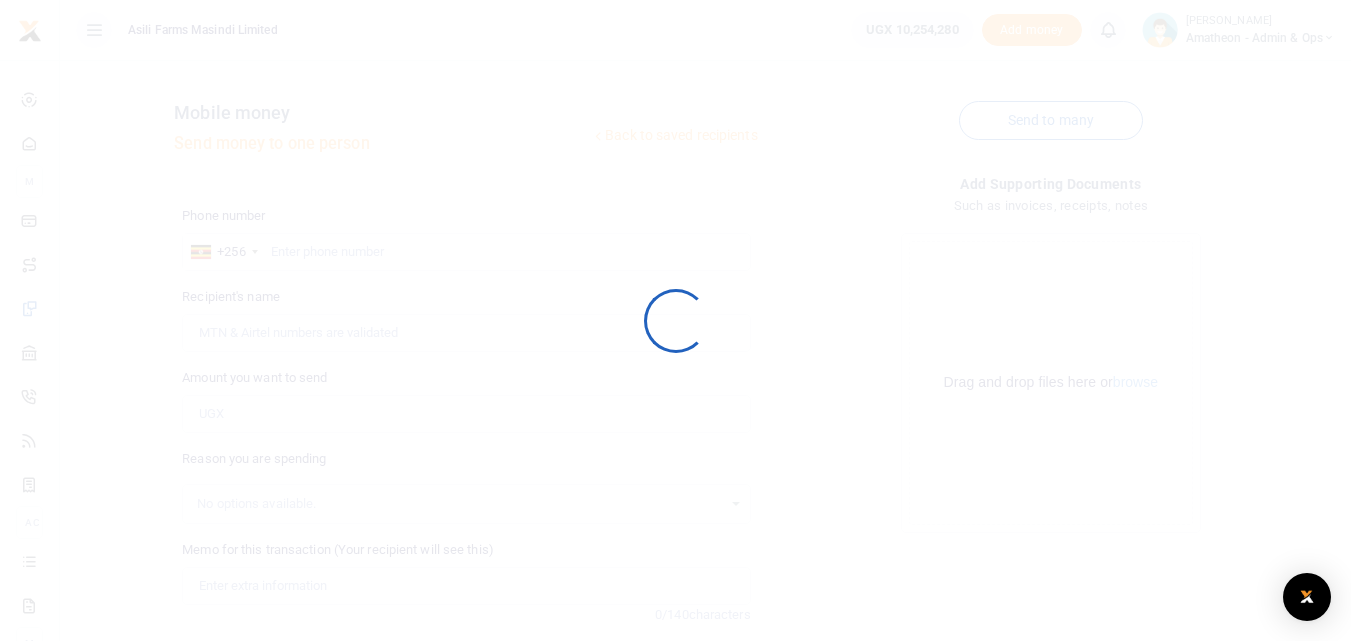 scroll, scrollTop: 0, scrollLeft: 0, axis: both 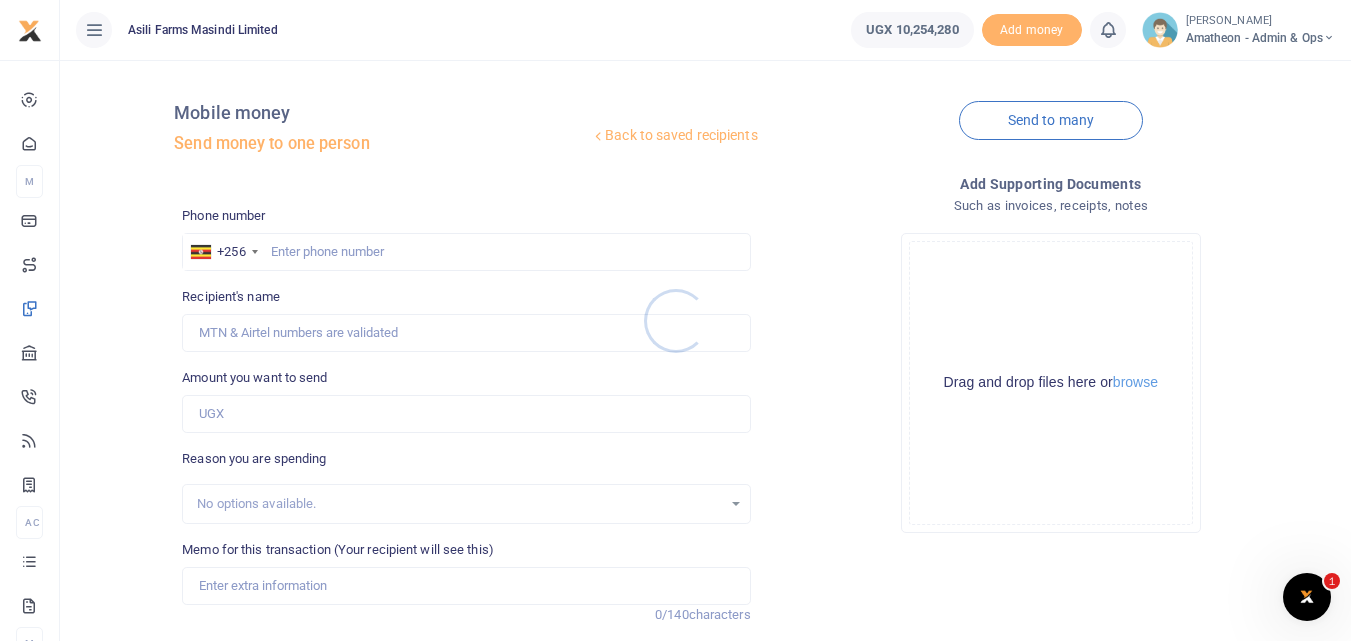 click at bounding box center (675, 320) 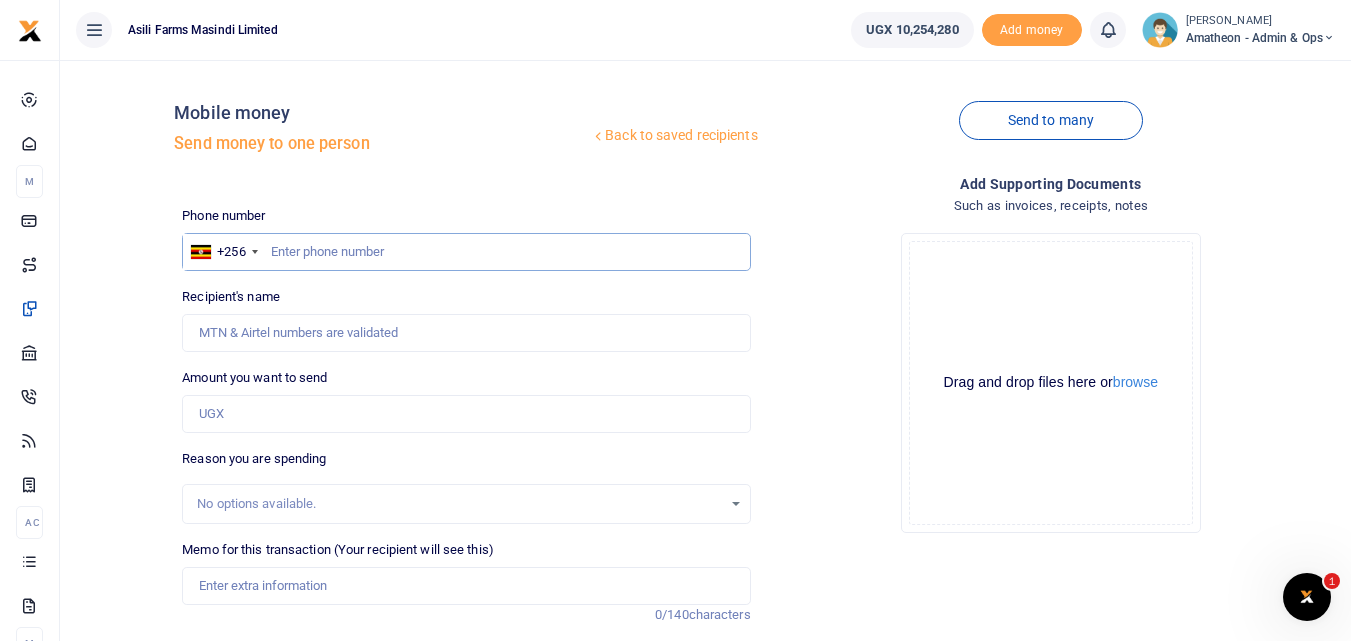 click at bounding box center (466, 252) 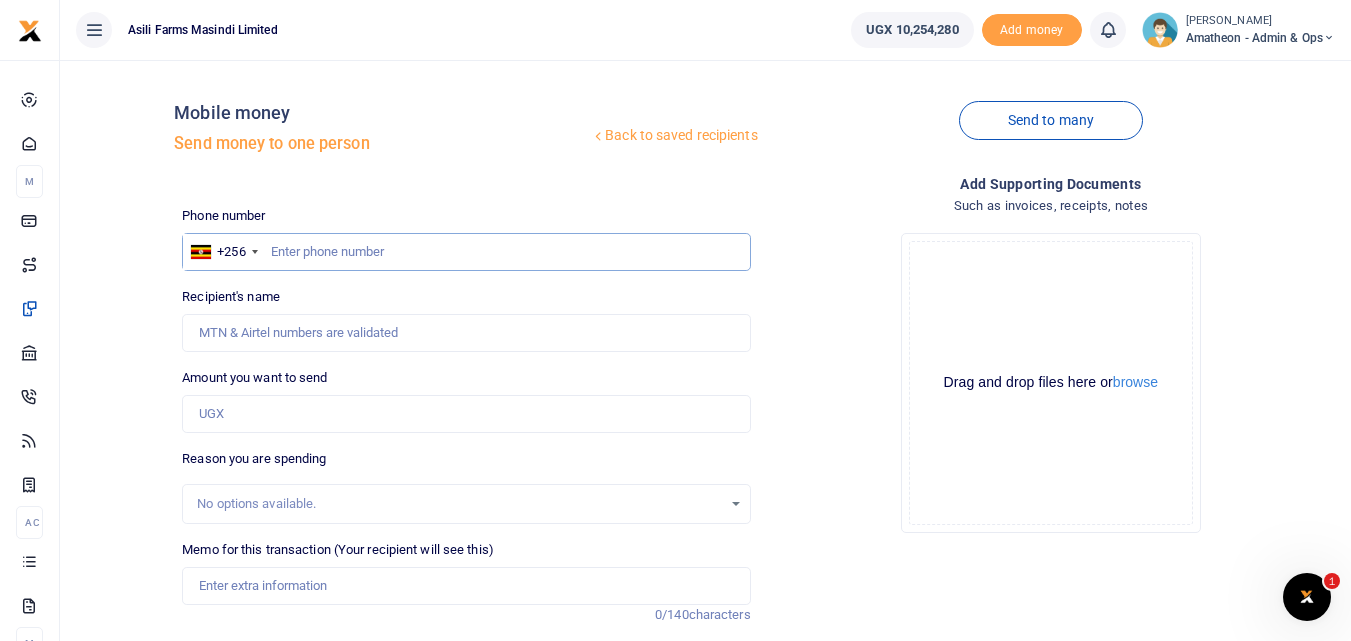 click at bounding box center (466, 252) 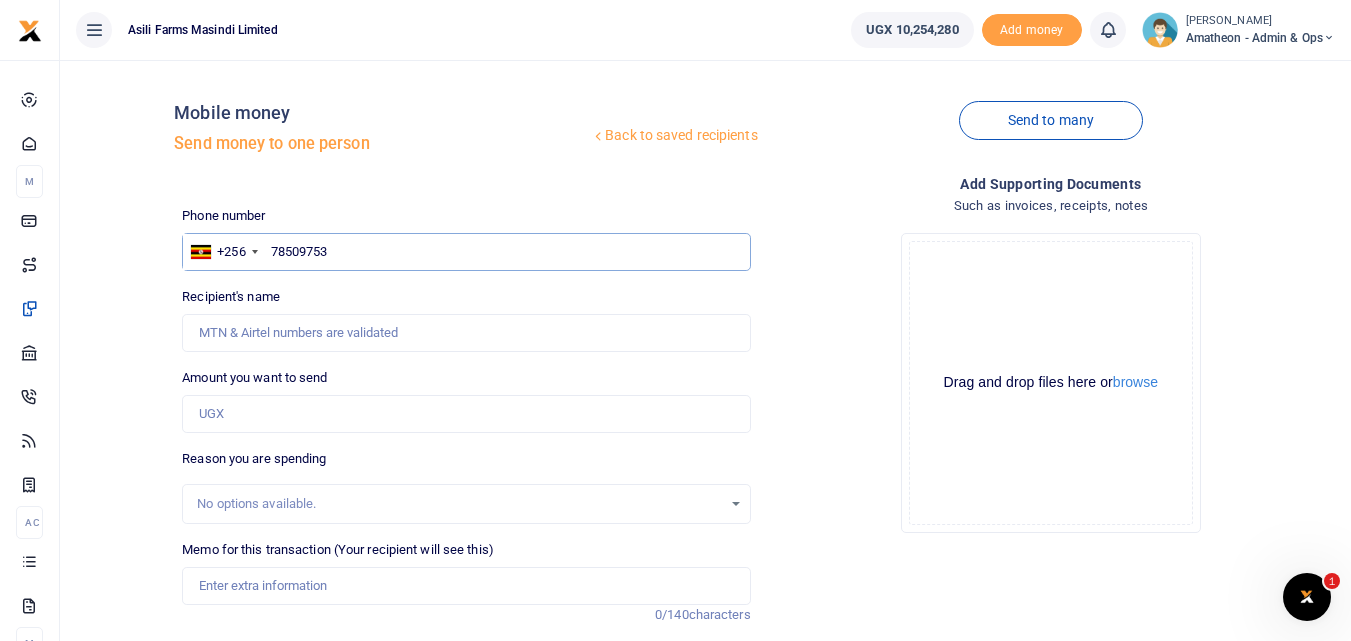 type on "785097534" 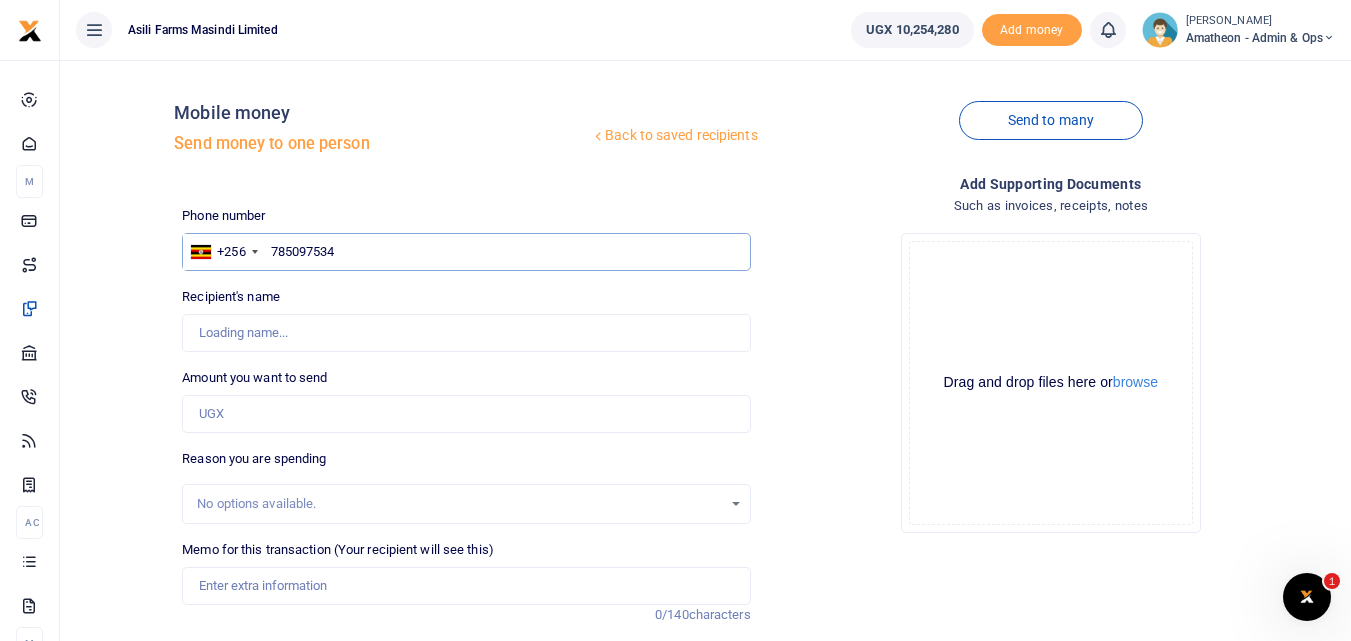 type on "[PERSON_NAME]" 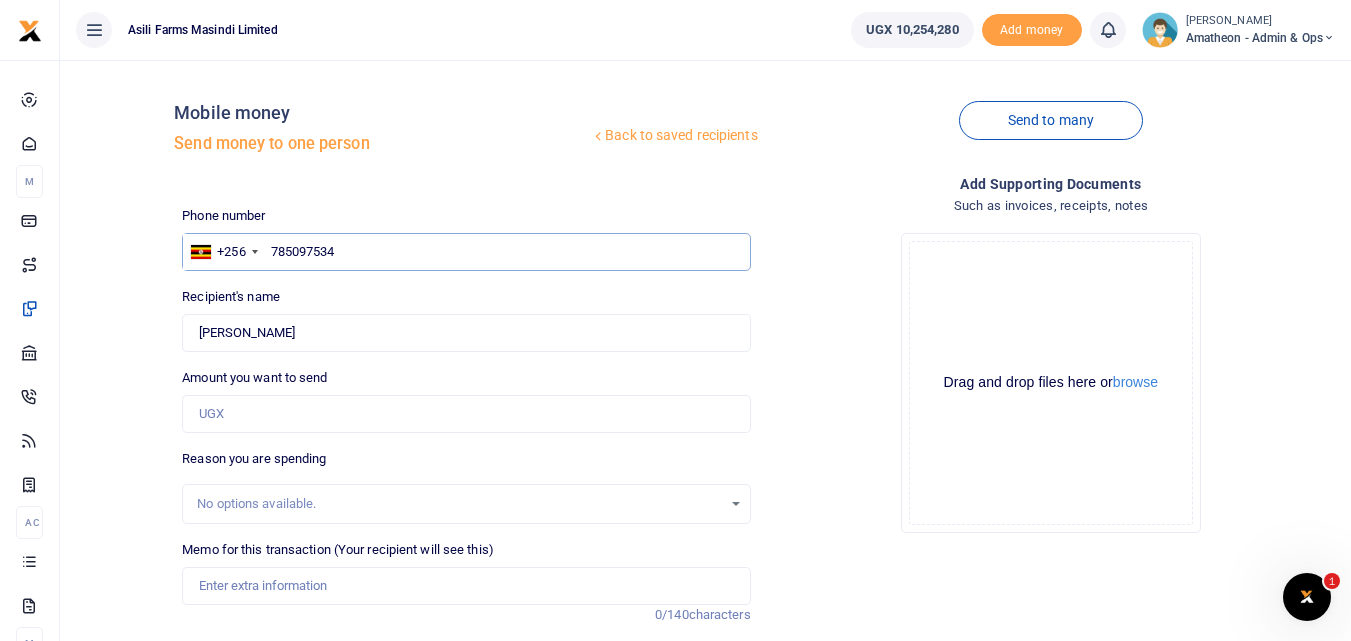 type on "785097534" 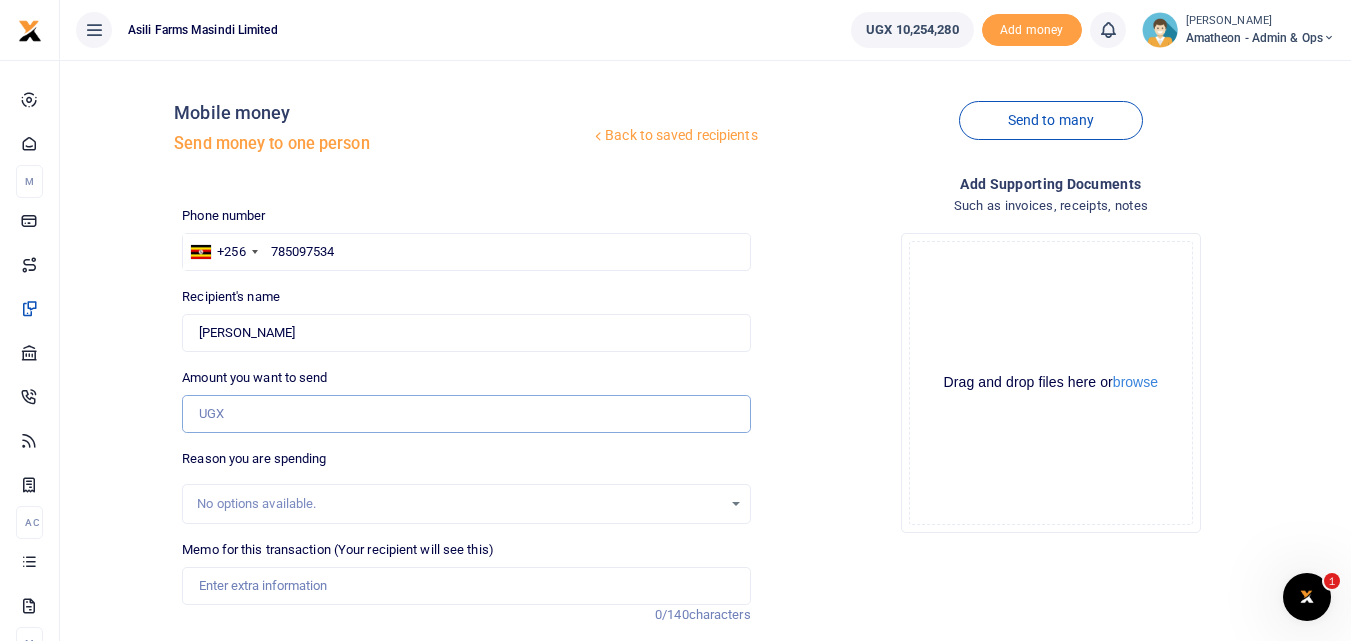click on "Amount you want to send" at bounding box center (466, 414) 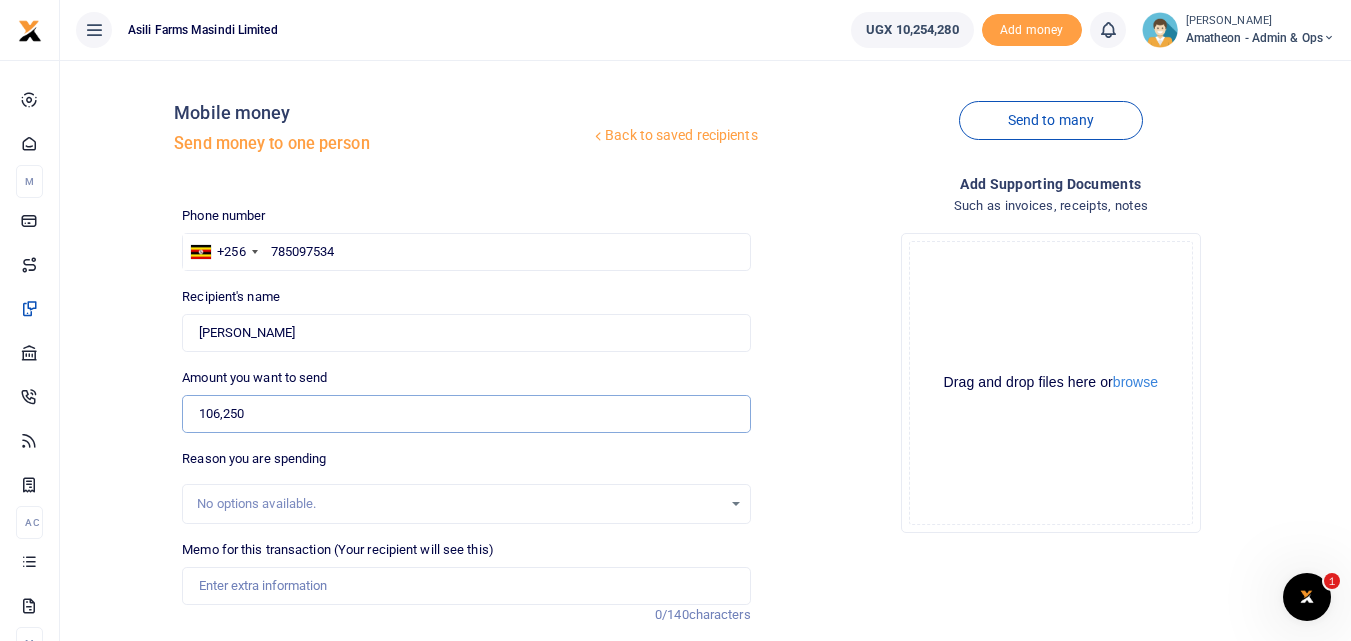 type on "106,250" 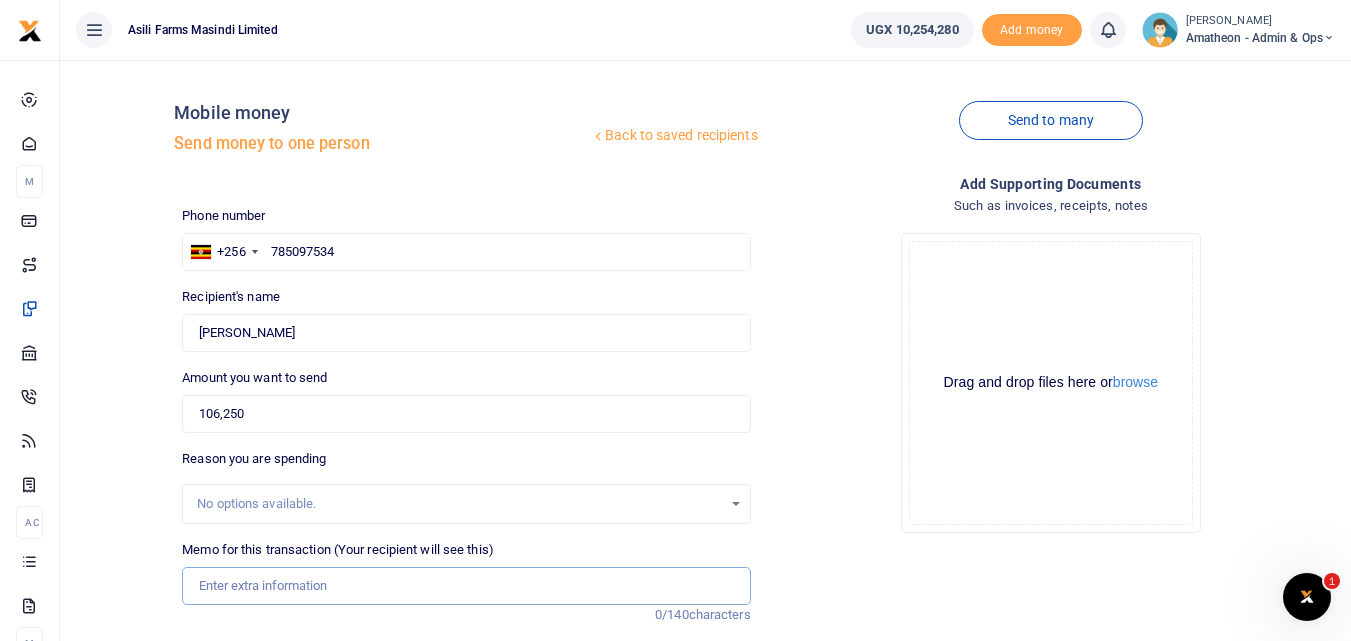 click on "Memo for this transaction (Your recipient will see this)" at bounding box center (466, 586) 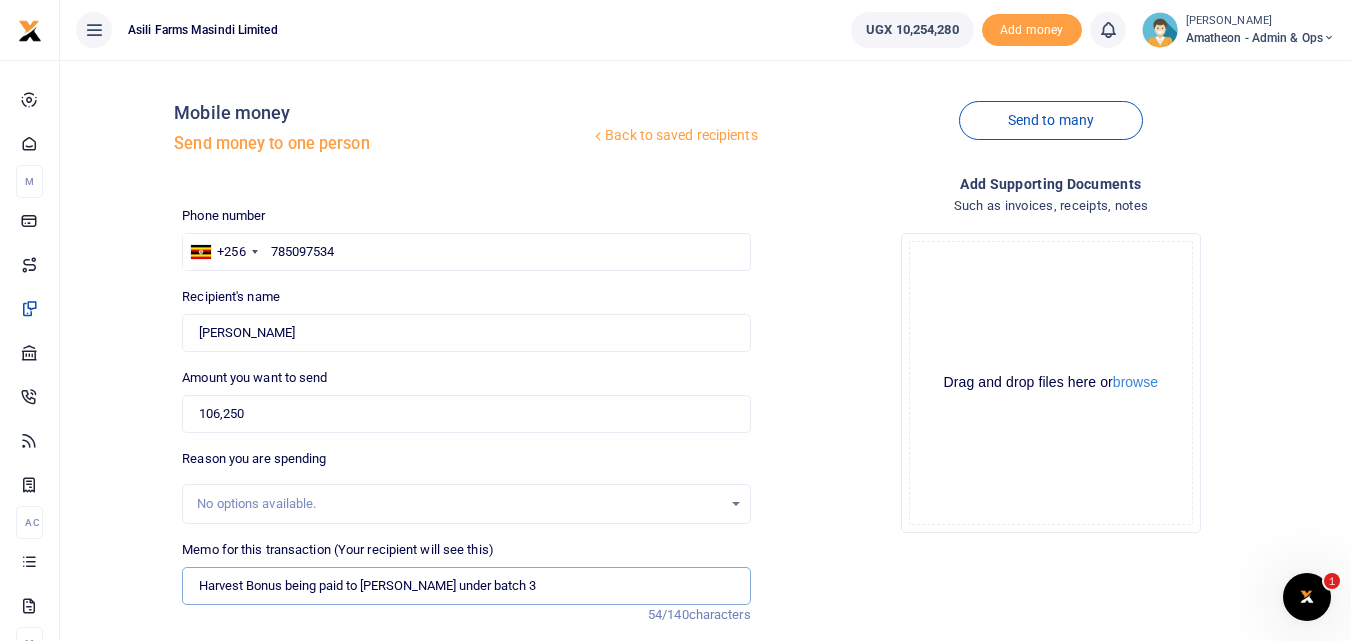 click on "Harvest Bonus being paid to [PERSON_NAME] under batch 3" at bounding box center [466, 586] 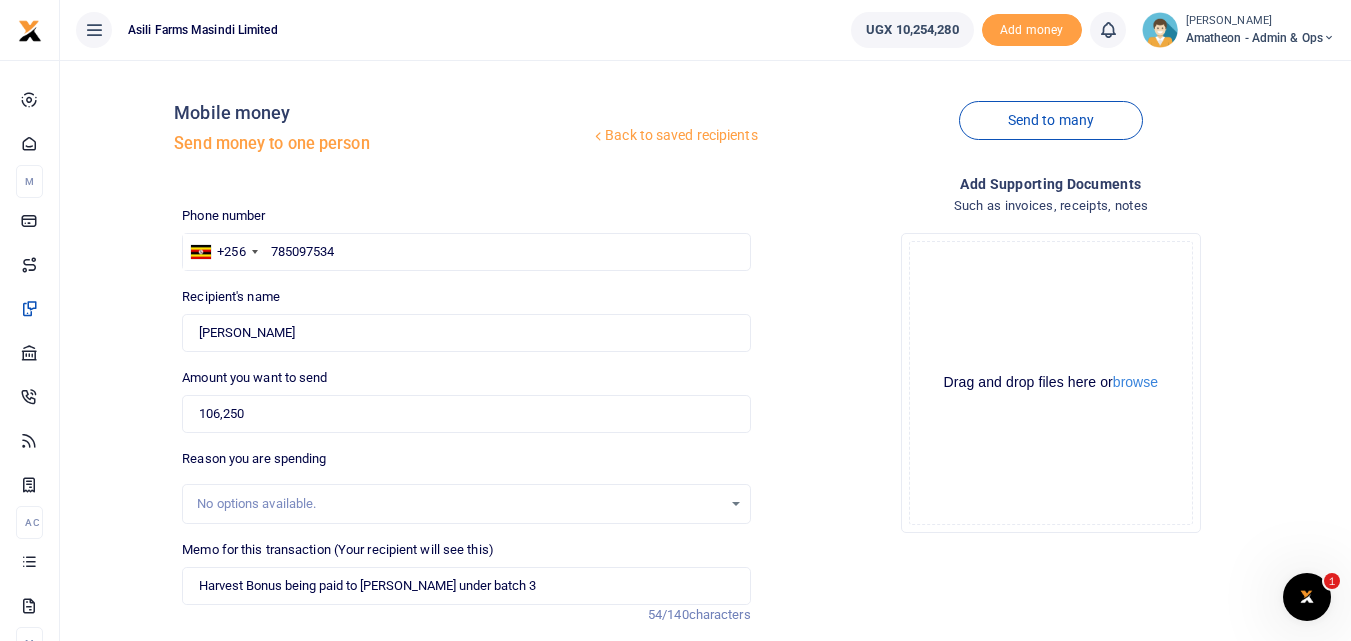 click on "Drag and drop files here or  browse Powered by  Uppy" 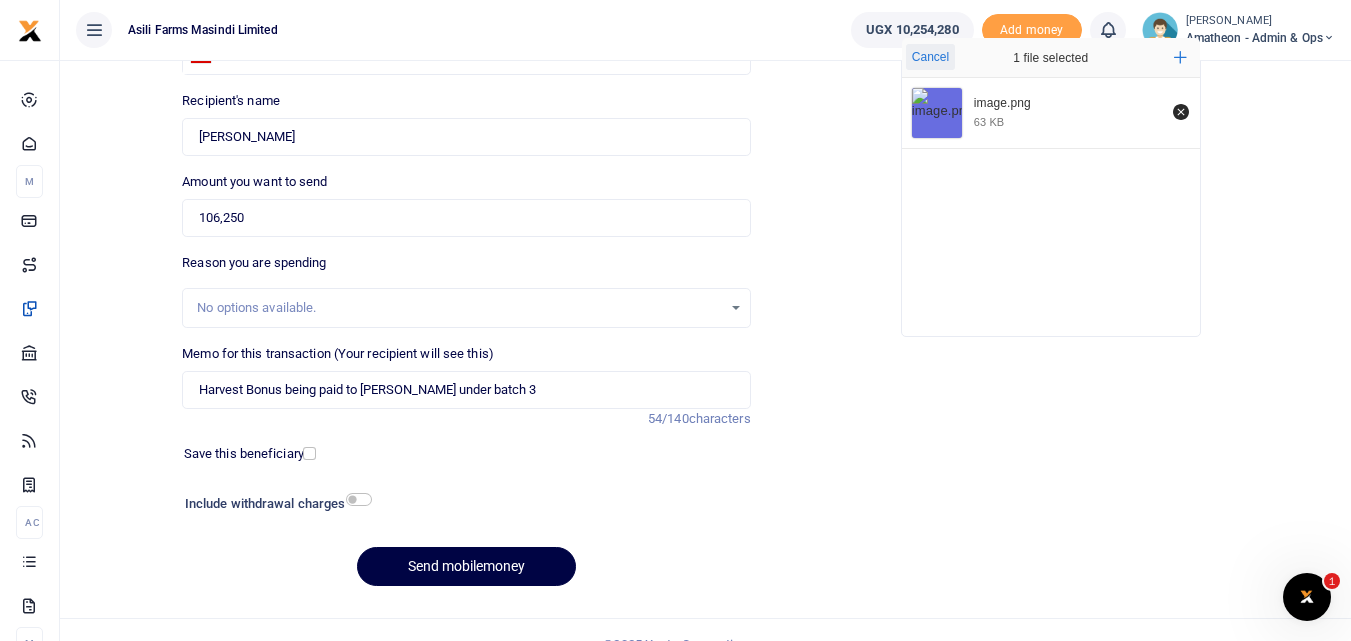 scroll, scrollTop: 202, scrollLeft: 0, axis: vertical 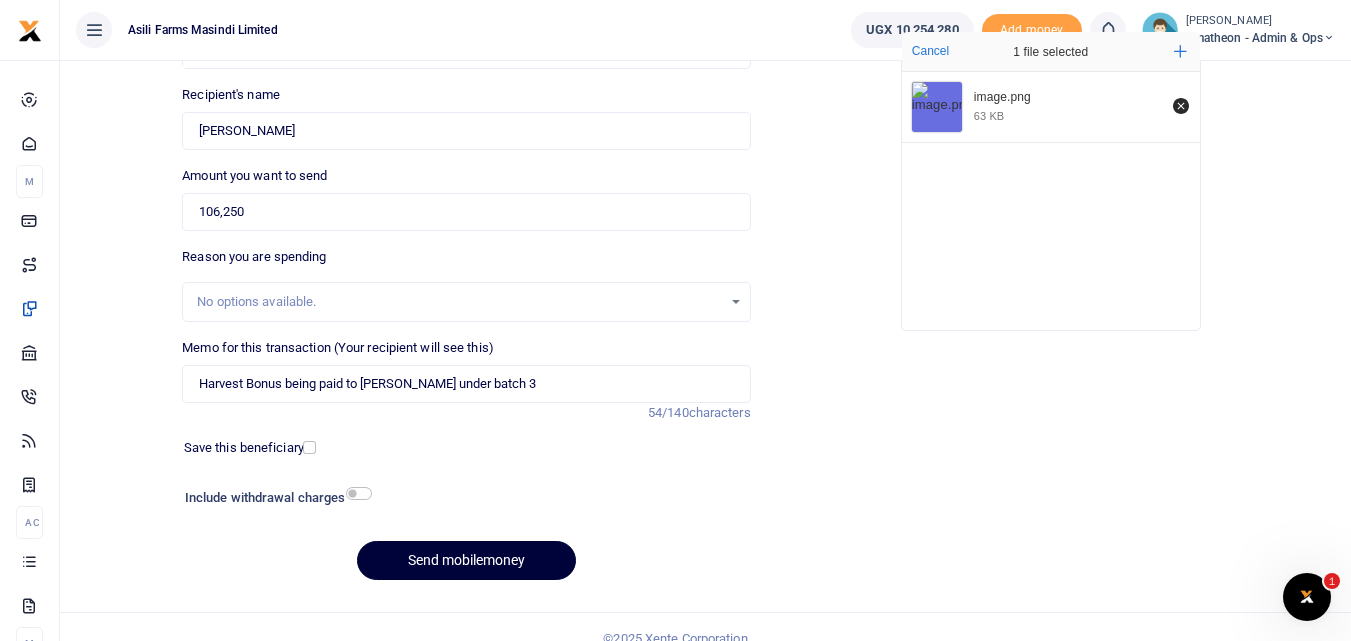 click on "Send mobilemoney" at bounding box center [466, 560] 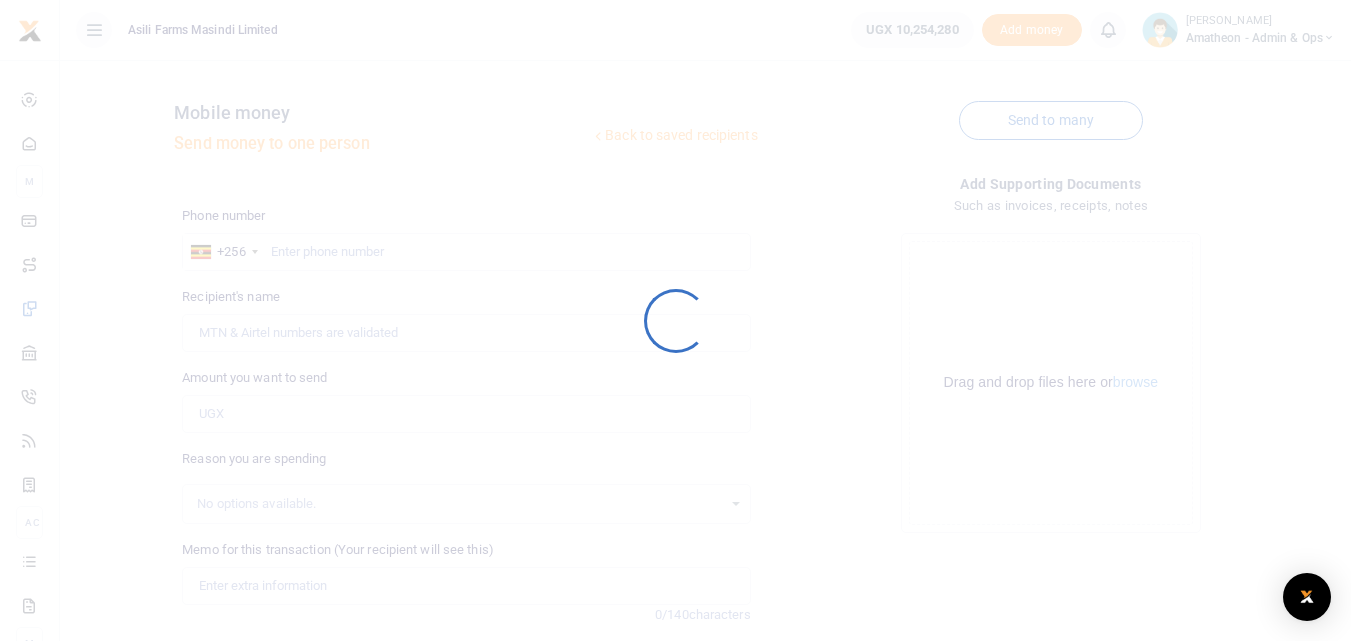scroll, scrollTop: 202, scrollLeft: 0, axis: vertical 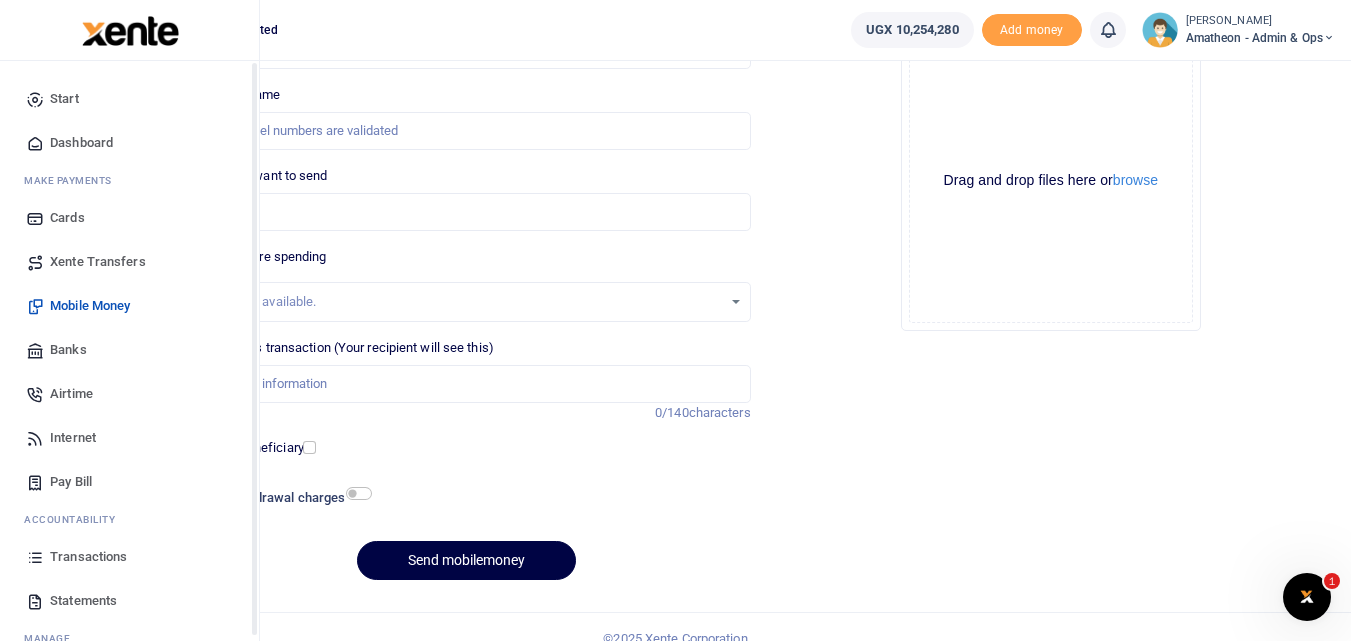 click on "Transactions" at bounding box center (129, 557) 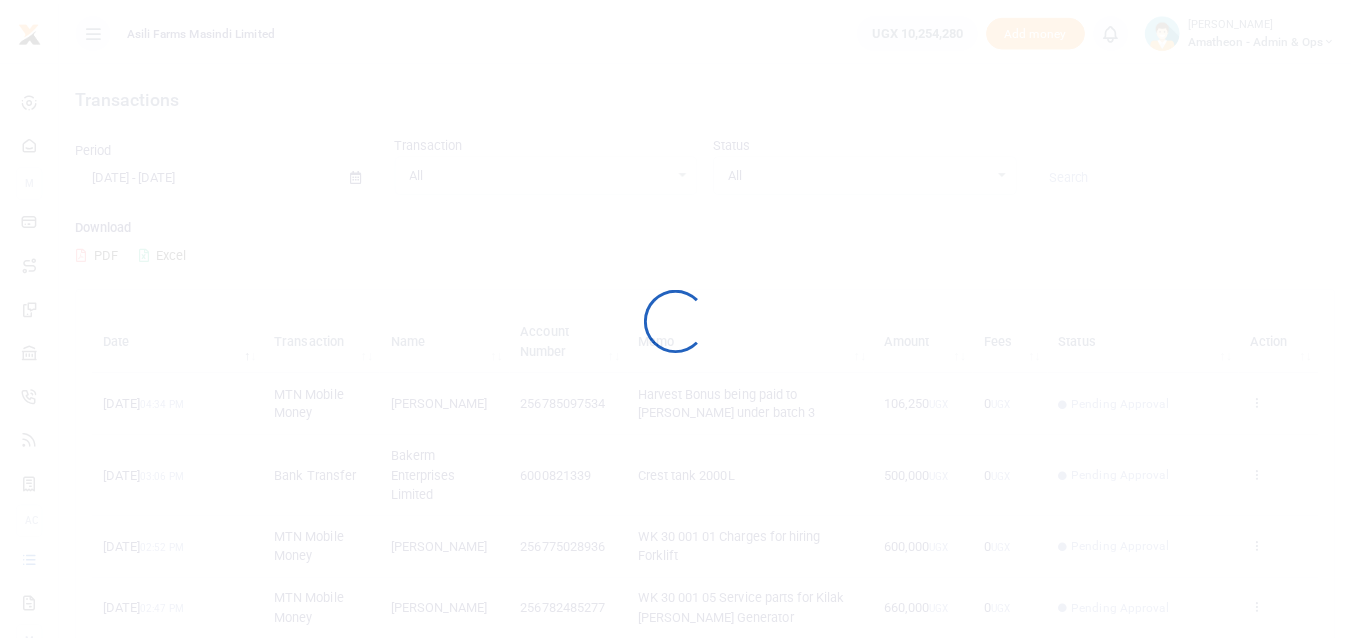 scroll, scrollTop: 0, scrollLeft: 0, axis: both 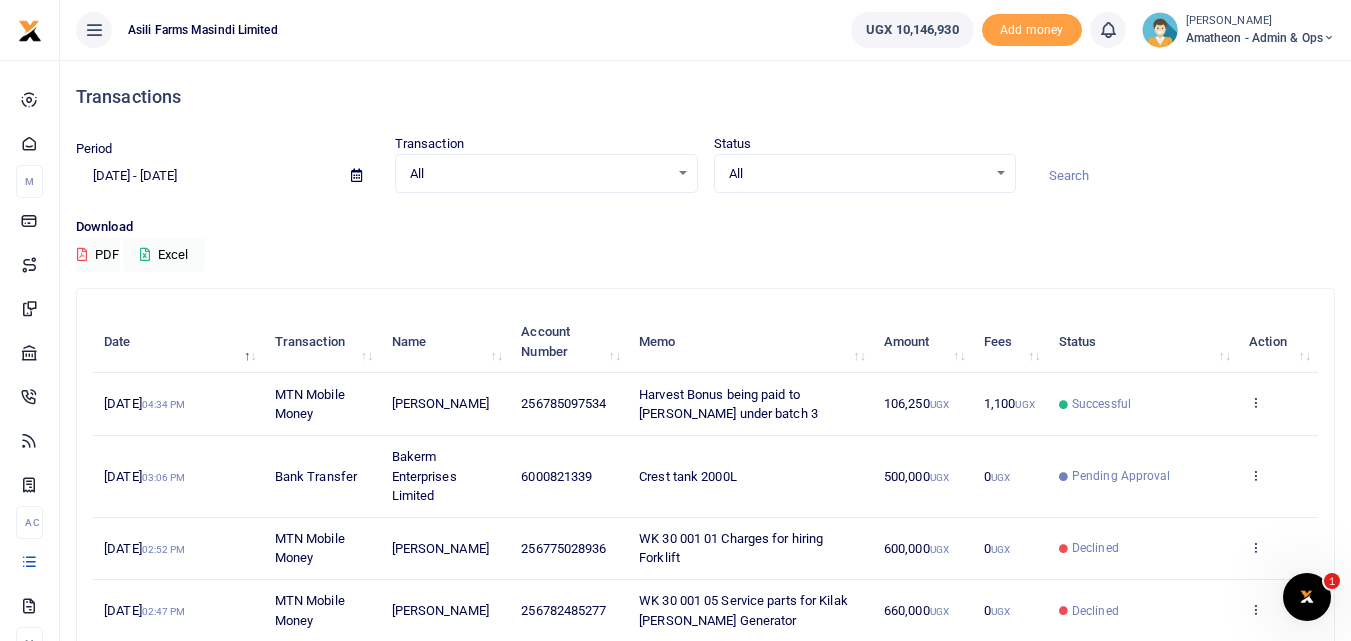 drag, startPoint x: 1350, startPoint y: 305, endPoint x: 1359, endPoint y: 322, distance: 19.235384 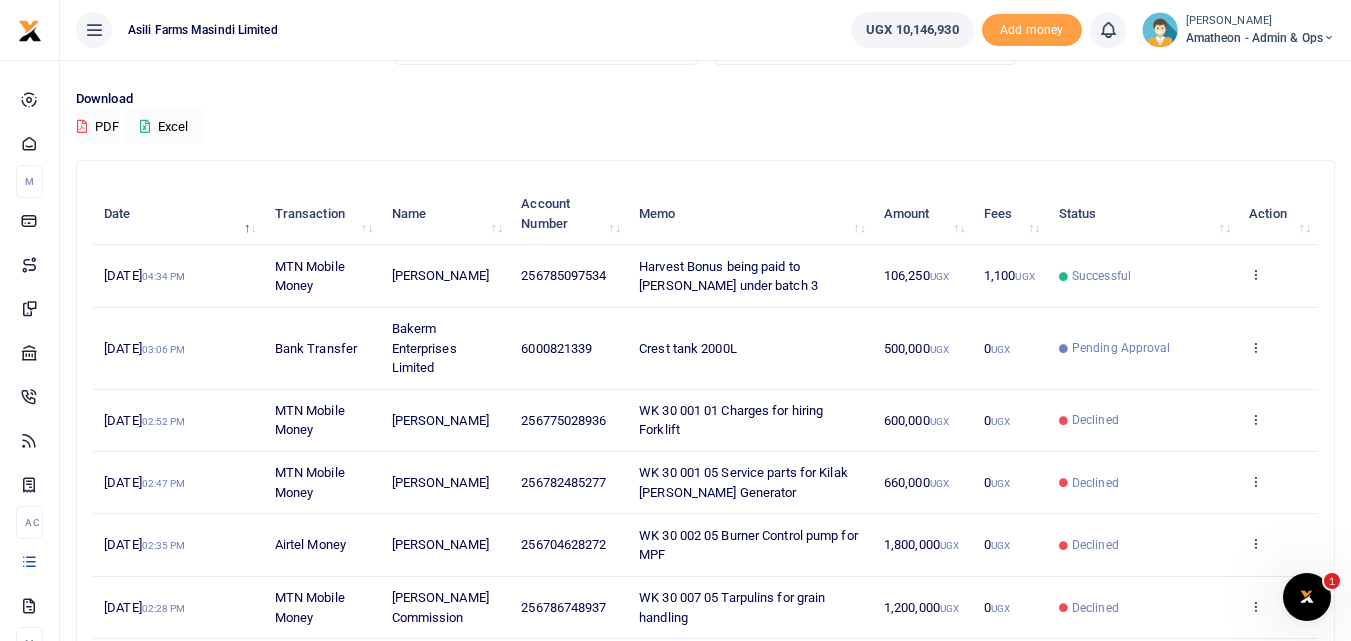 scroll, scrollTop: 126, scrollLeft: 0, axis: vertical 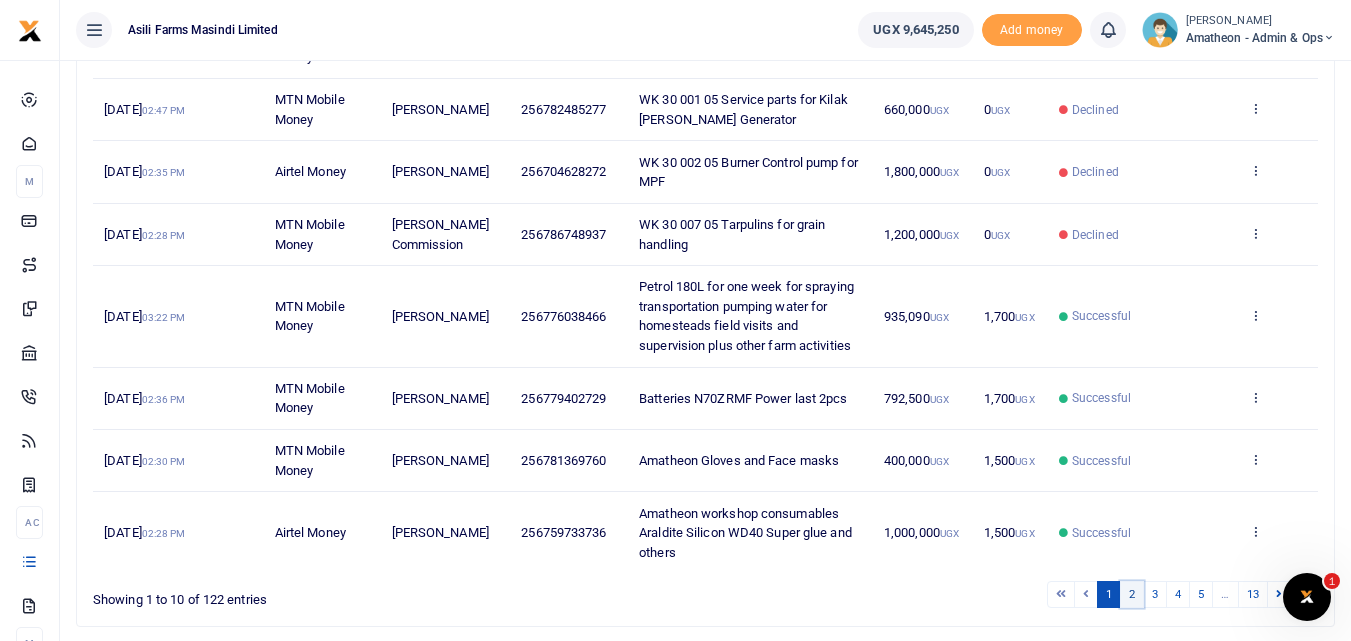 click on "2" at bounding box center (1132, 594) 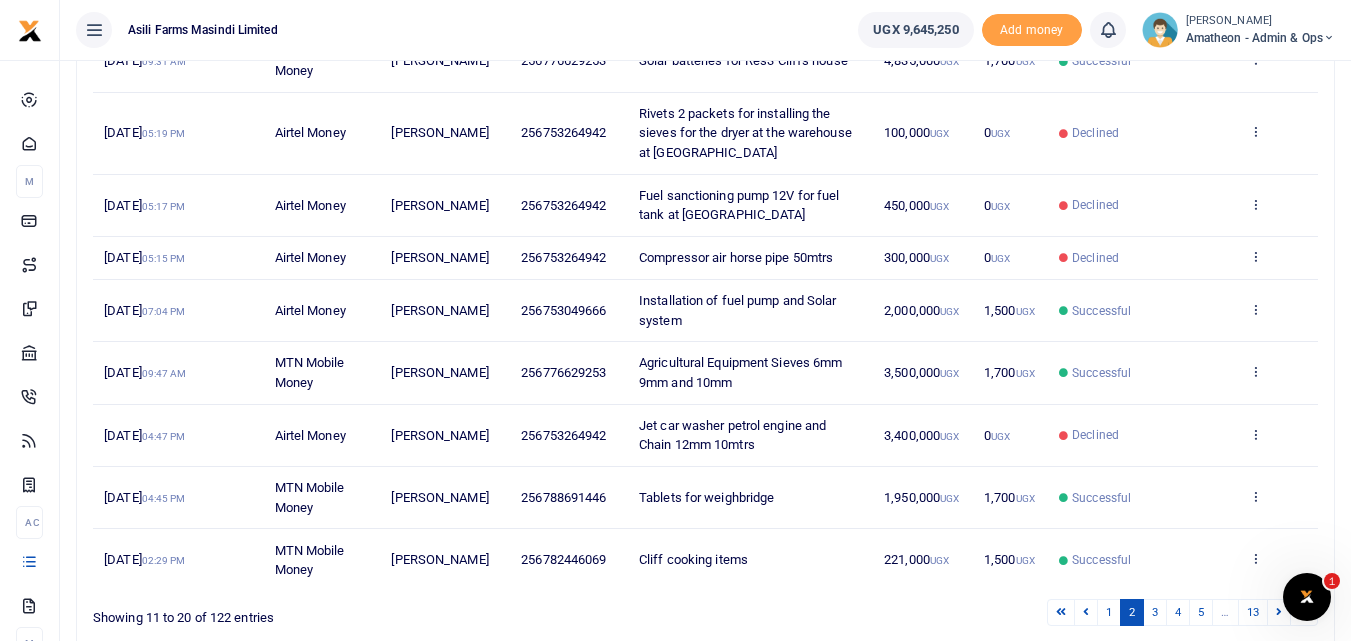 scroll, scrollTop: 427, scrollLeft: 0, axis: vertical 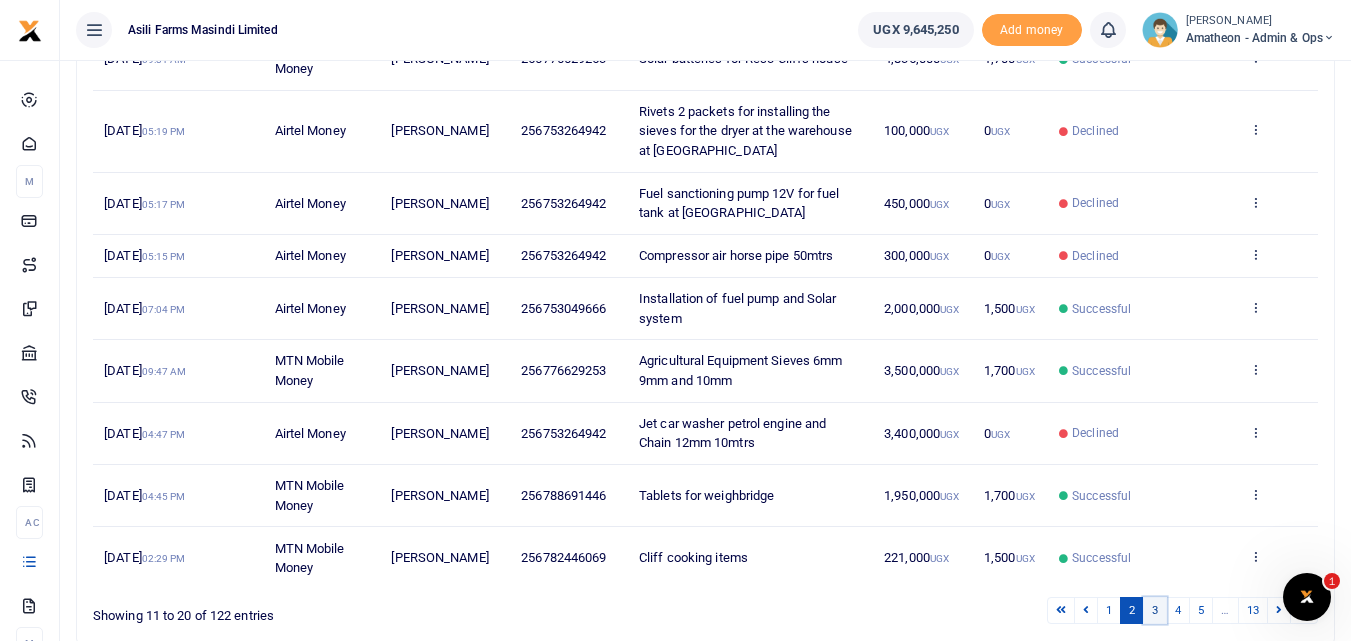 click on "3" at bounding box center (1155, 610) 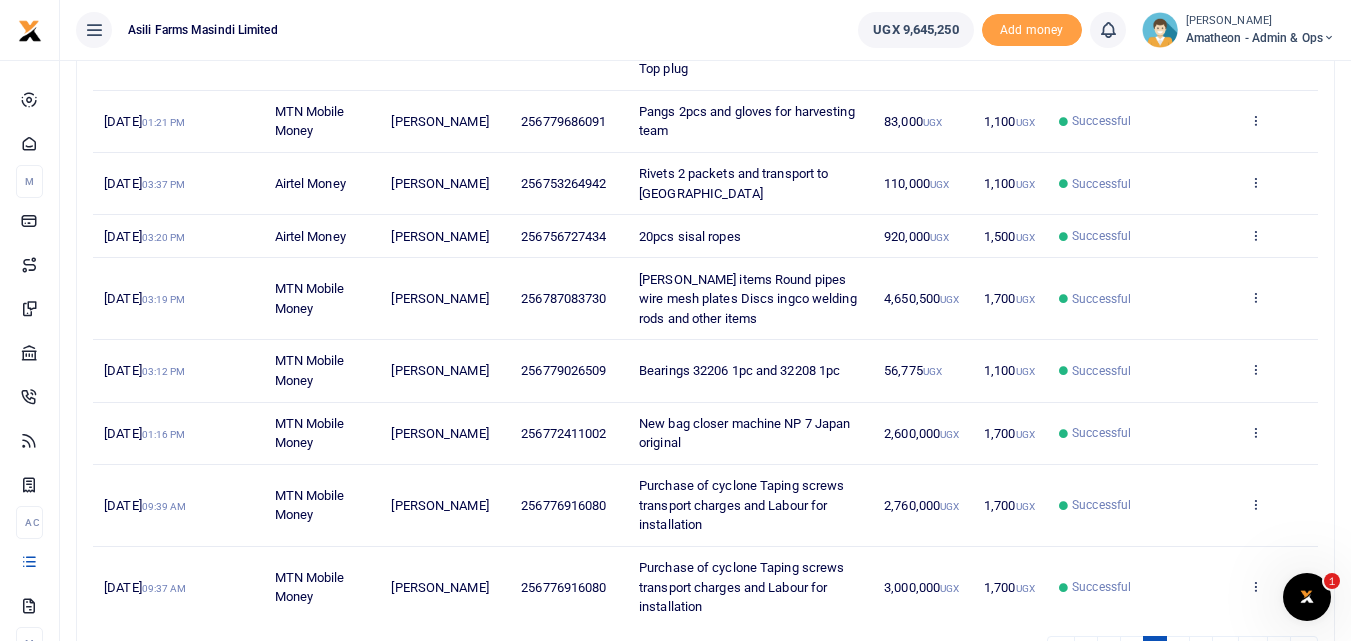 scroll, scrollTop: 449, scrollLeft: 0, axis: vertical 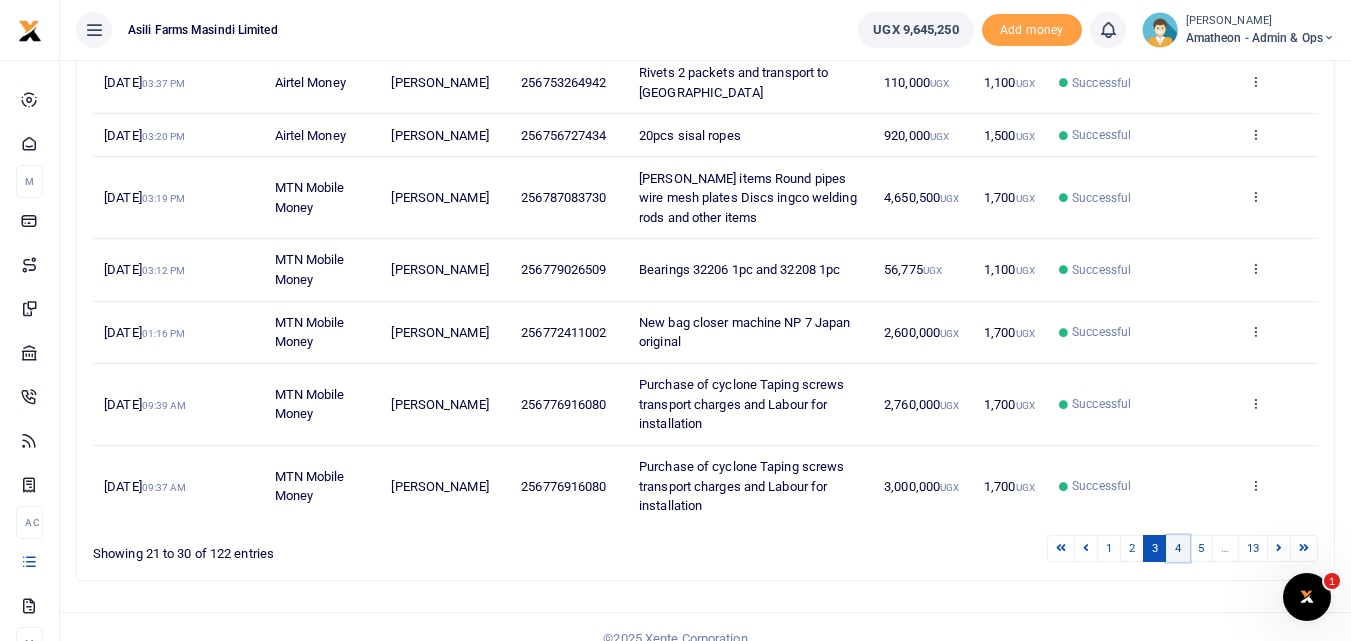 click on "4" at bounding box center [1178, 548] 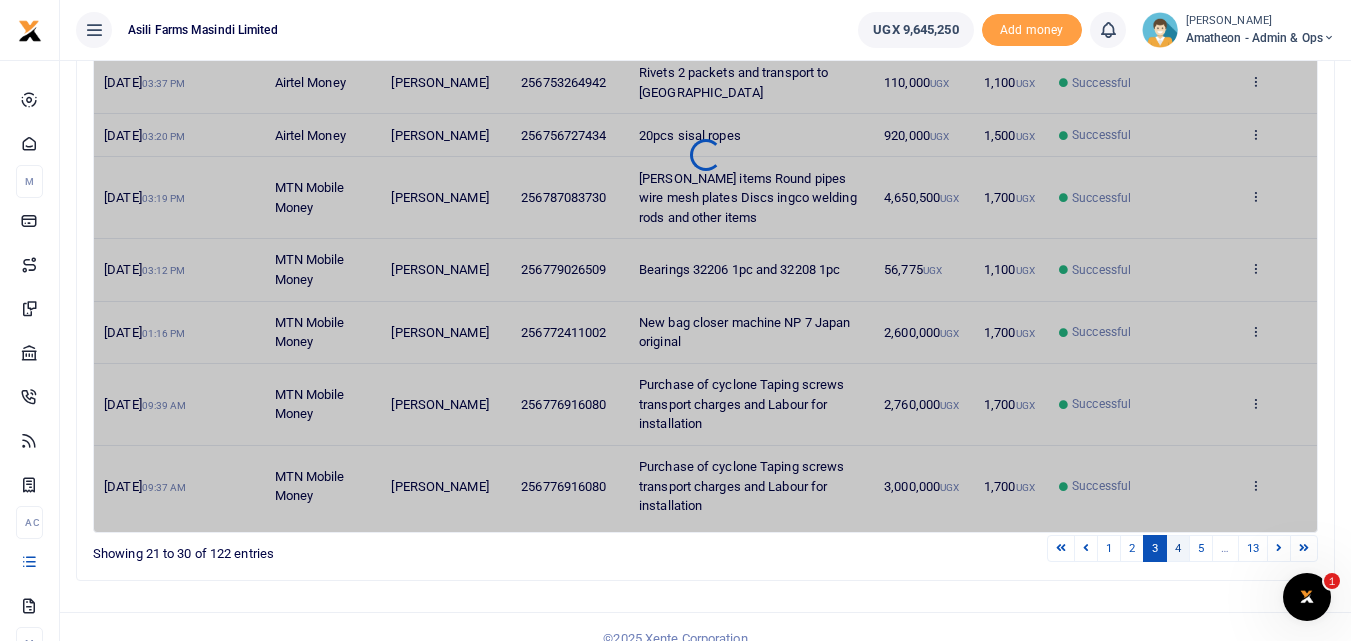 scroll, scrollTop: 513, scrollLeft: 0, axis: vertical 